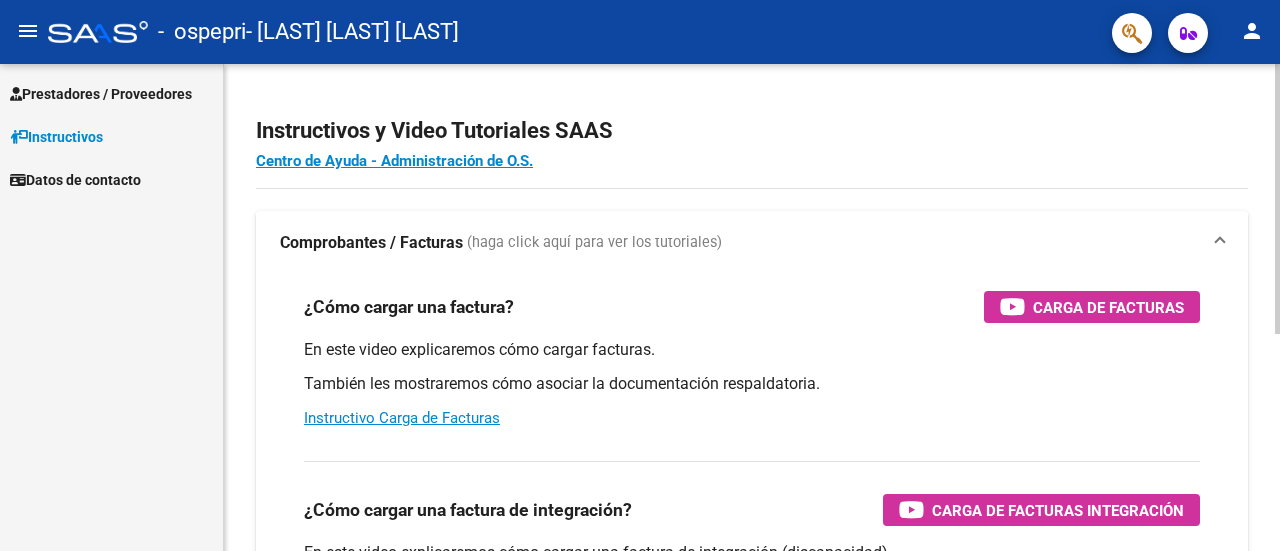 scroll, scrollTop: 0, scrollLeft: 0, axis: both 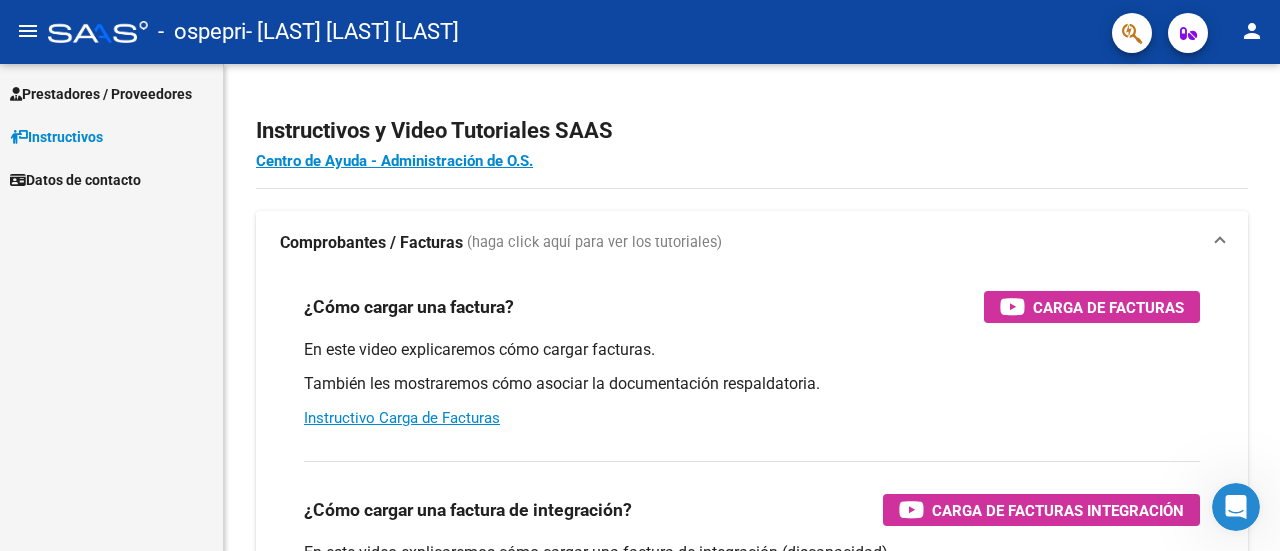 click on "Prestadores / Proveedores" at bounding box center [101, 94] 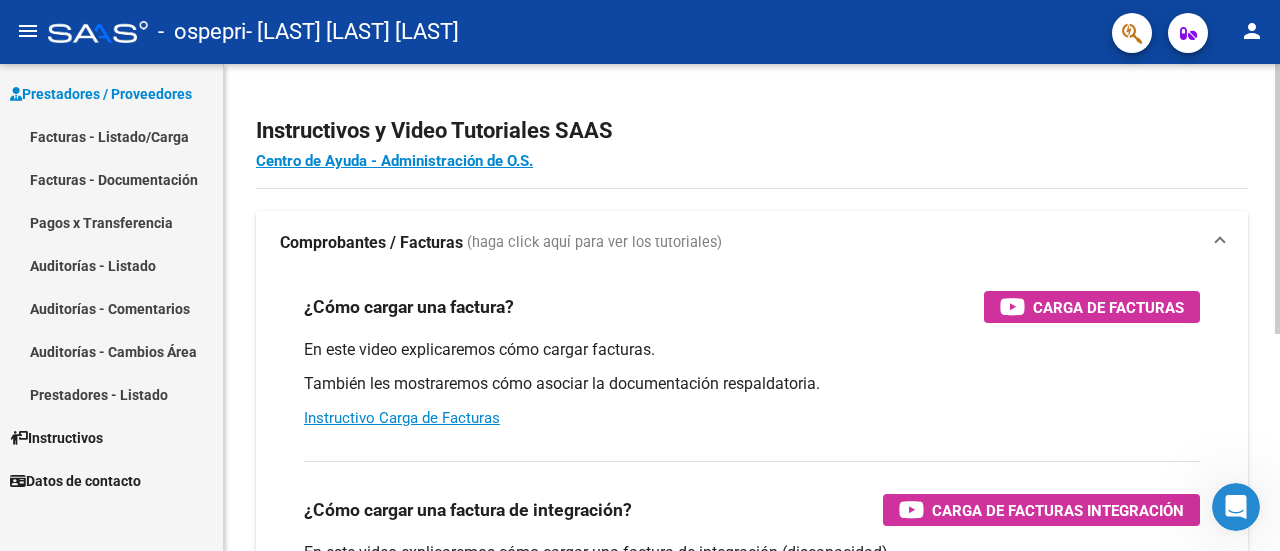 click on "Instructivos y Video Tutoriales SAAS Centro de Ayuda - Administración de O.S. Comprobantes / Facturas     (haga click aquí para ver los tutoriales) ¿Cómo cargar una factura?    Carga de Facturas En este video explicaremos cómo cargar facturas. También les mostraremos cómo asociar la documentación respaldatoria. Instructivo Carga de Facturas ¿Cómo cargar una factura de integración?    Carga de Facturas Integración En este video explicaremos cómo cargar una factura de integración (discapacidad). También les mostraremos cómo asociar la documentación respaldatoria y el legajo del afiliado. Instructivo Carga de Facturas con Recupero x Integración ¿Cómo editar una factura de integración?    Edición de Facturas de integración En este video explicaremos cómo editar una factura que ya habíamos cargado. Les mostraremos cómo asociar la documentación respaldatoria y la trazabilidad." 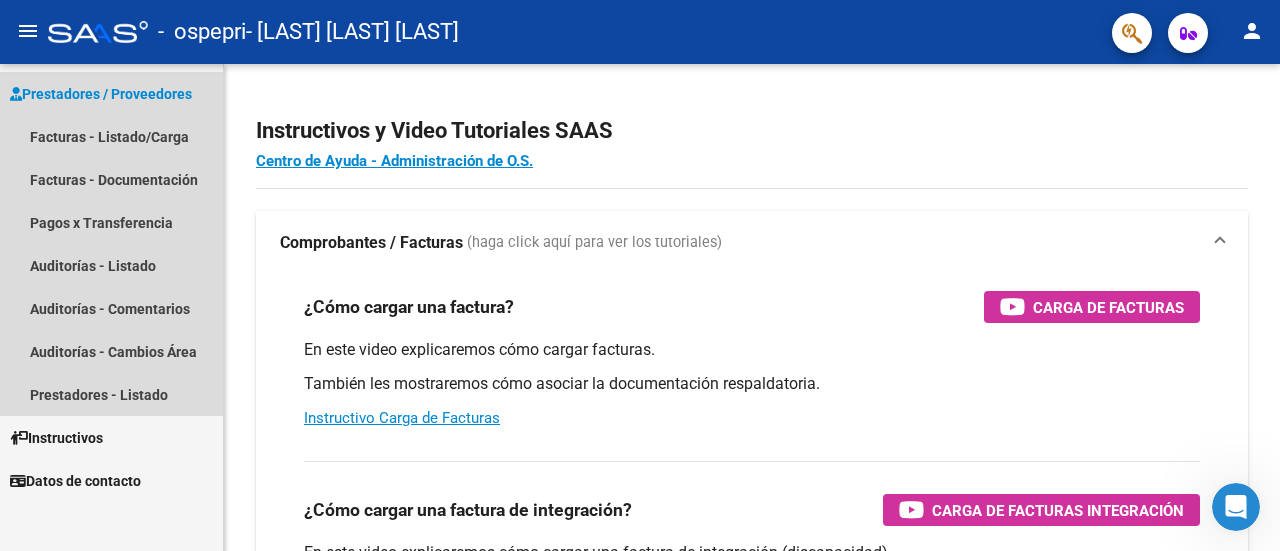 click on "Prestadores / Proveedores" at bounding box center [101, 94] 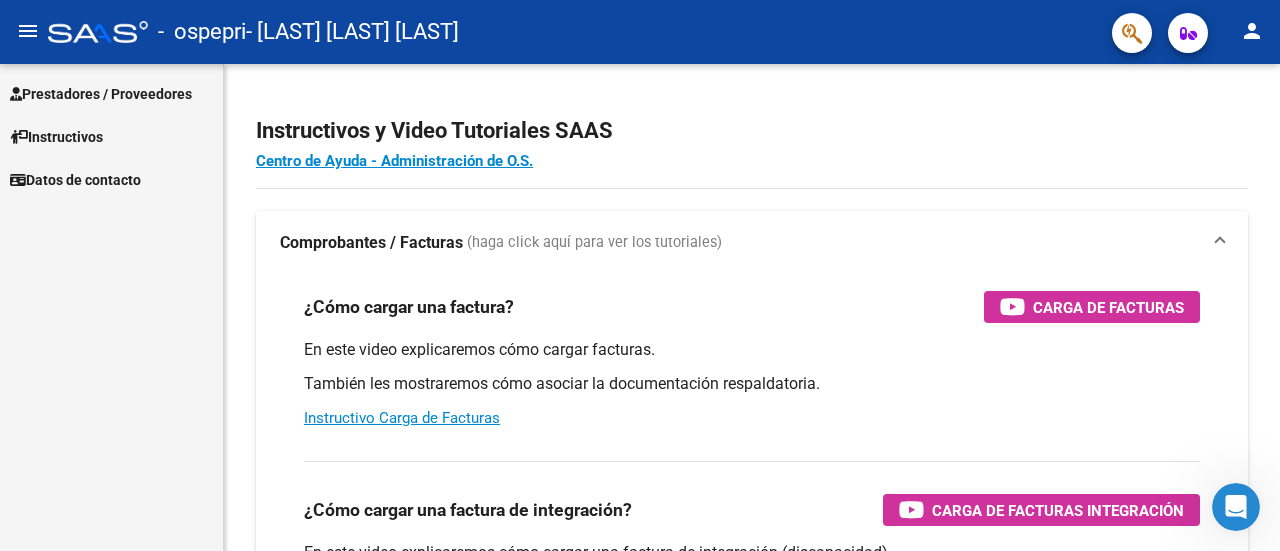 click on "Prestadores / Proveedores" at bounding box center [101, 94] 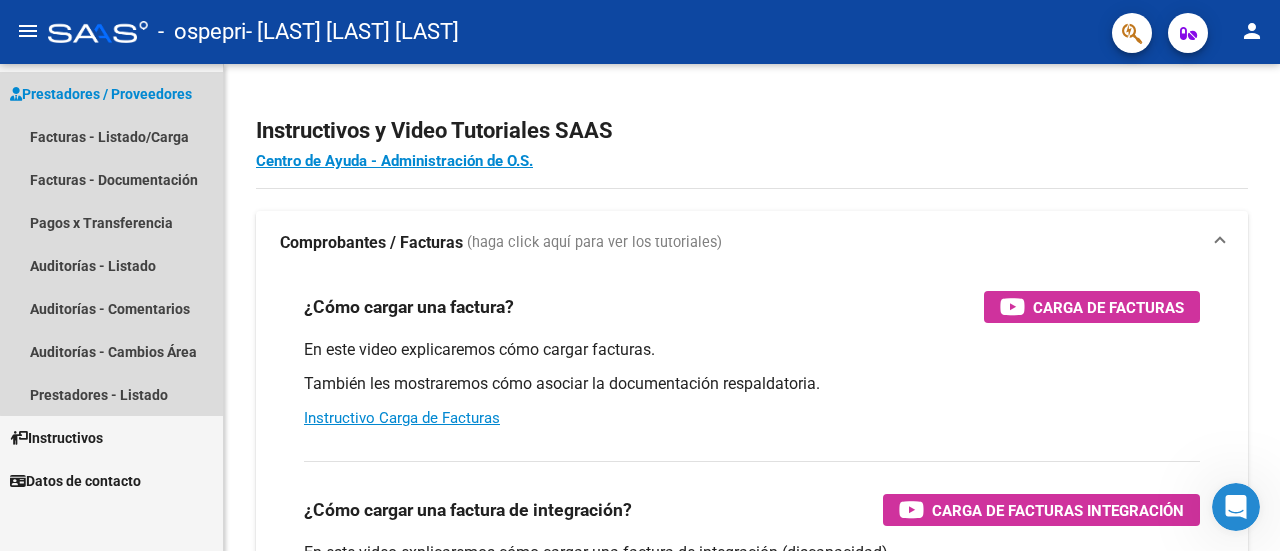 click on "Prestadores / Proveedores" at bounding box center [101, 94] 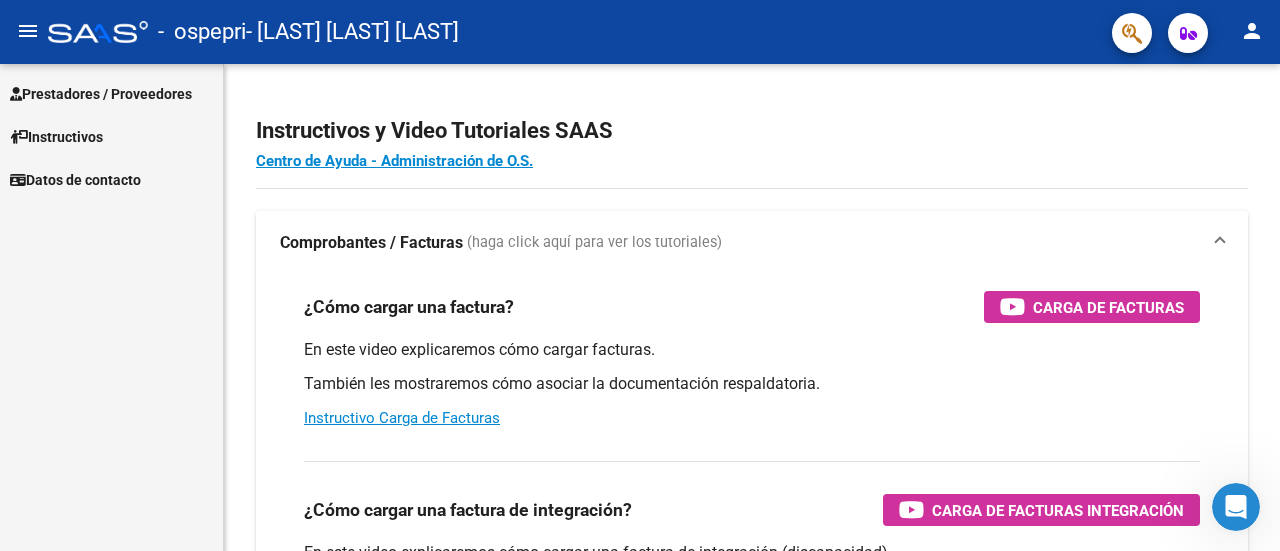 click on "Prestadores / Proveedores" at bounding box center (111, 93) 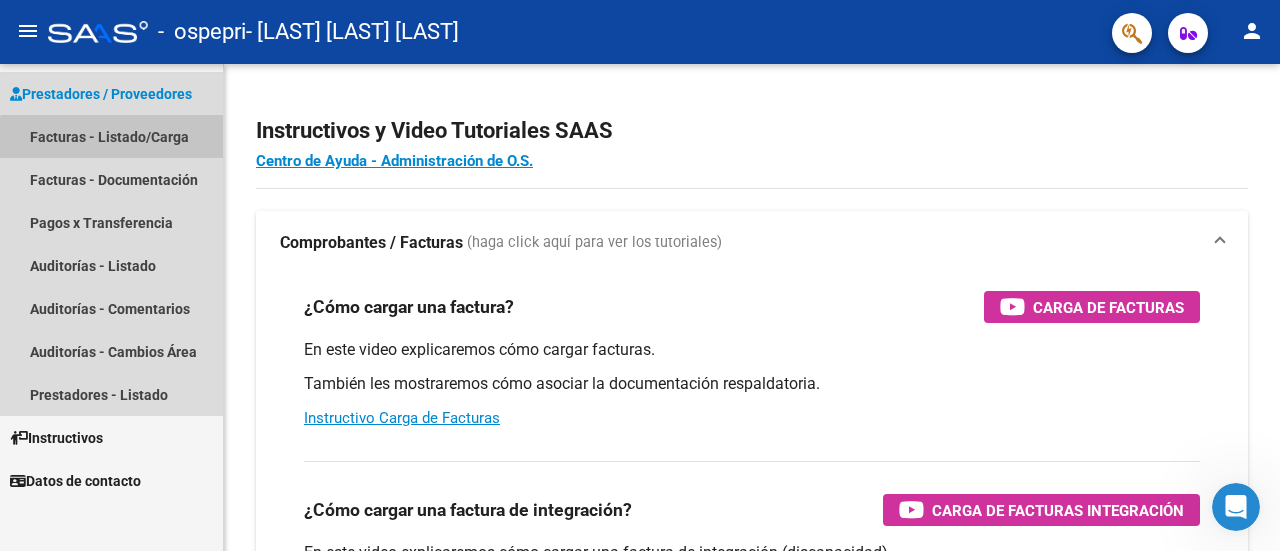 click on "Facturas - Listado/Carga" at bounding box center (111, 136) 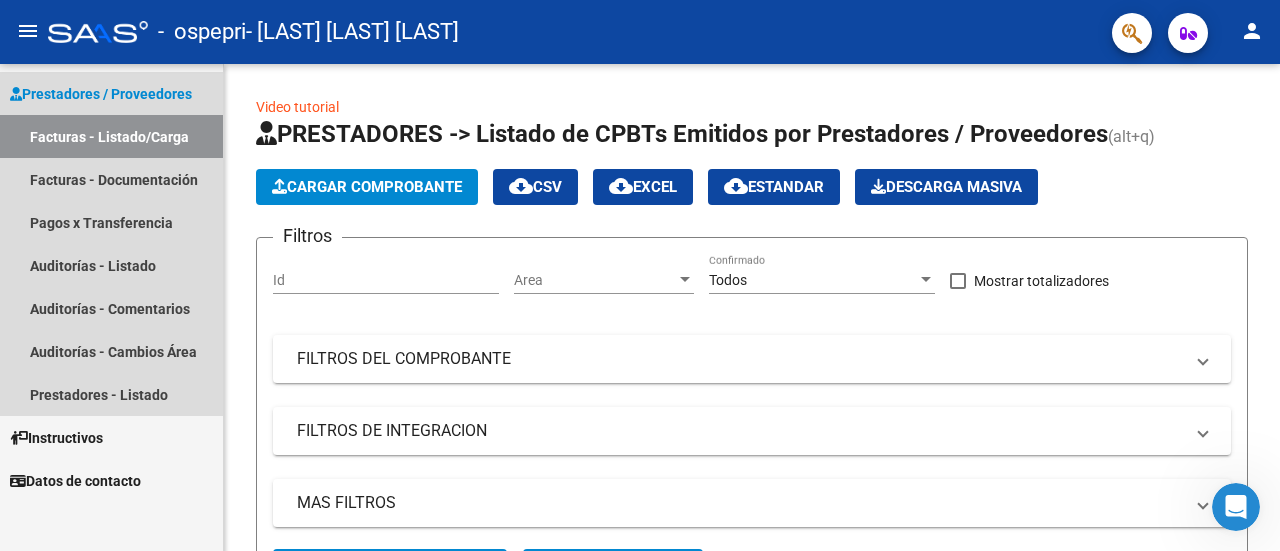 click on "Prestadores / Proveedores" at bounding box center [111, 93] 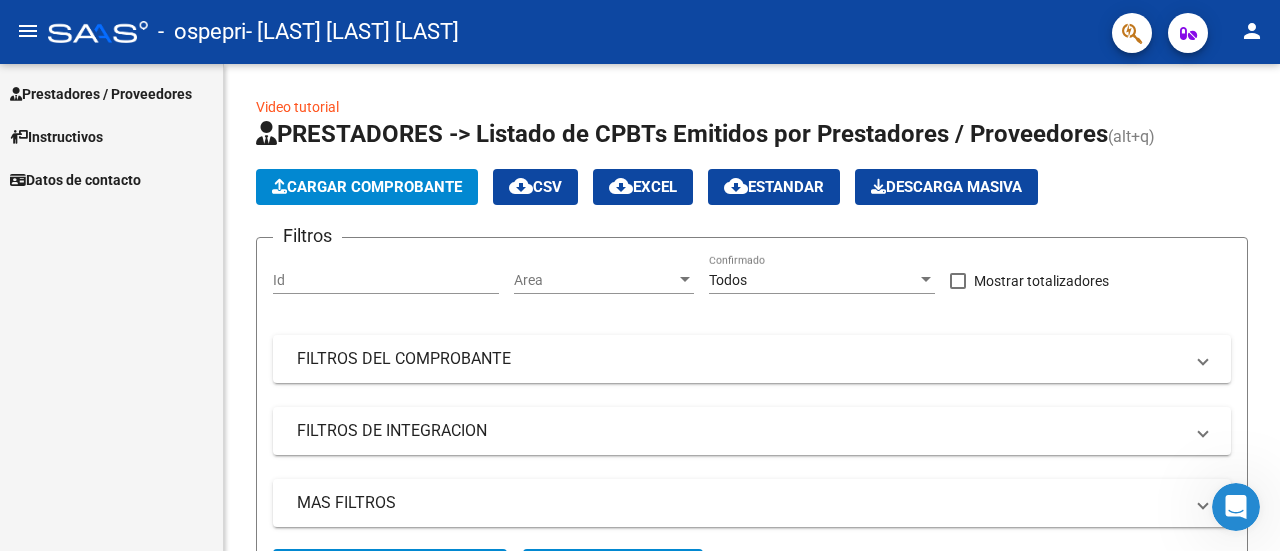click on "Prestadores / Proveedores" at bounding box center (101, 94) 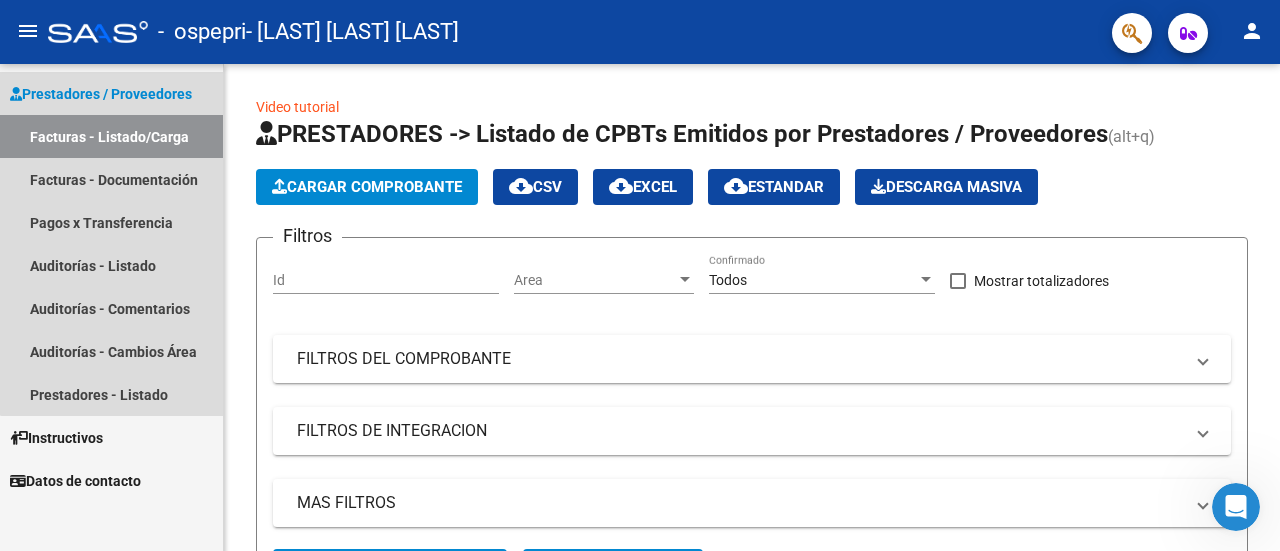 click on "Facturas - Listado/Carga" at bounding box center (111, 136) 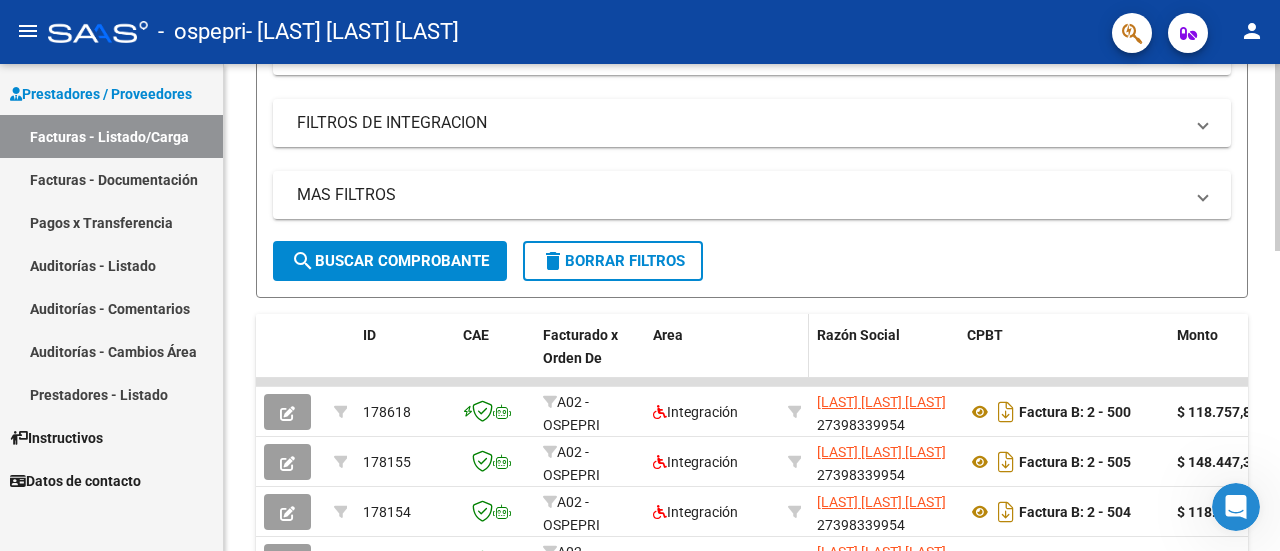 scroll, scrollTop: 100, scrollLeft: 0, axis: vertical 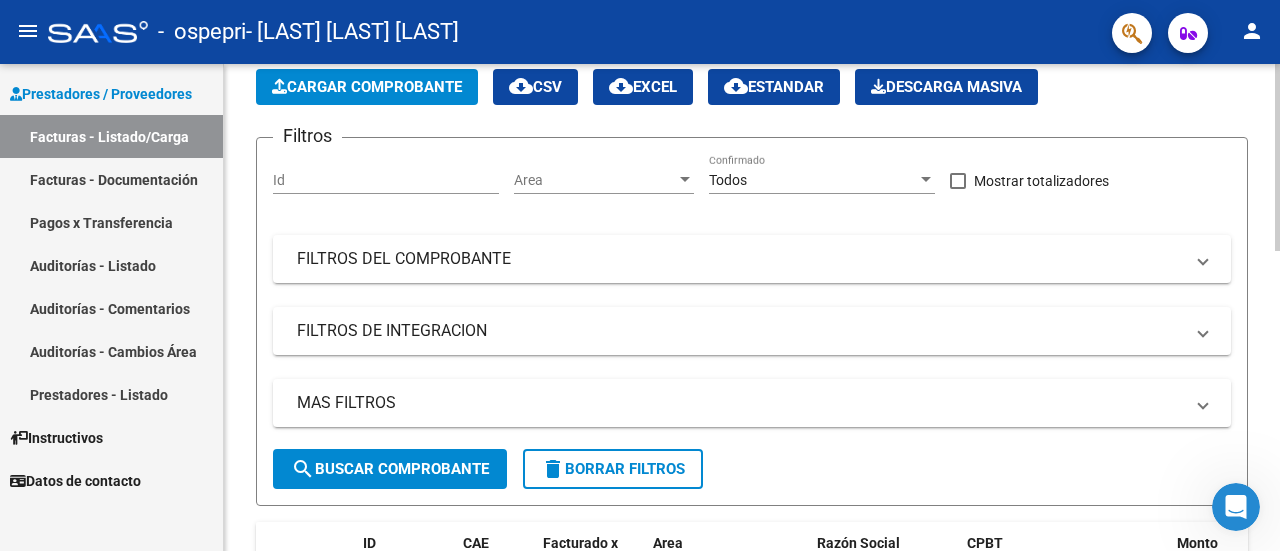 click on "Cargar Comprobante" 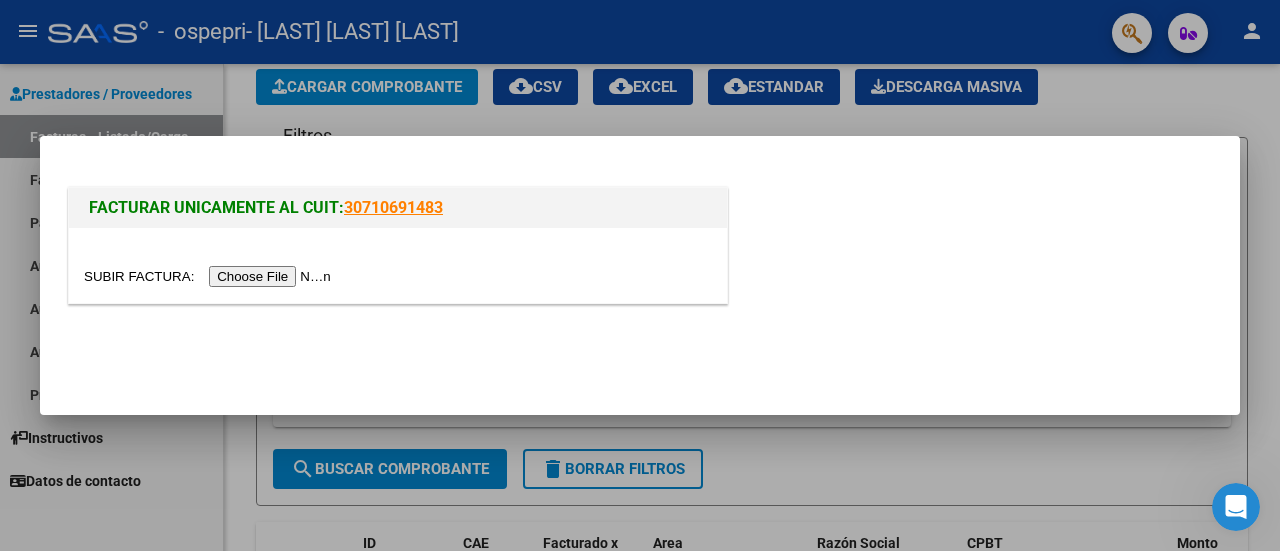 click at bounding box center [210, 276] 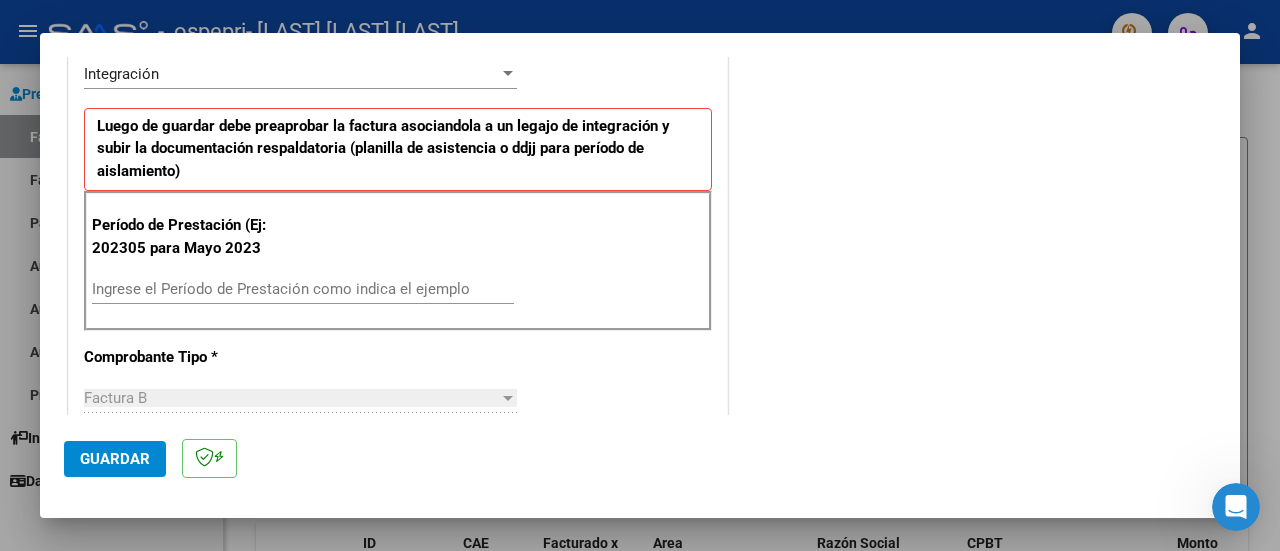 scroll, scrollTop: 500, scrollLeft: 0, axis: vertical 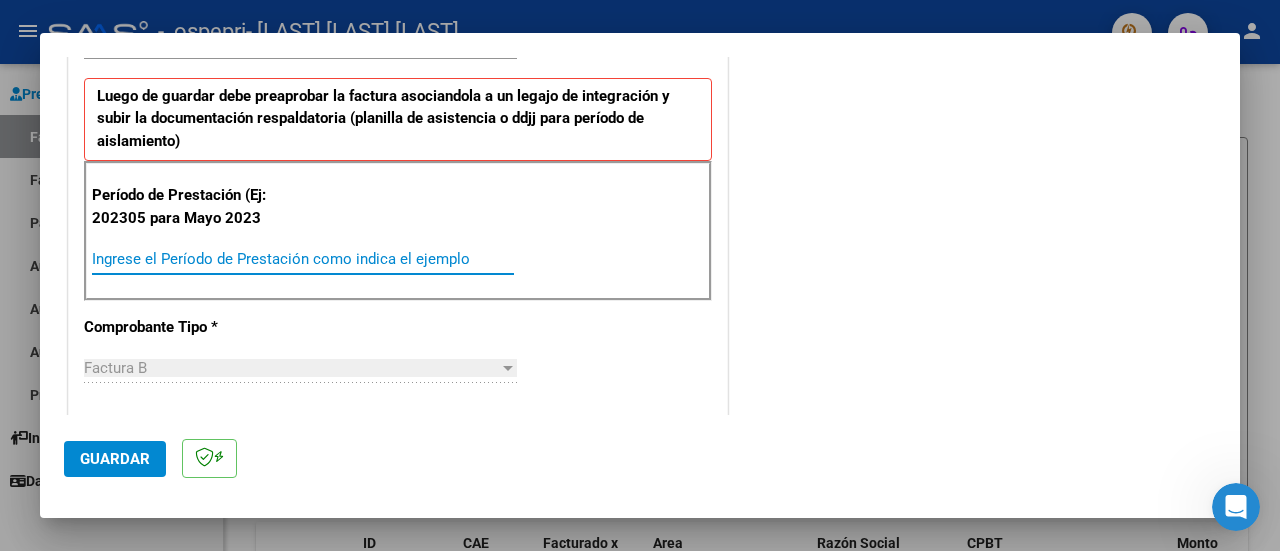 click on "Ingrese el Período de Prestación como indica el ejemplo" at bounding box center (303, 259) 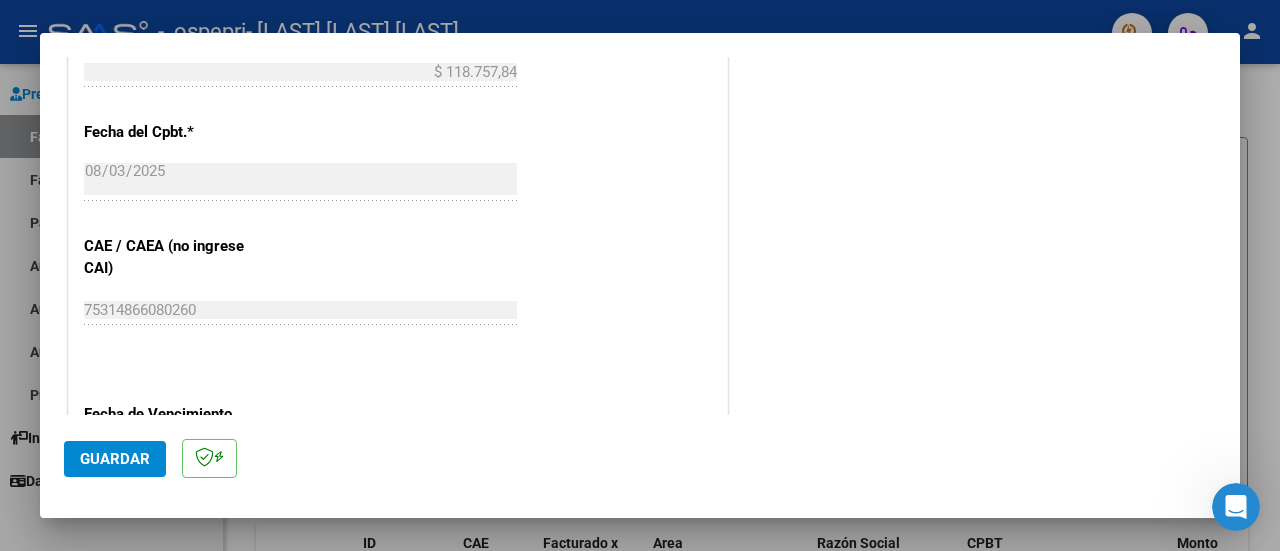 scroll, scrollTop: 1400, scrollLeft: 0, axis: vertical 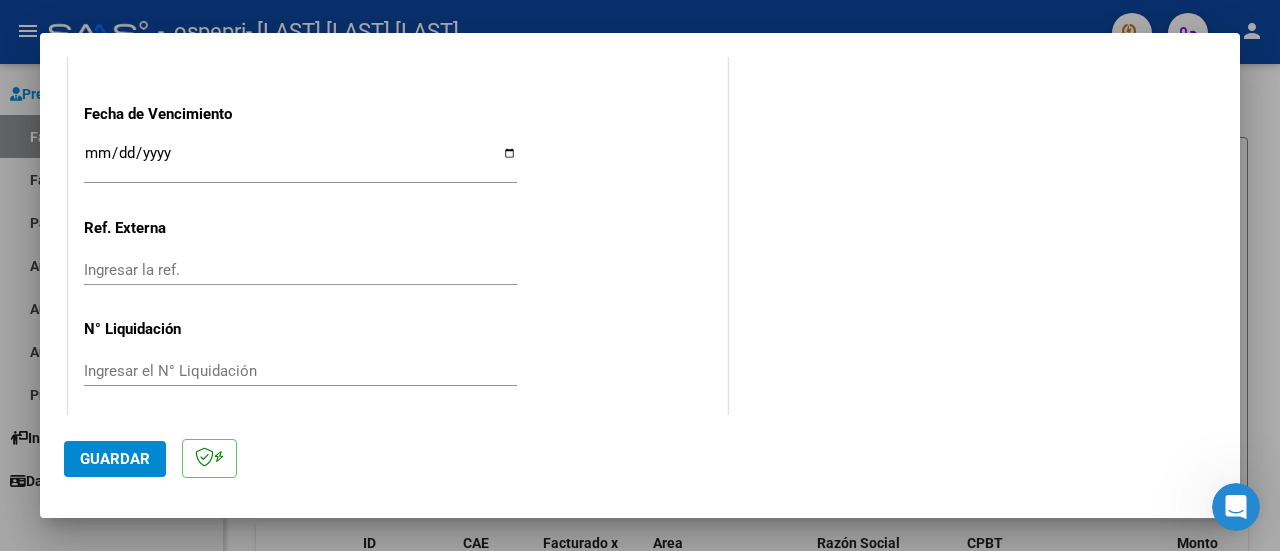 type on "202507" 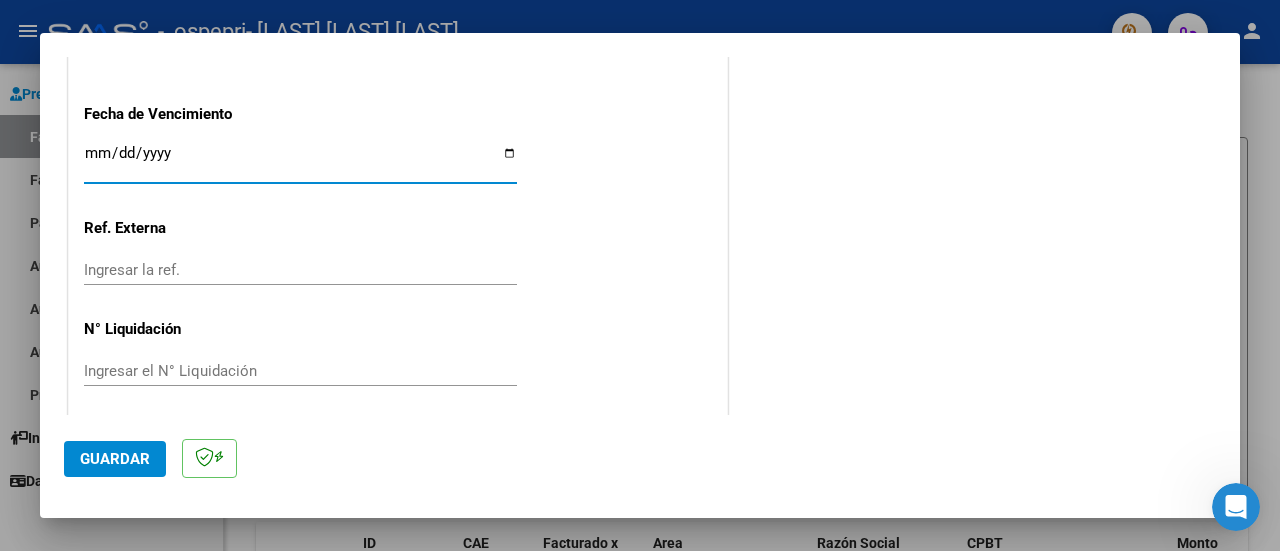 click on "Ingresar la fecha" at bounding box center [300, 161] 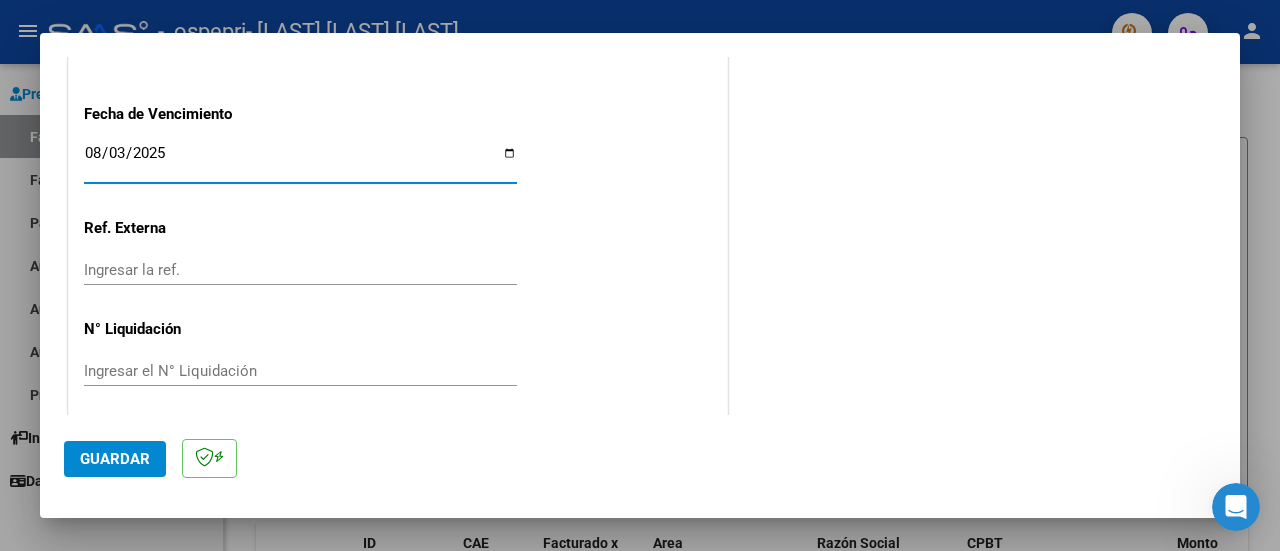 type on "2025-08-03" 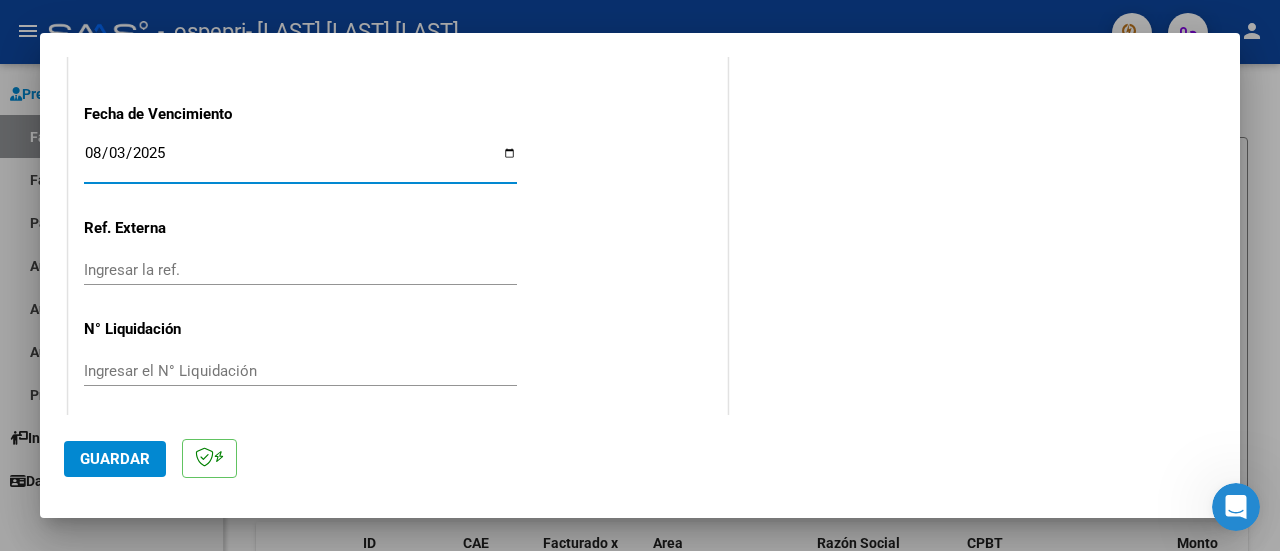 click on "Guardar" 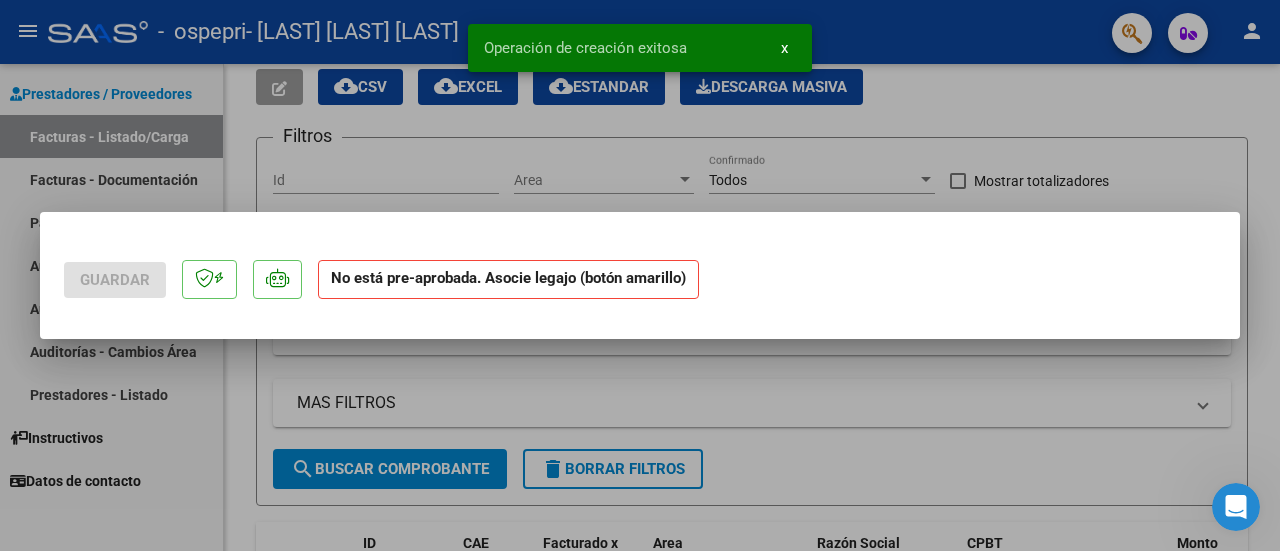 scroll, scrollTop: 0, scrollLeft: 0, axis: both 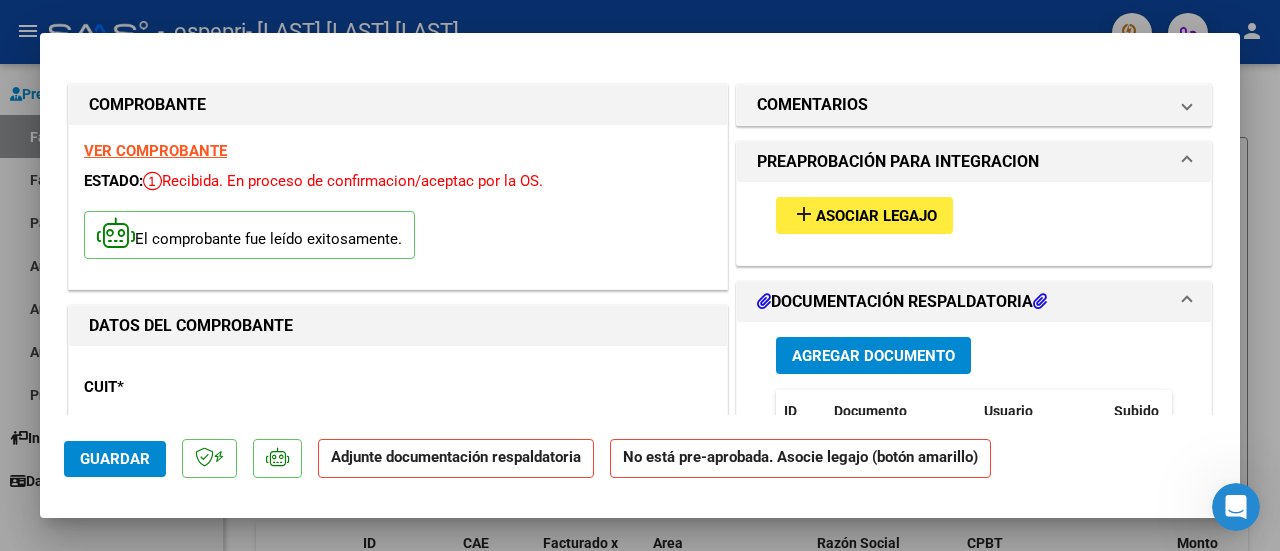 click on "Asociar Legajo" at bounding box center (876, 216) 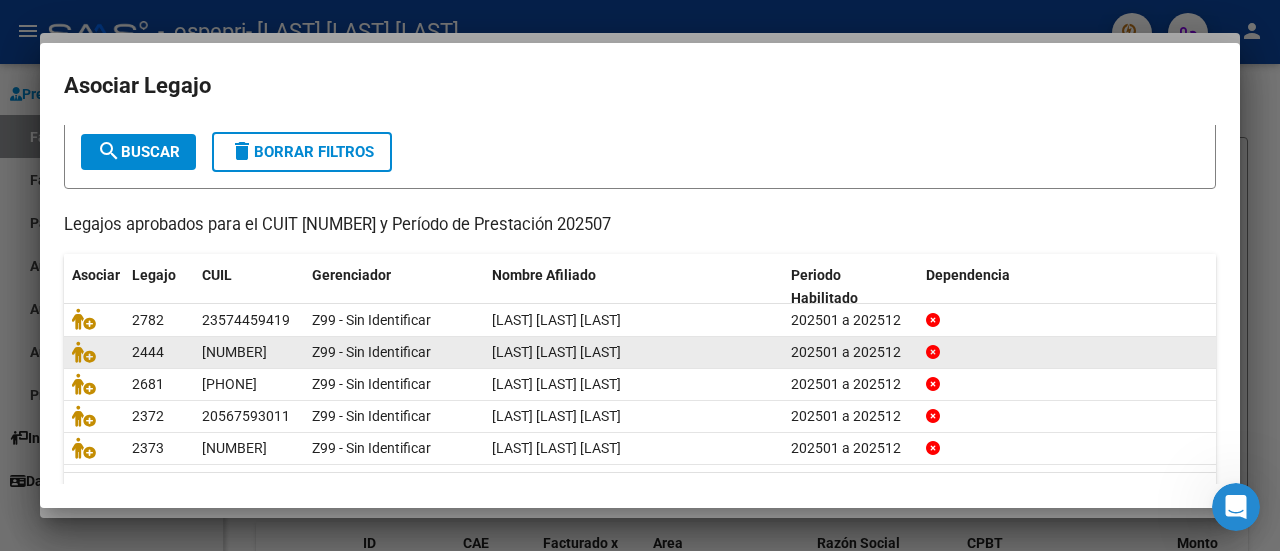 scroll, scrollTop: 158, scrollLeft: 0, axis: vertical 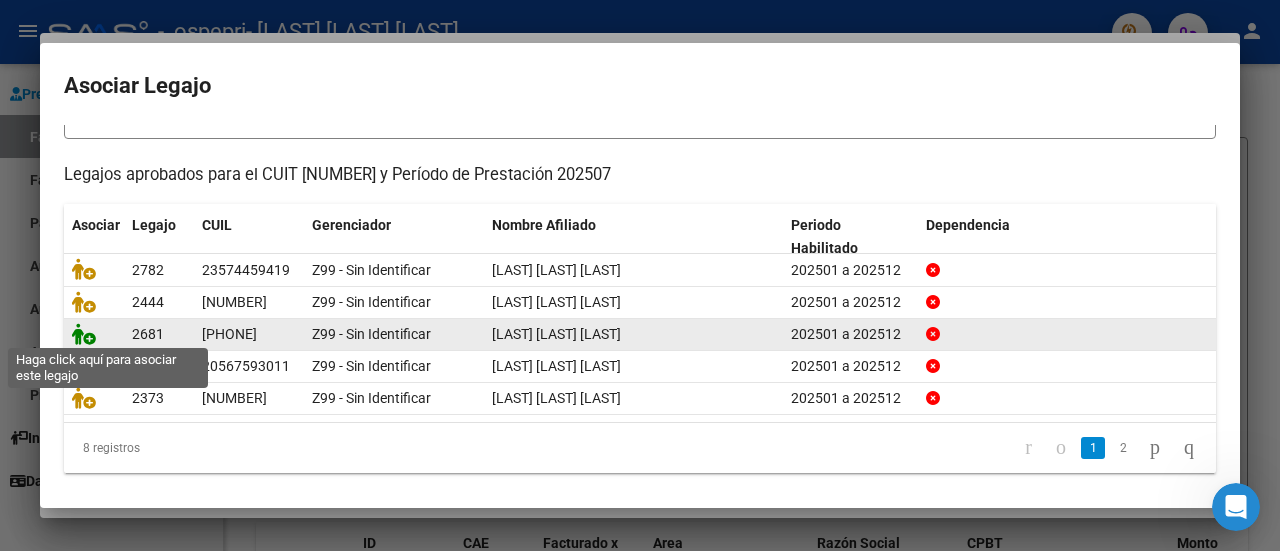 click 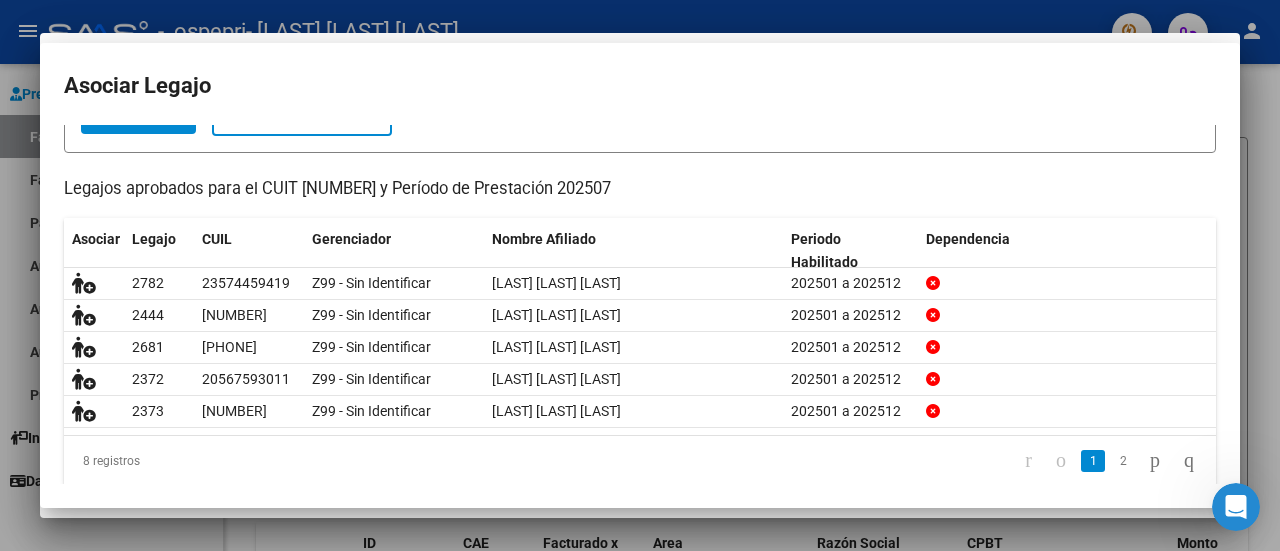 scroll, scrollTop: 0, scrollLeft: 0, axis: both 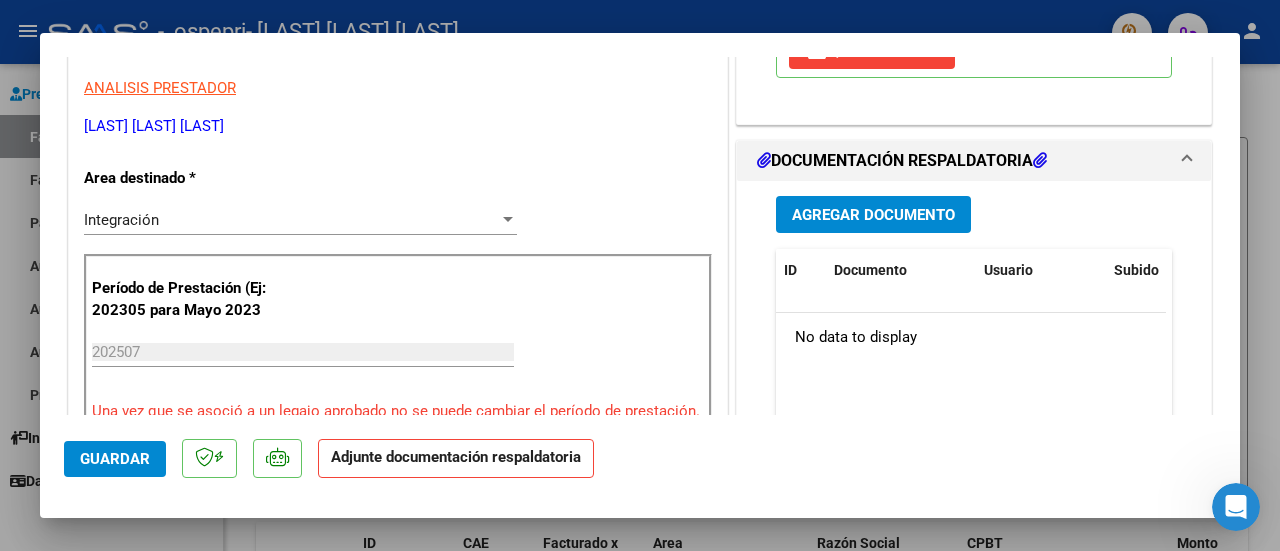 click on "Agregar Documento" at bounding box center [873, 215] 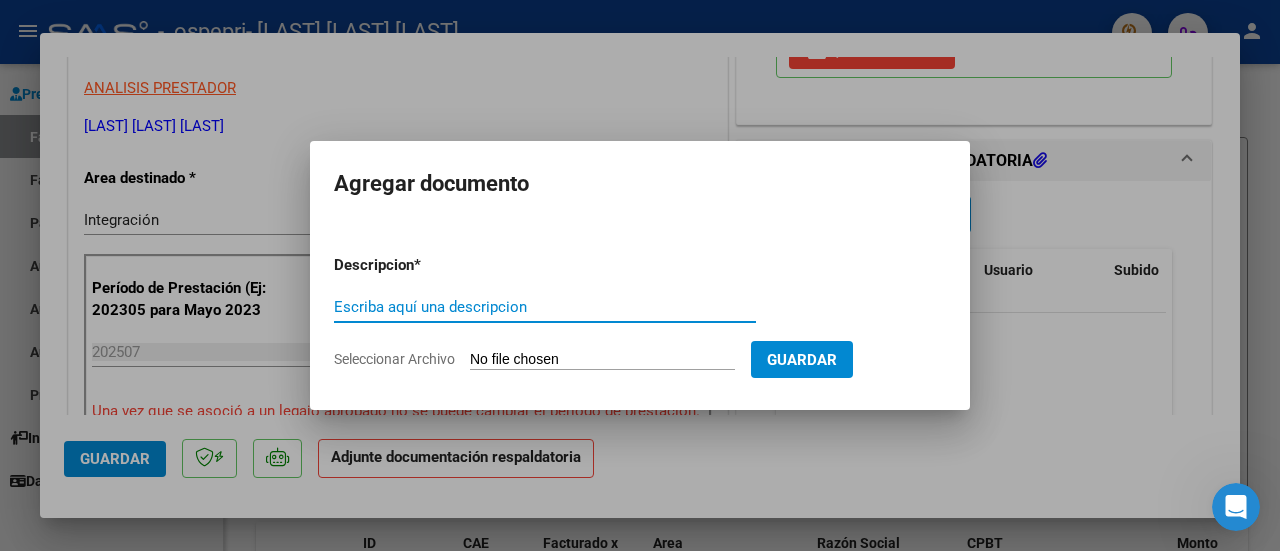 click on "Escriba aquí una descripcion" at bounding box center [545, 307] 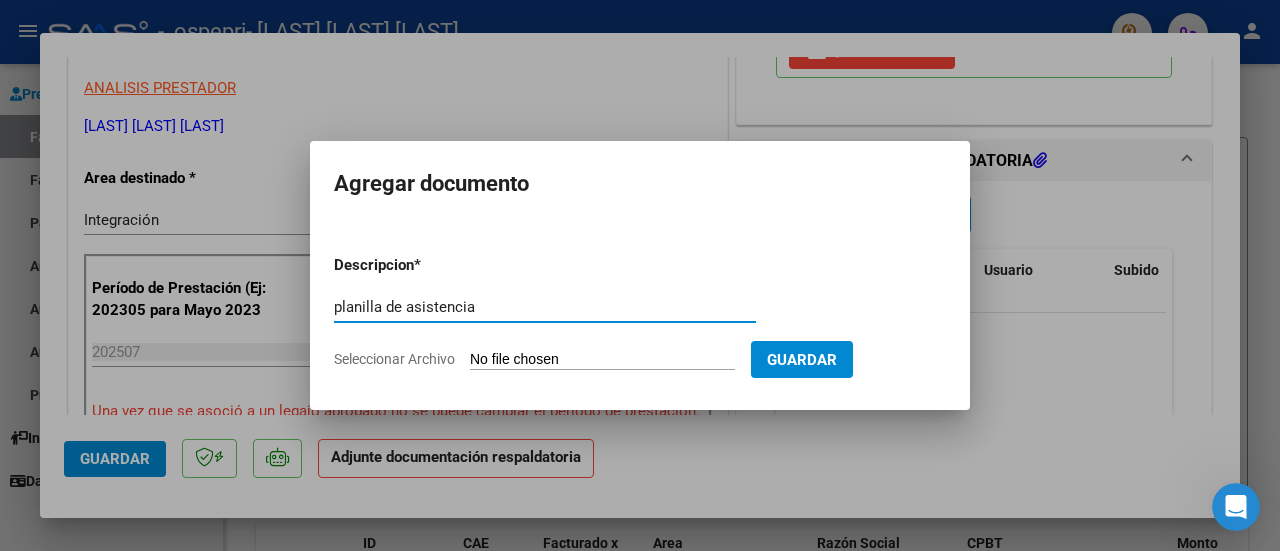 type on "planilla de asistencia" 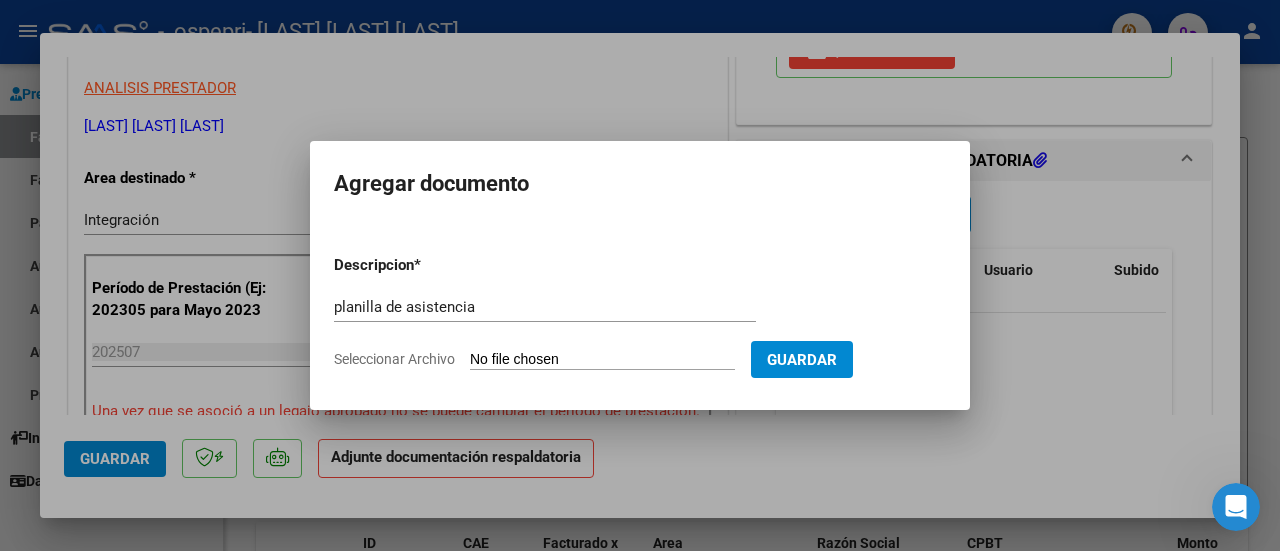 type on "C:\fakepath\planilla julio. [LAST].pdf" 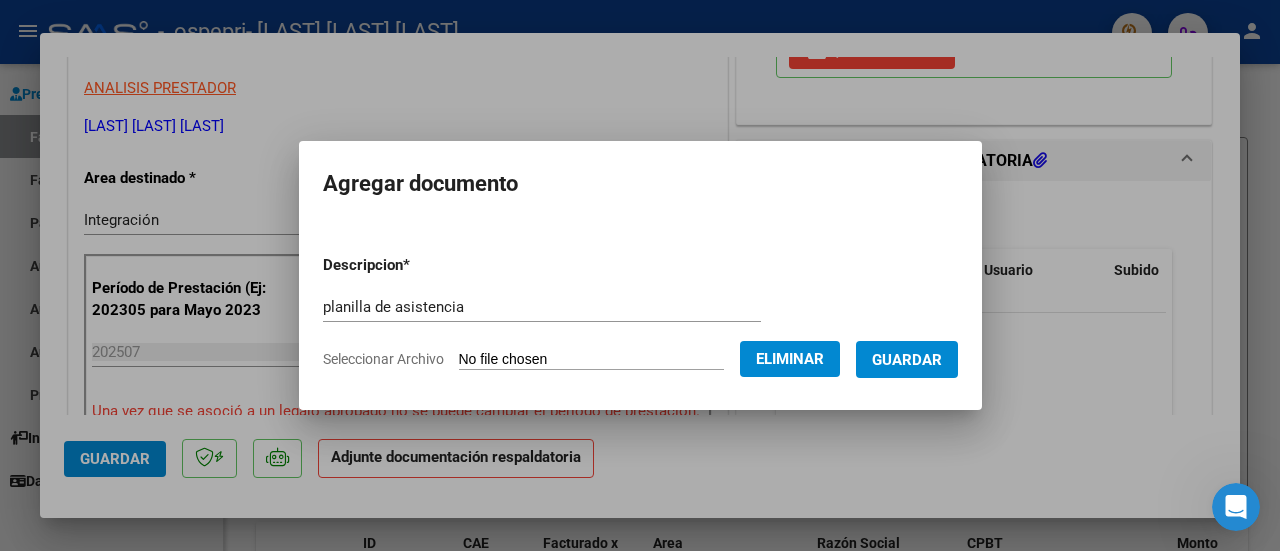 click on "Guardar" at bounding box center [907, 360] 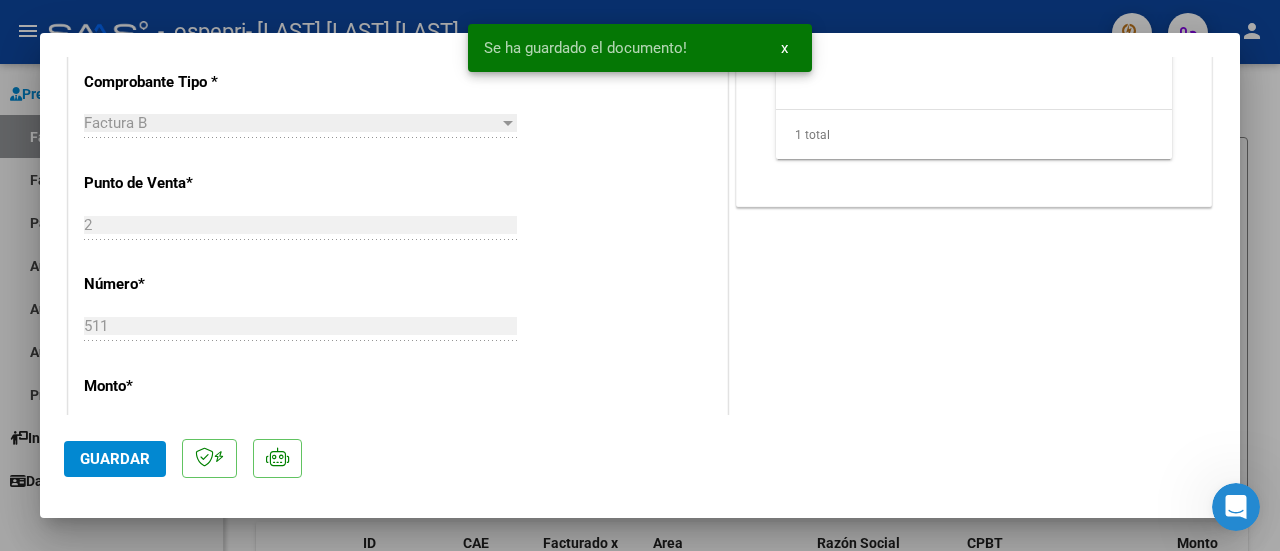 scroll, scrollTop: 800, scrollLeft: 0, axis: vertical 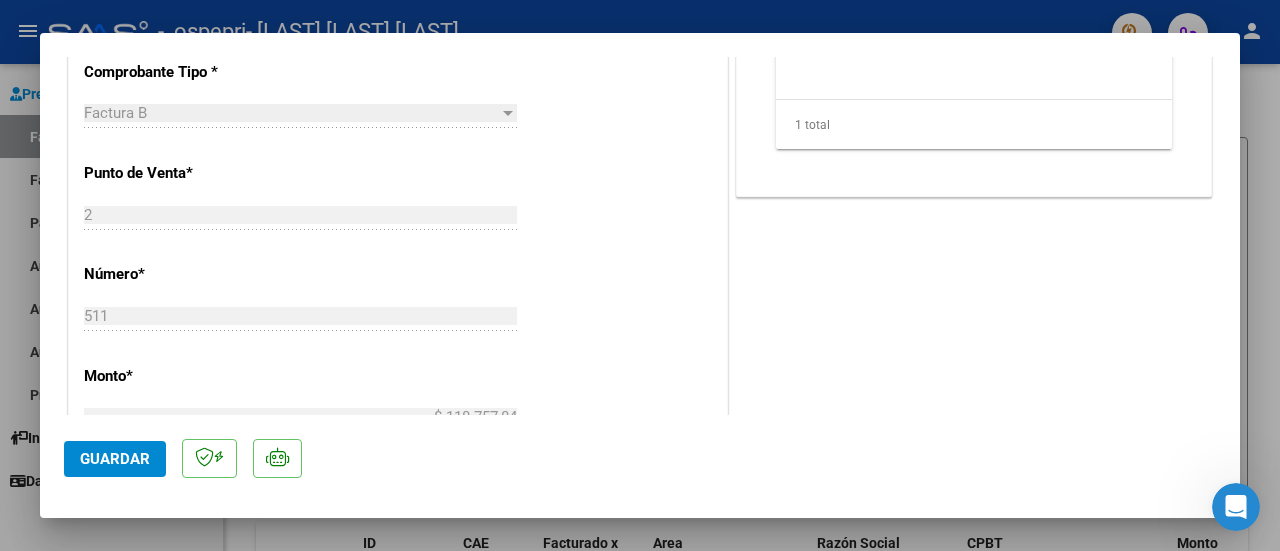 click on "Guardar" 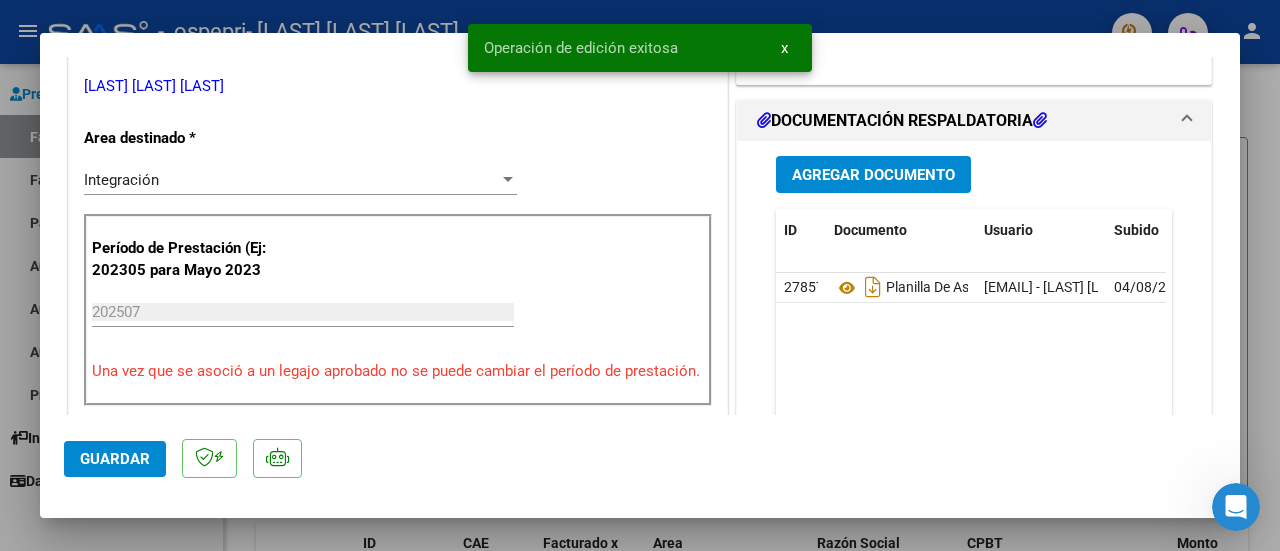 scroll, scrollTop: 400, scrollLeft: 0, axis: vertical 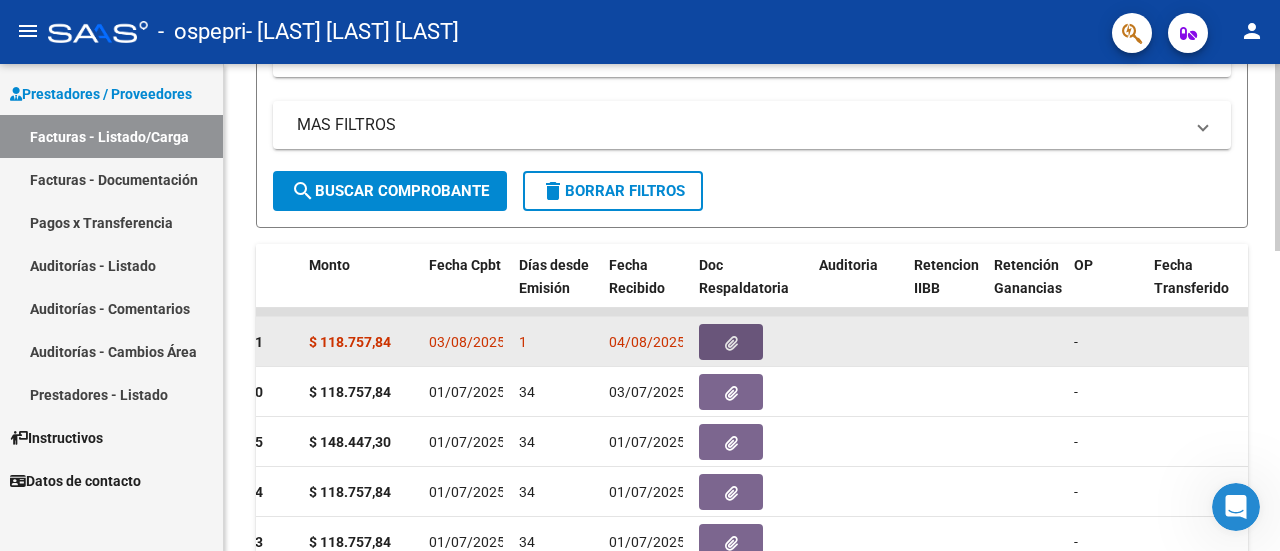 click 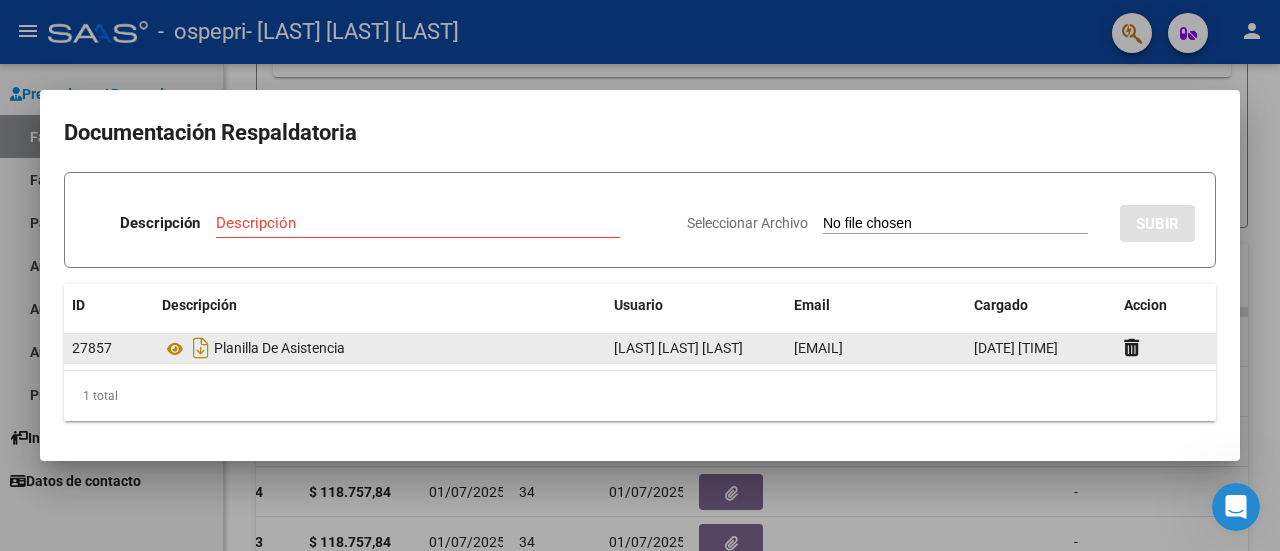 click on "Planilla De Asistencia" 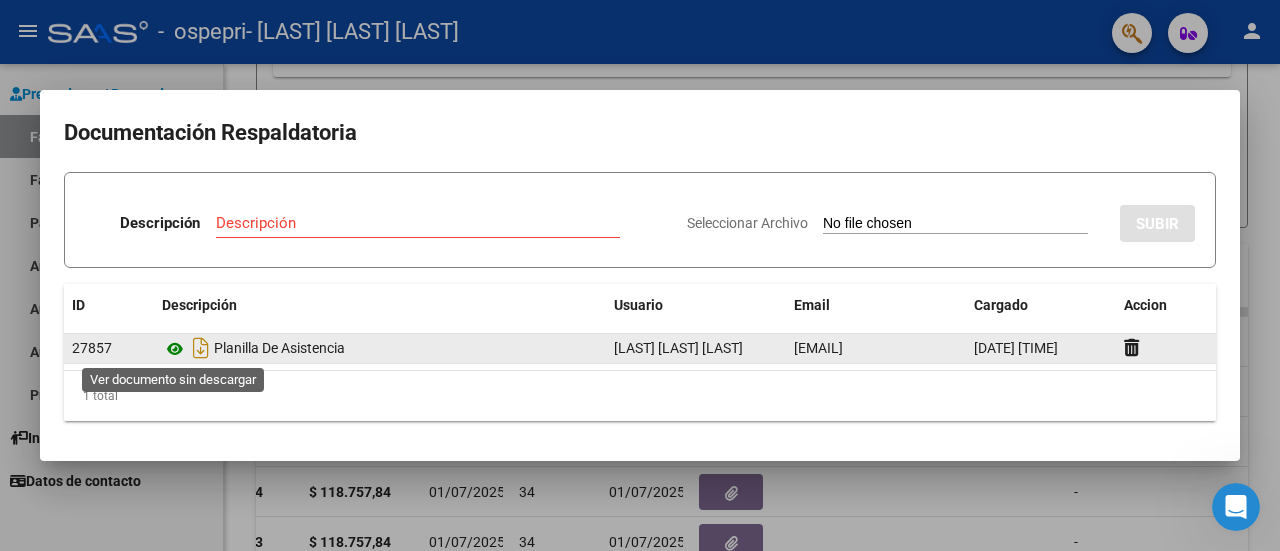 click 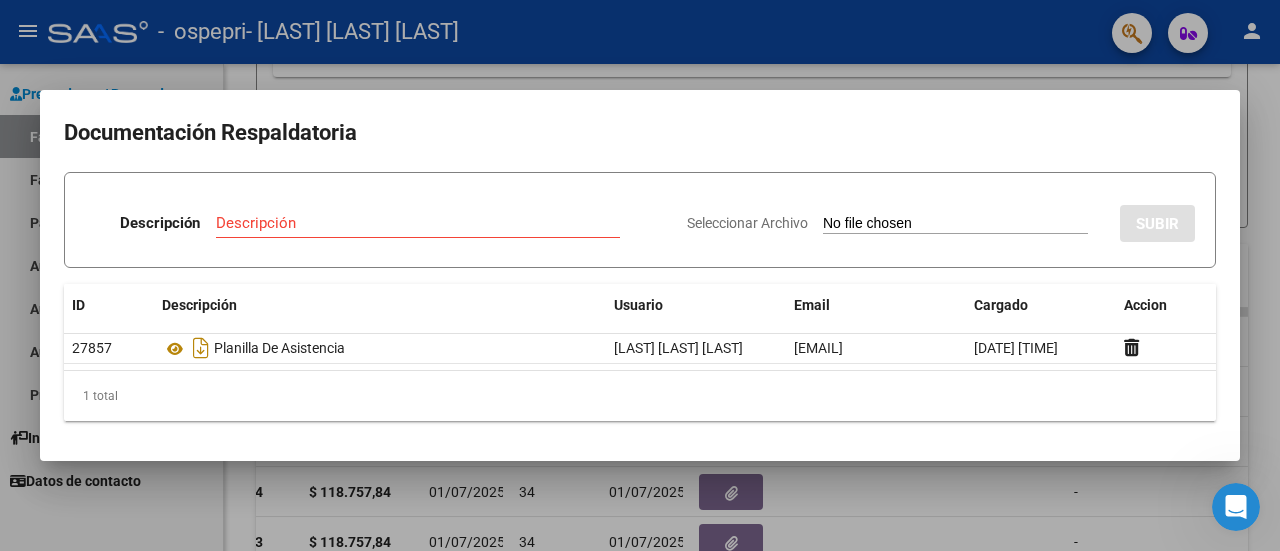 click at bounding box center [640, 275] 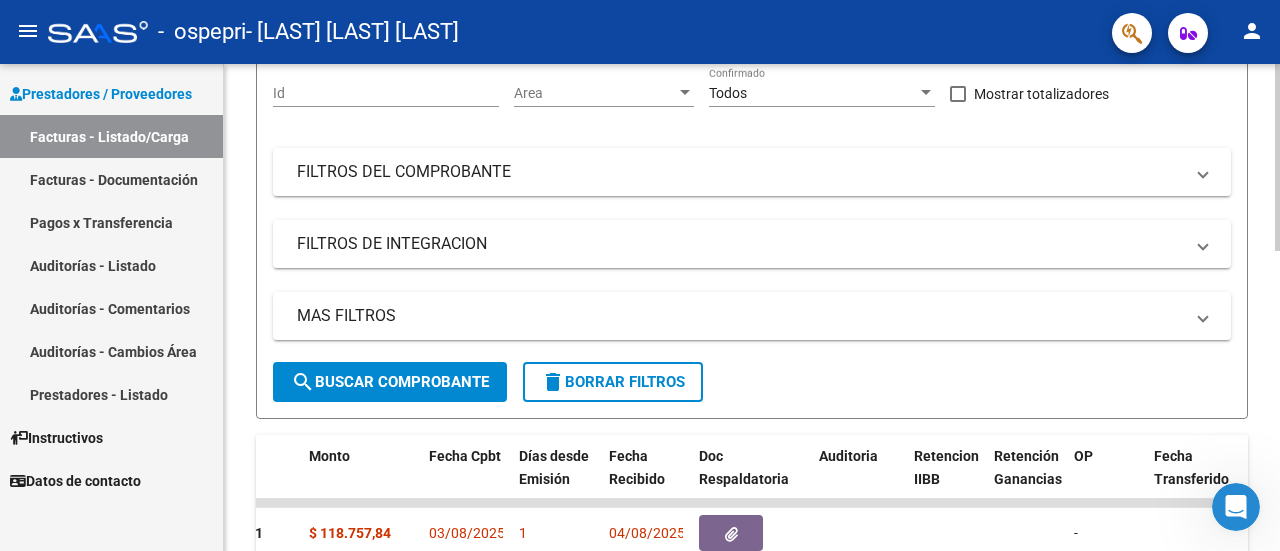 scroll, scrollTop: 0, scrollLeft: 0, axis: both 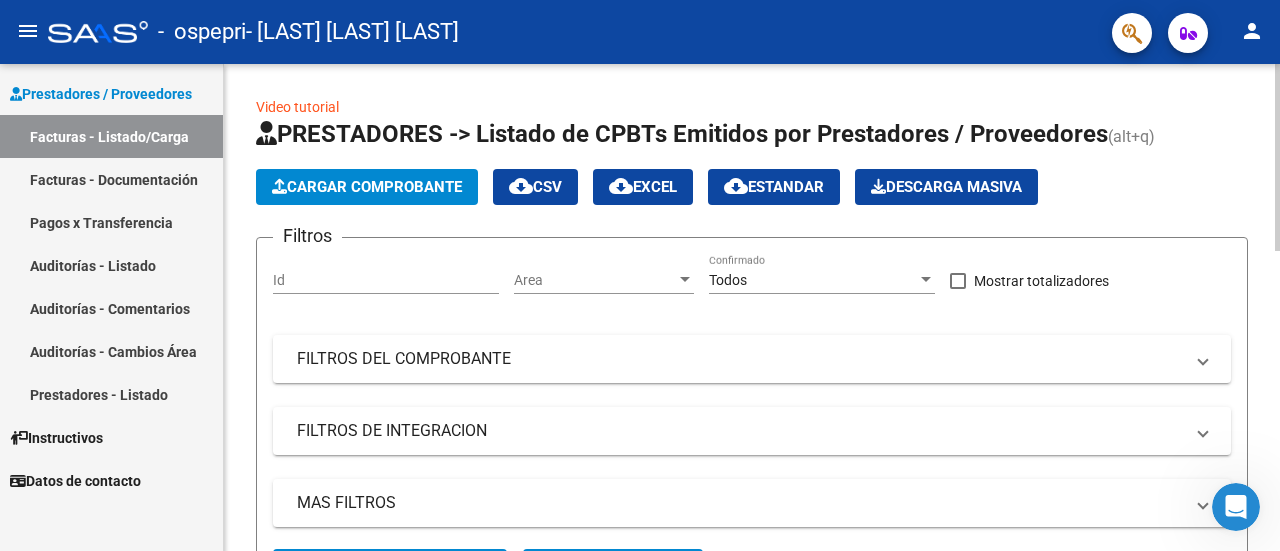 click on "Cargar Comprobante" 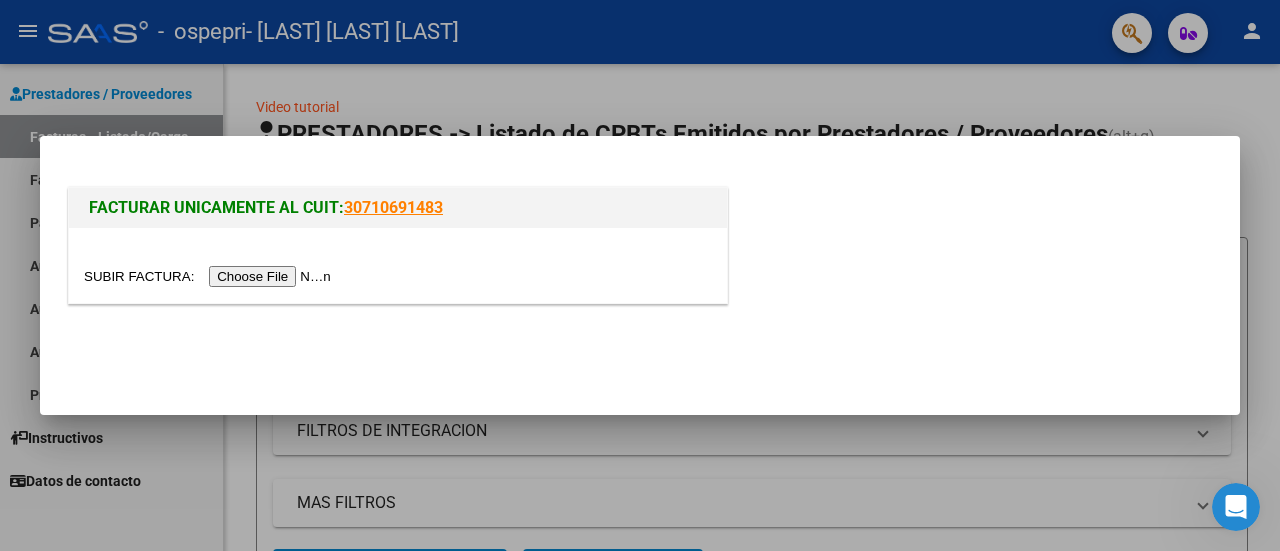 click at bounding box center [210, 276] 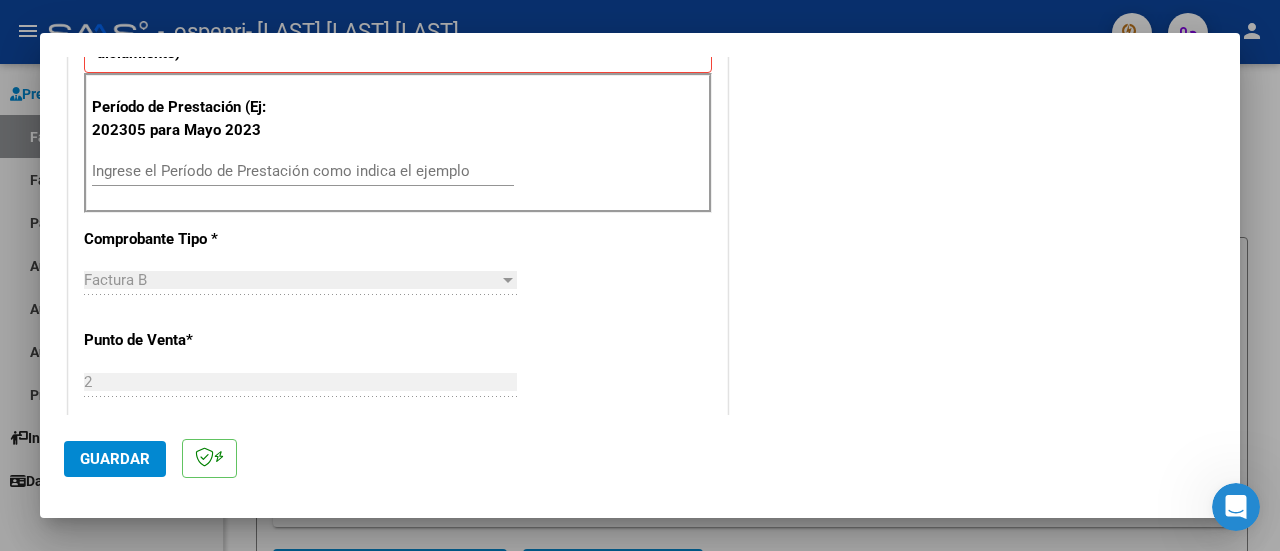 scroll, scrollTop: 600, scrollLeft: 0, axis: vertical 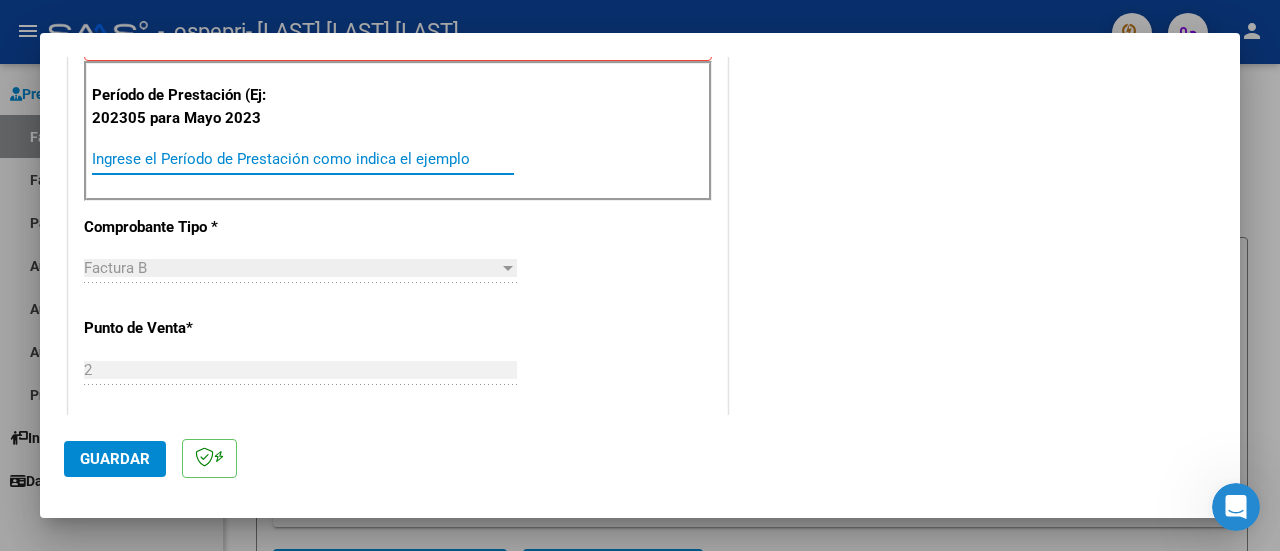 click on "Ingrese el Período de Prestación como indica el ejemplo" at bounding box center (303, 159) 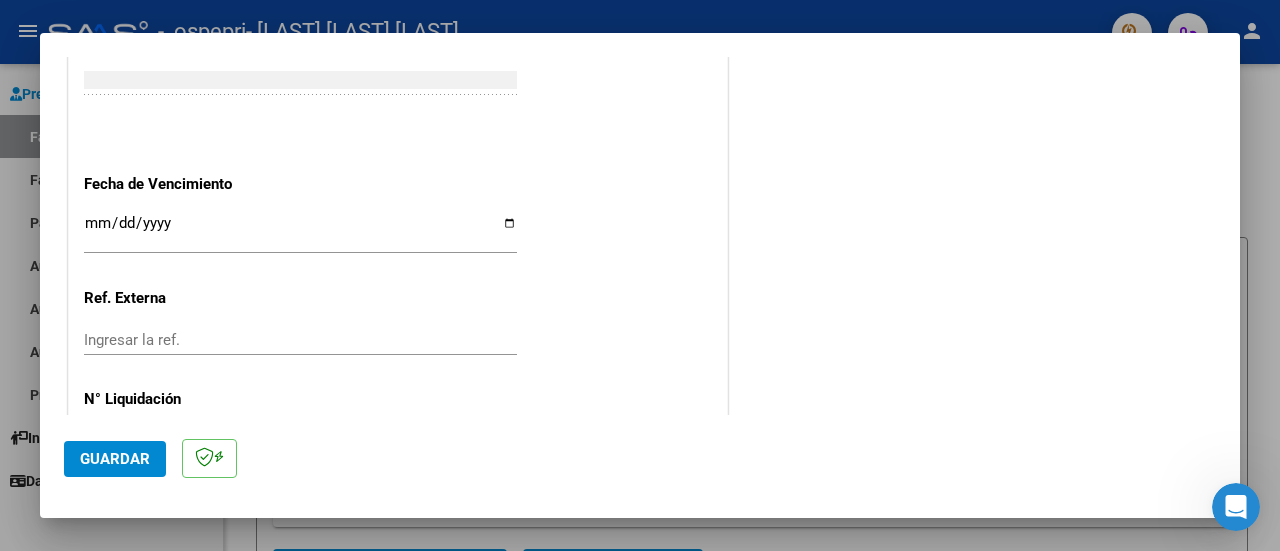 scroll, scrollTop: 1400, scrollLeft: 0, axis: vertical 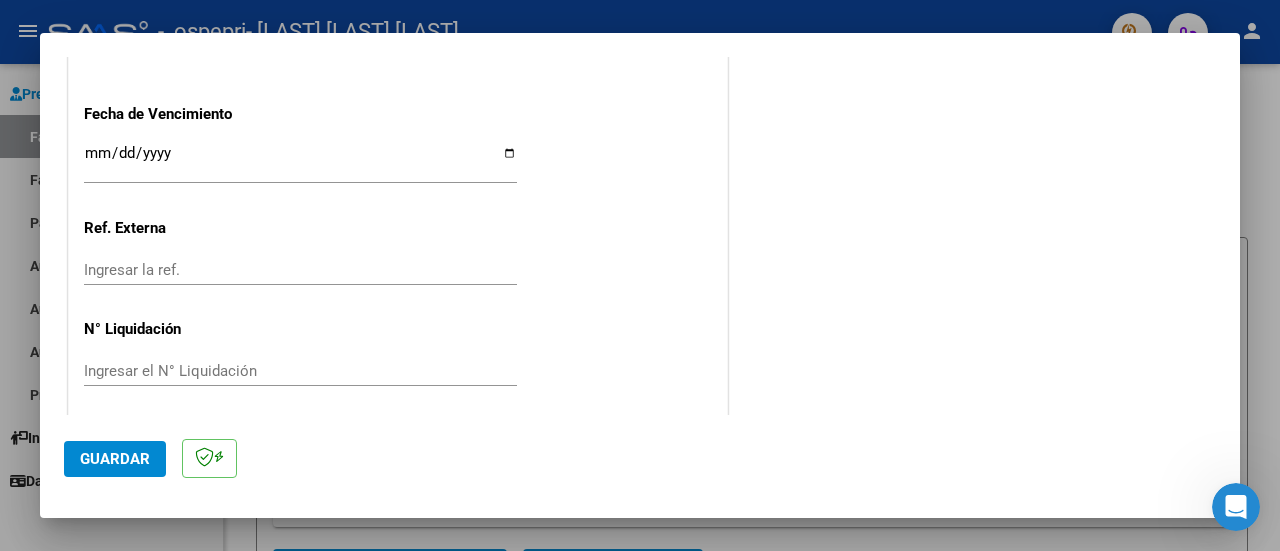 type on "202507" 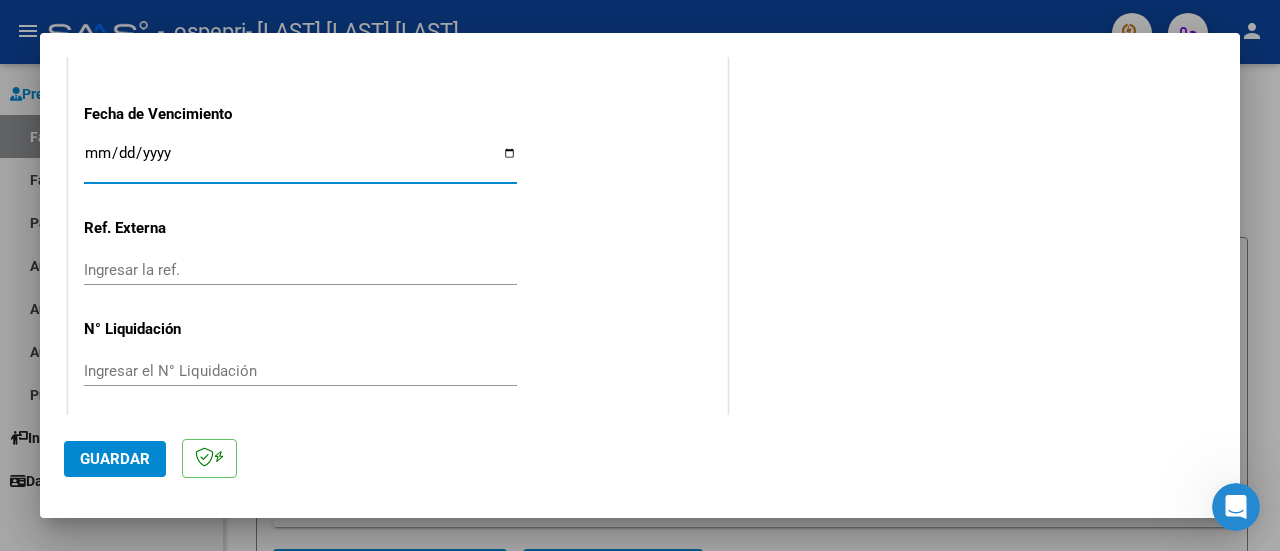 click on "Ingresar la fecha" at bounding box center [300, 161] 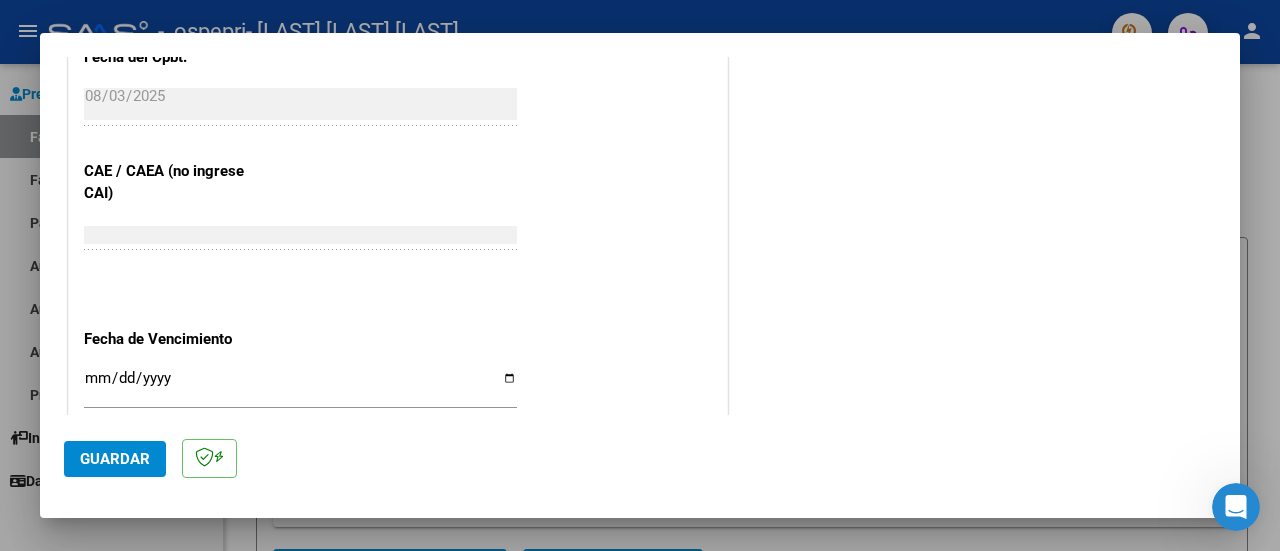 scroll, scrollTop: 1200, scrollLeft: 0, axis: vertical 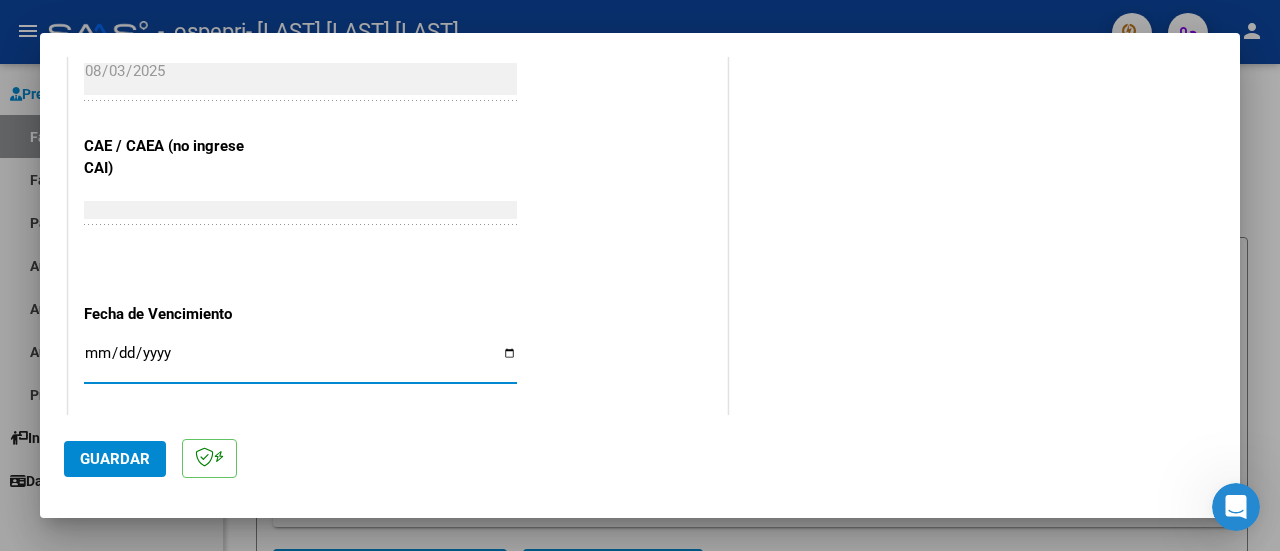 click on "Ingresar la fecha" at bounding box center [300, 361] 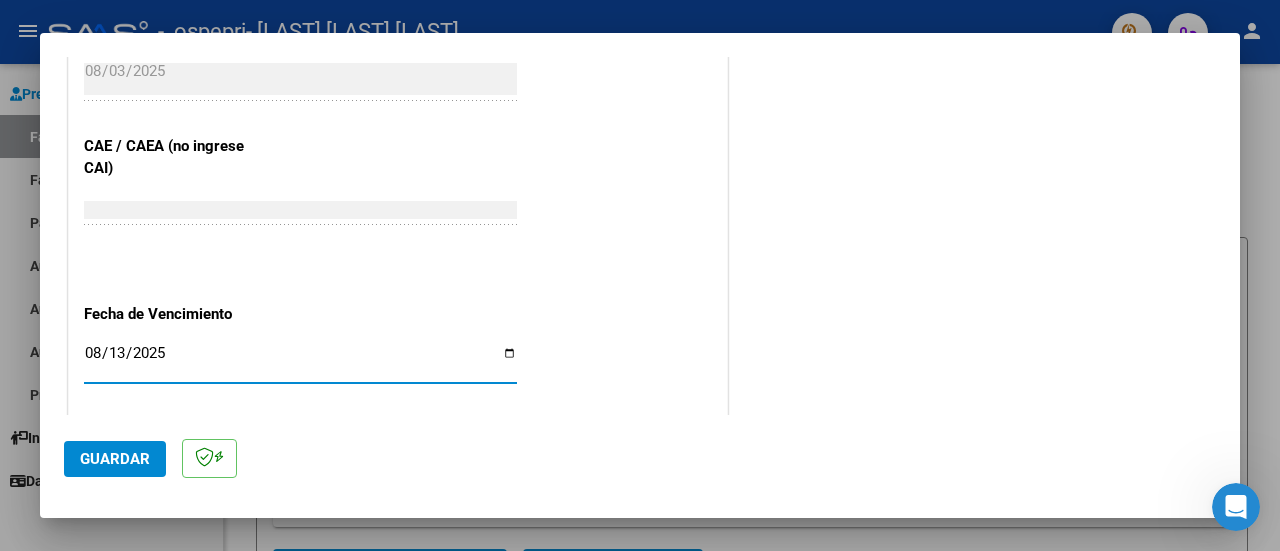 type on "2025-08-13" 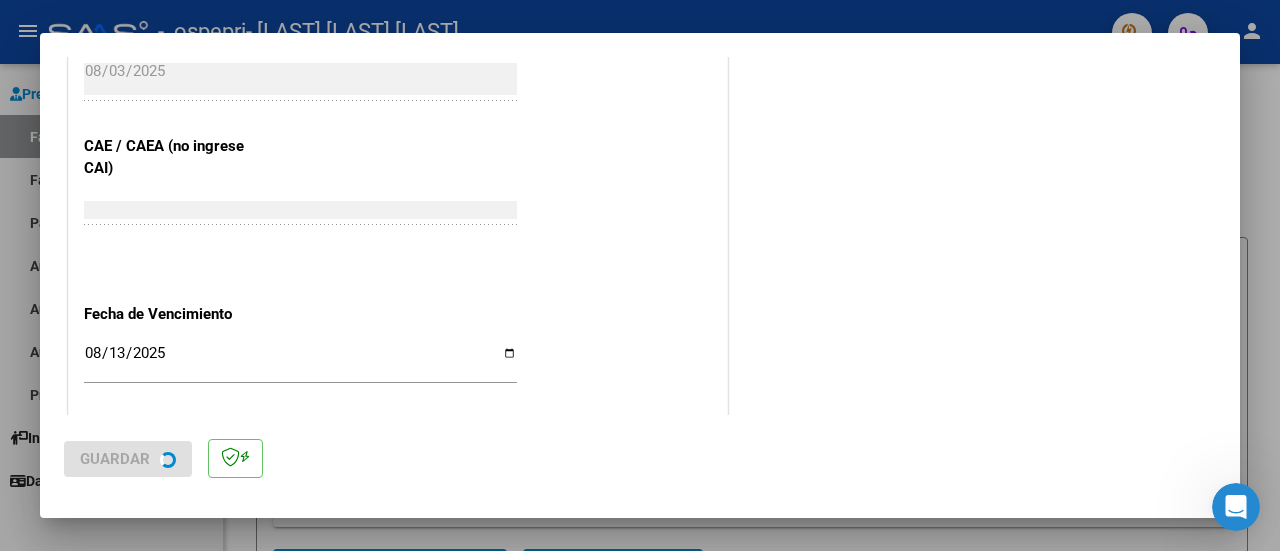scroll, scrollTop: 0, scrollLeft: 0, axis: both 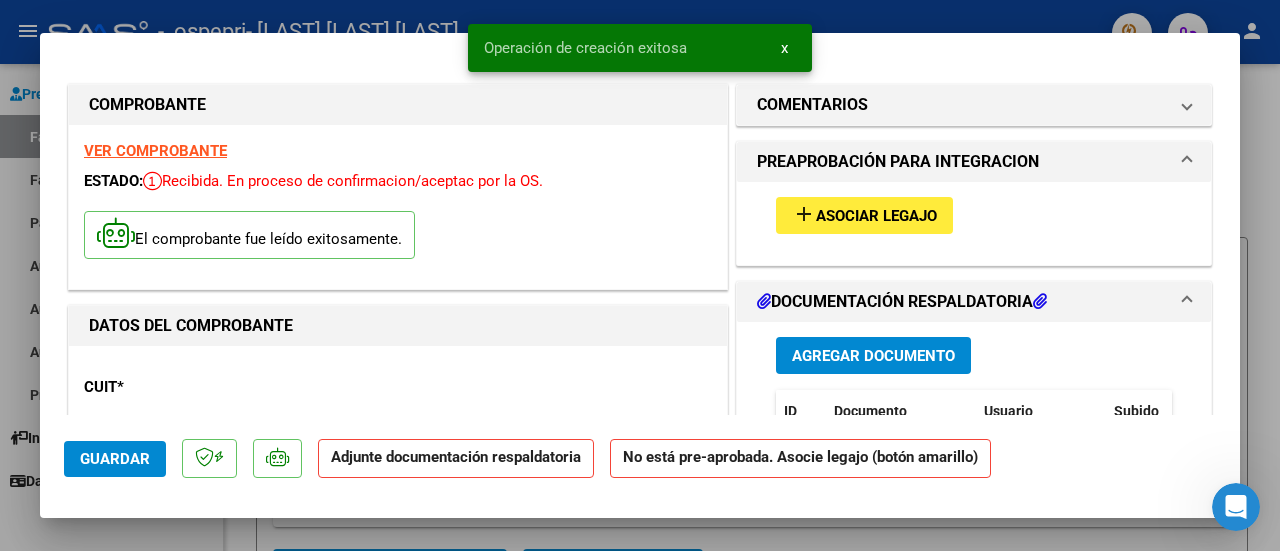 click on "Asociar Legajo" at bounding box center [876, 216] 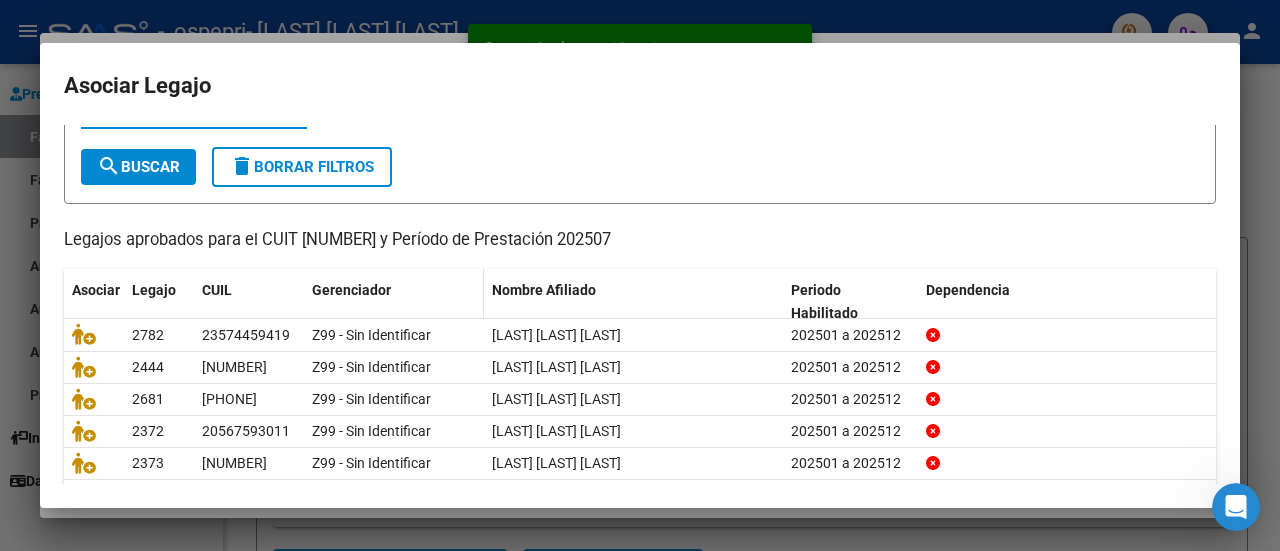 scroll, scrollTop: 158, scrollLeft: 0, axis: vertical 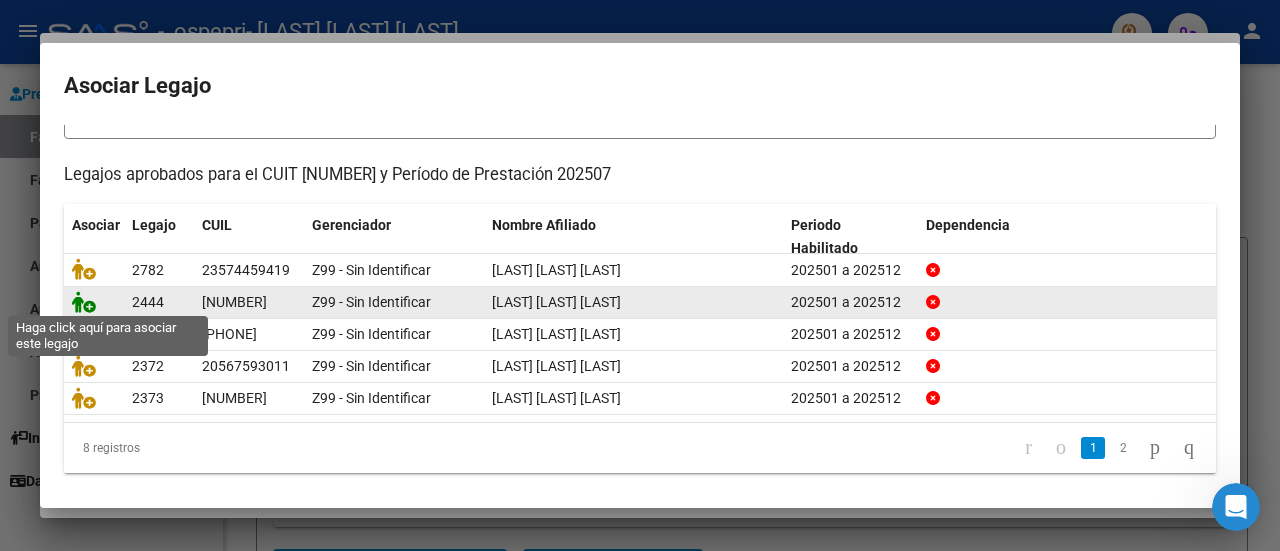 click 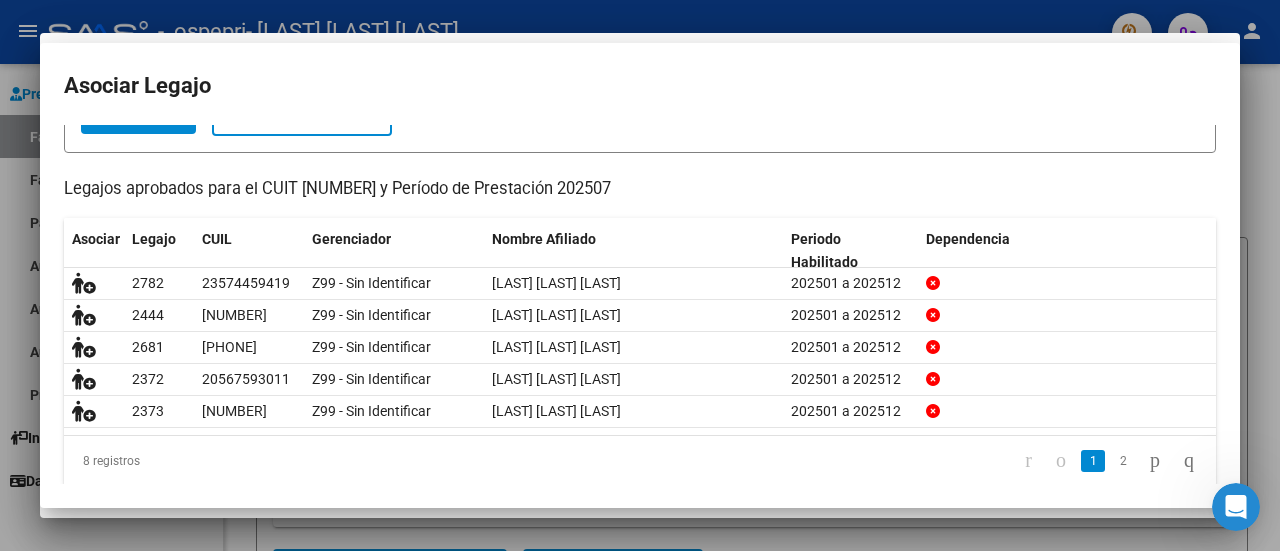 scroll, scrollTop: 171, scrollLeft: 0, axis: vertical 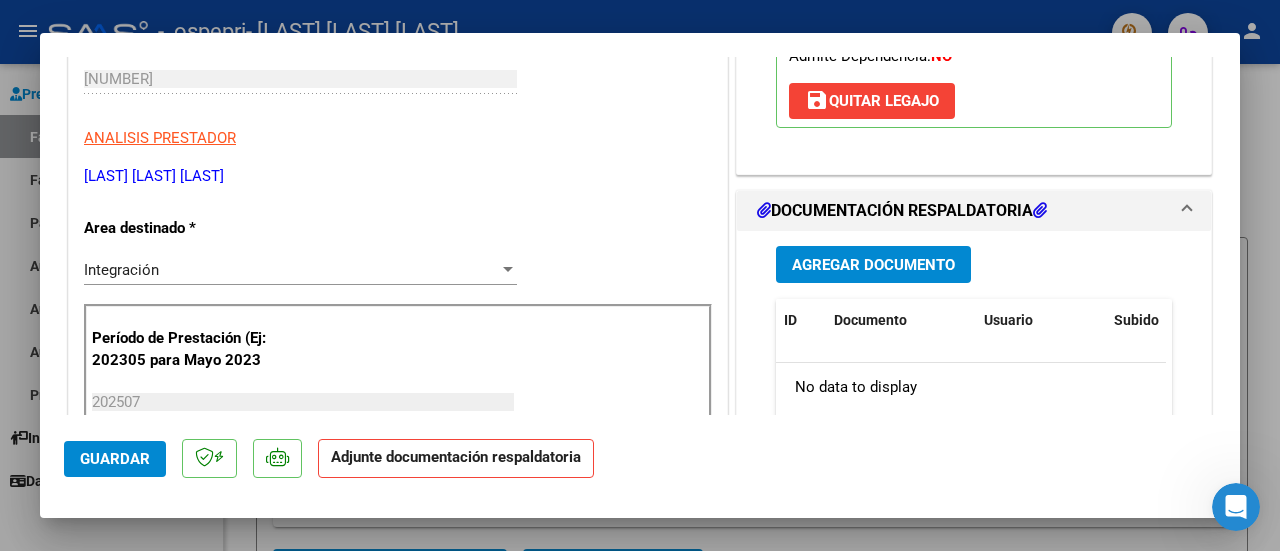 click on "Agregar Documento" at bounding box center [873, 265] 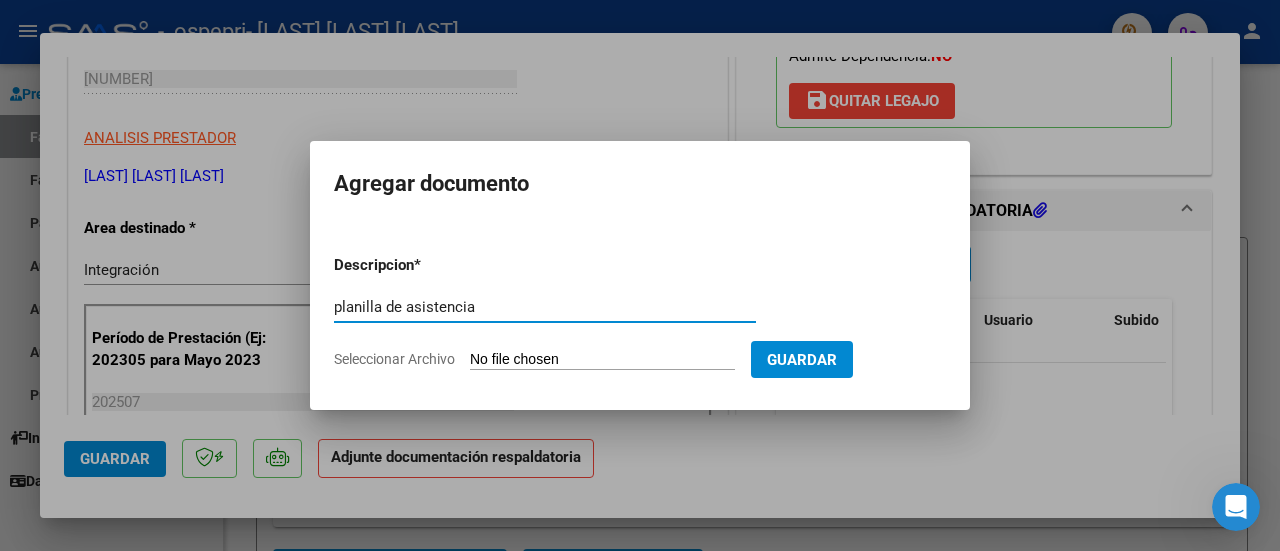 type on "planilla de asistencia" 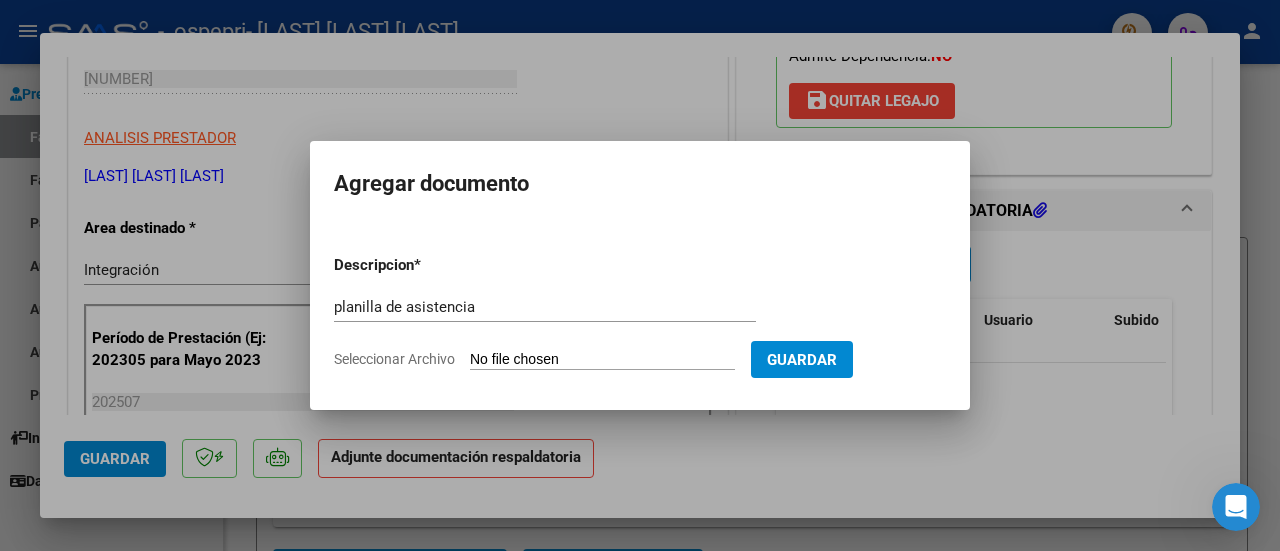 type on "C:\fakepath\planilla julio. [LAST].pdf" 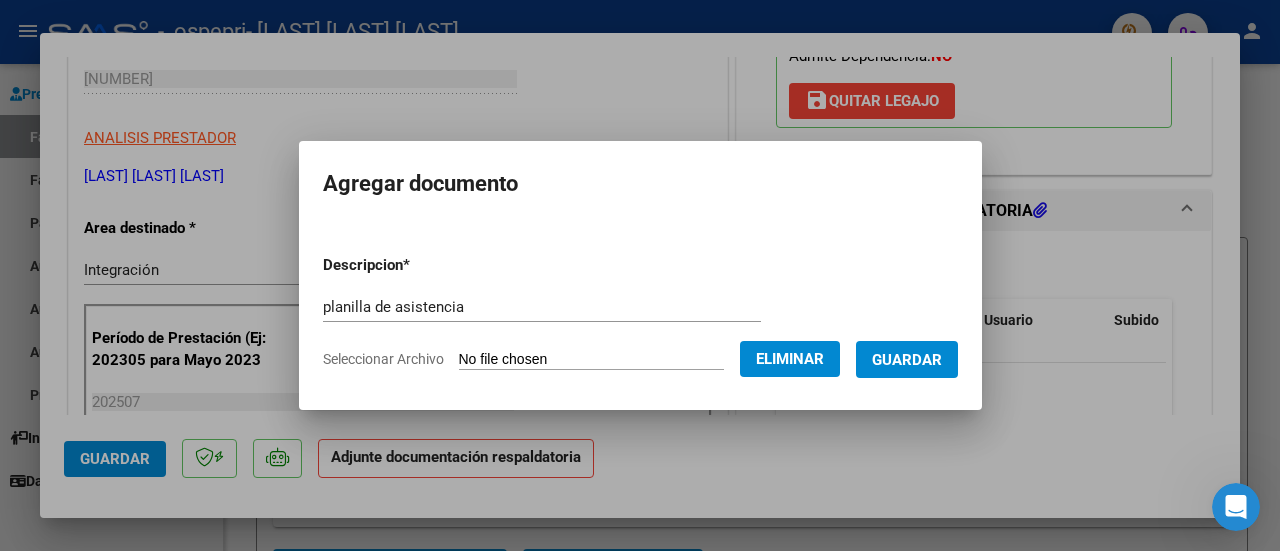 click on "Guardar" at bounding box center [907, 360] 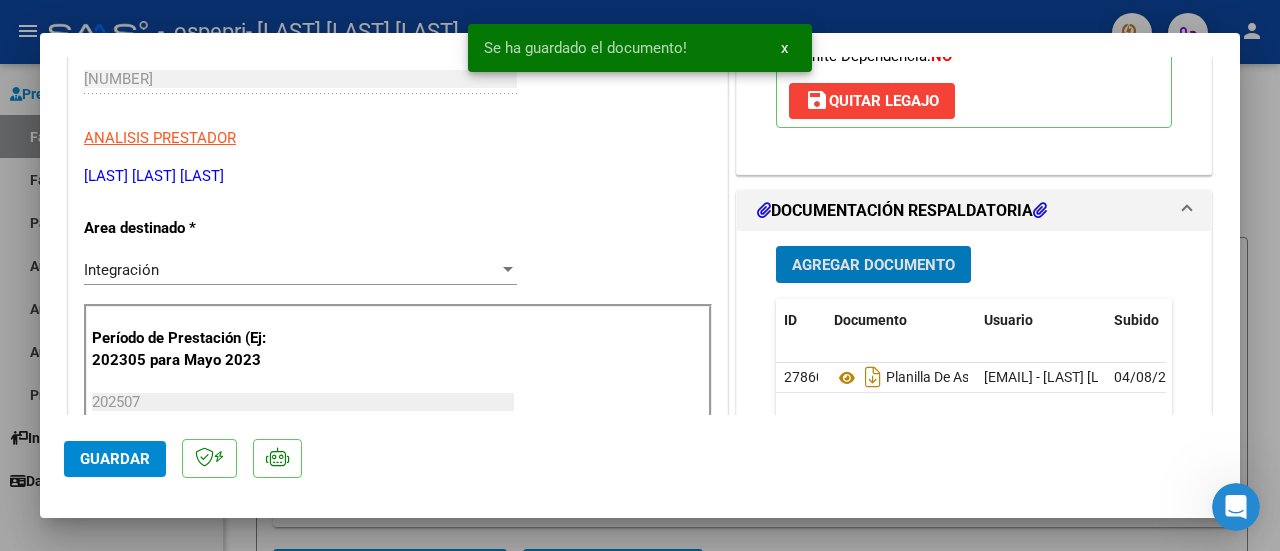 click on "Guardar" 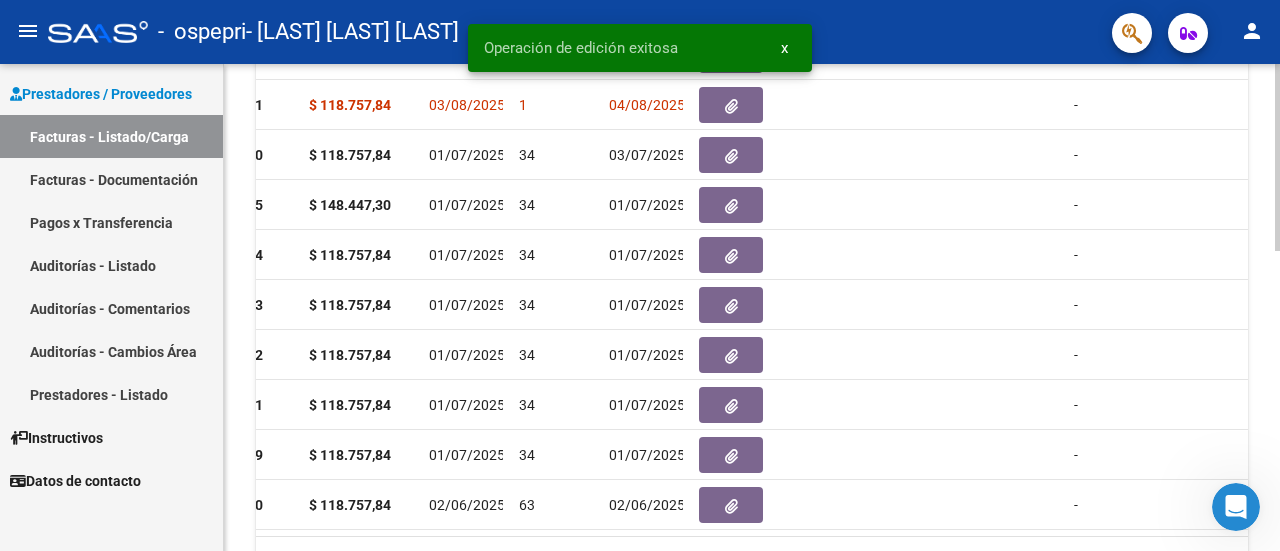 scroll, scrollTop: 778, scrollLeft: 0, axis: vertical 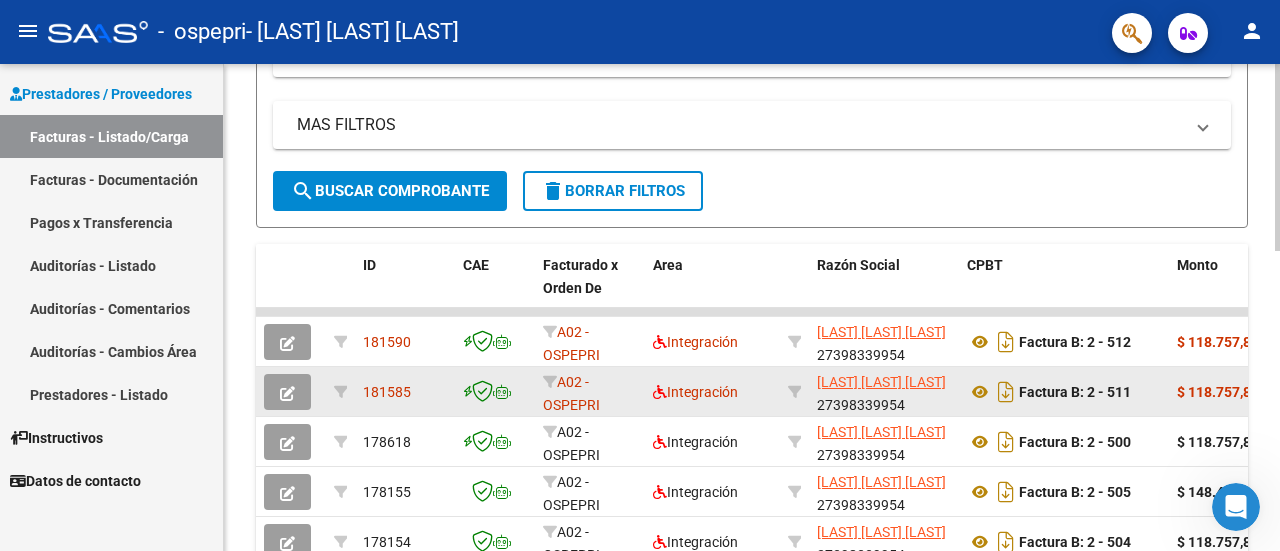 click on "$ 118.757,84" 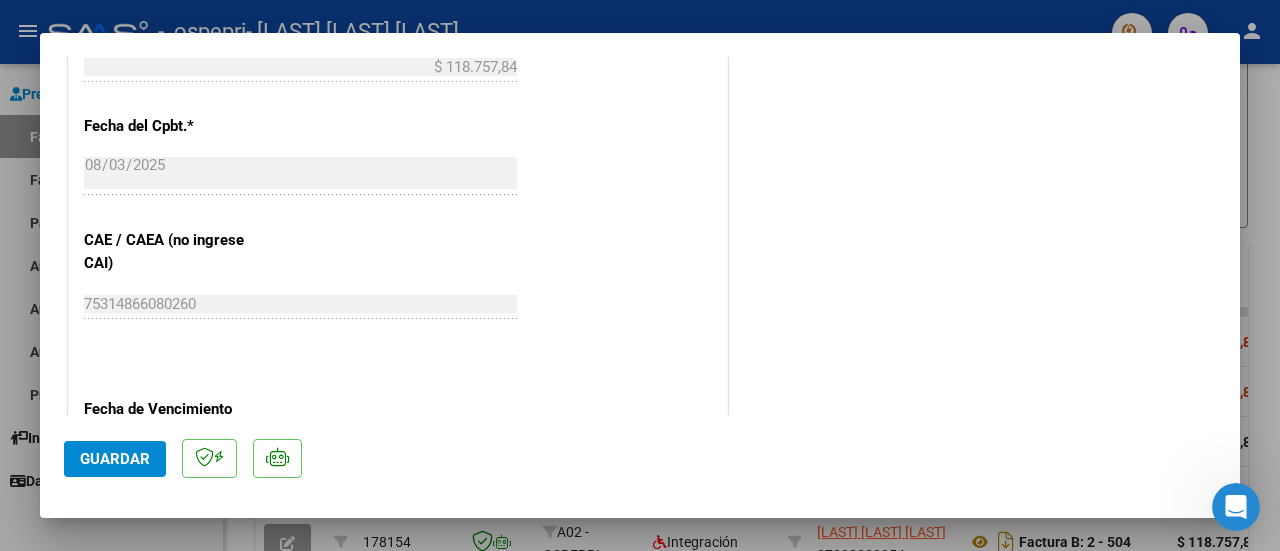 scroll, scrollTop: 677, scrollLeft: 0, axis: vertical 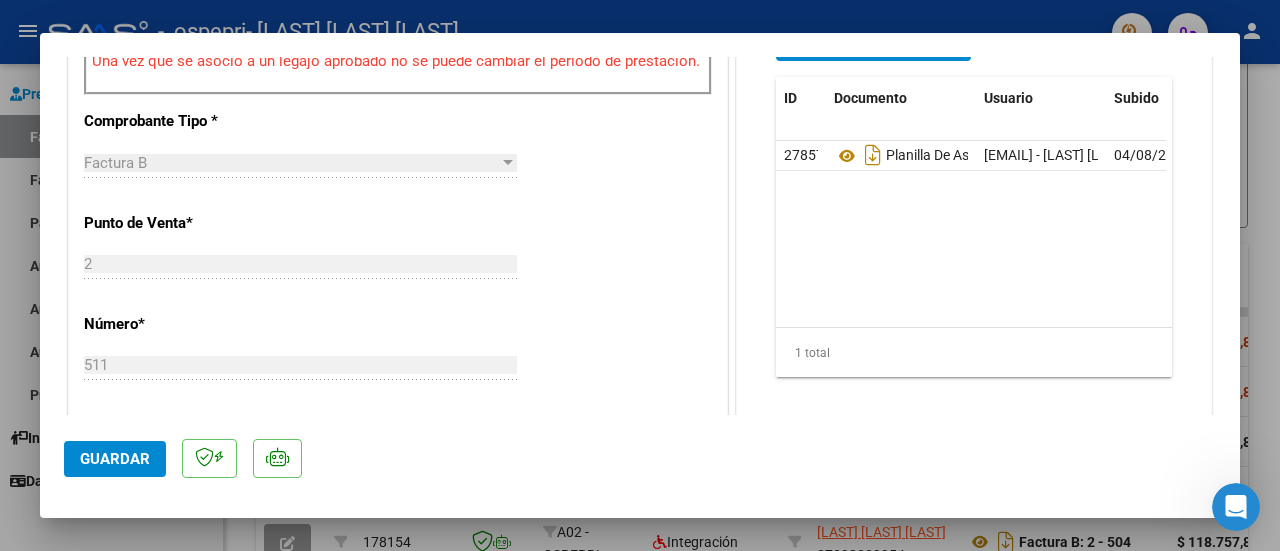 click at bounding box center [640, 275] 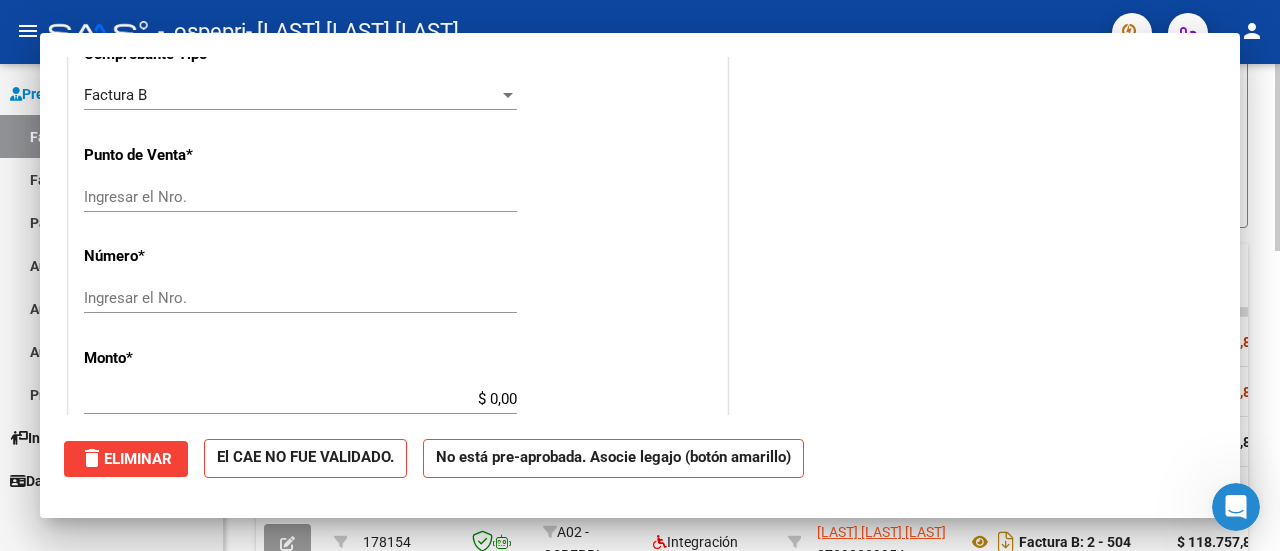 scroll, scrollTop: 0, scrollLeft: 0, axis: both 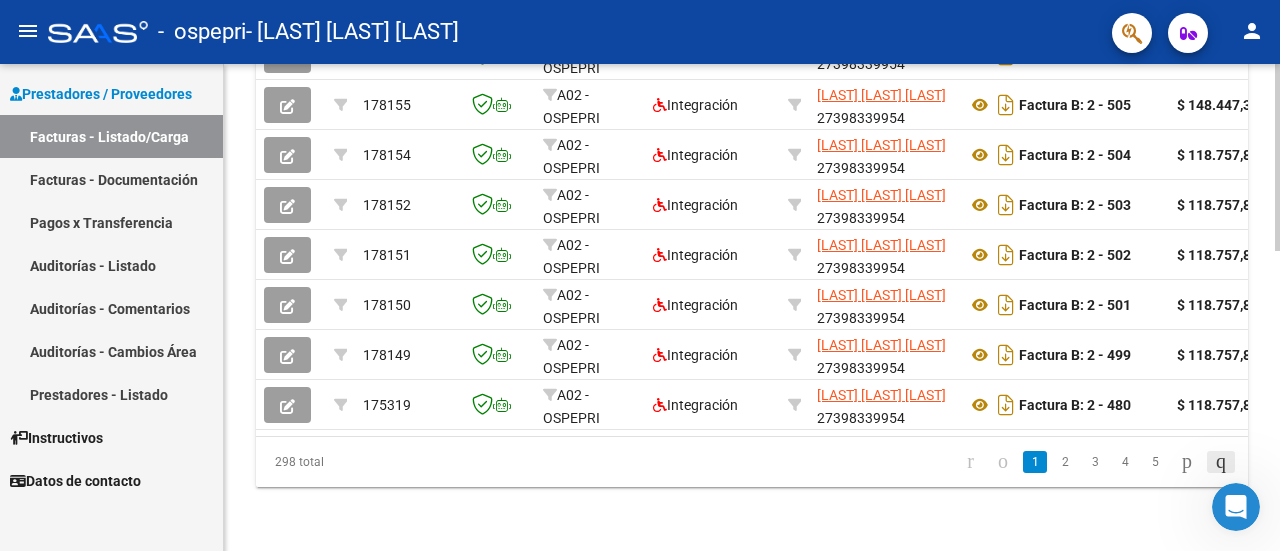 click 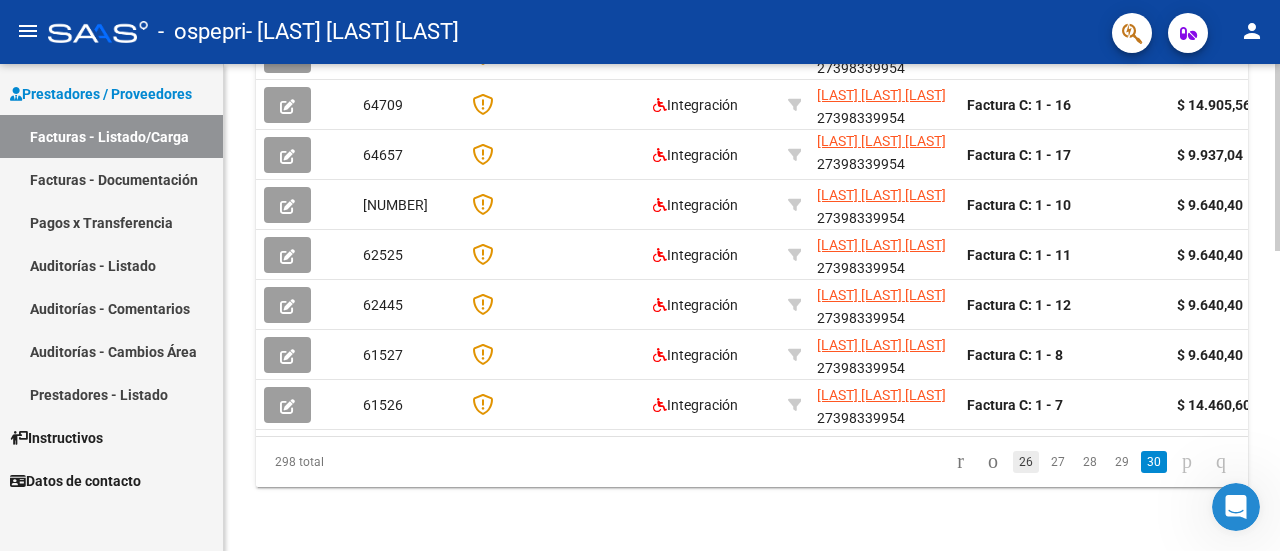 scroll, scrollTop: 678, scrollLeft: 0, axis: vertical 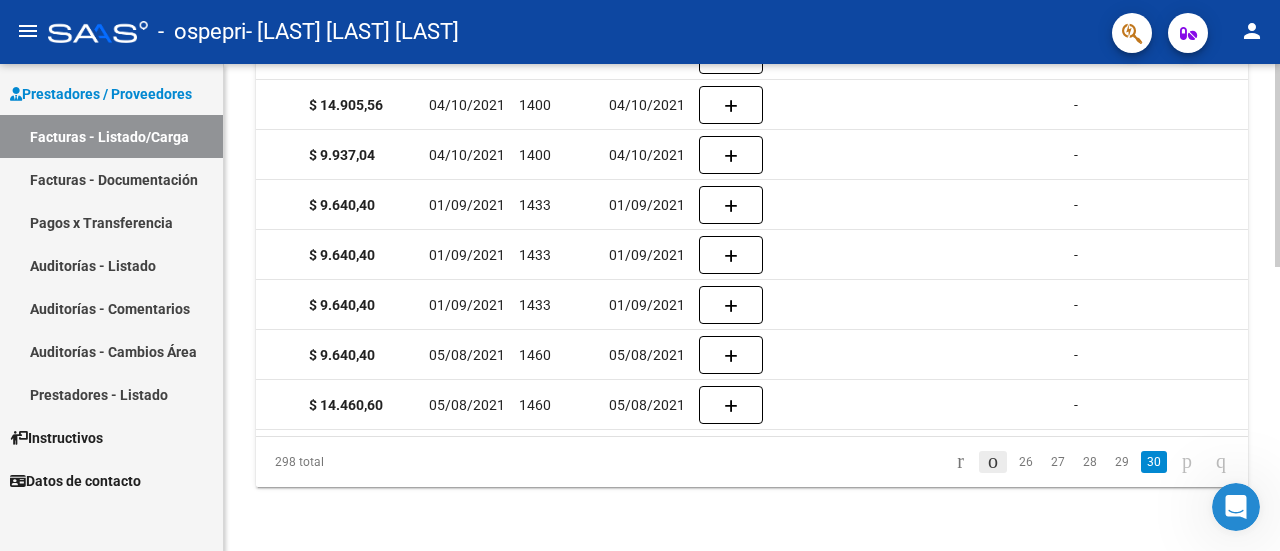 click 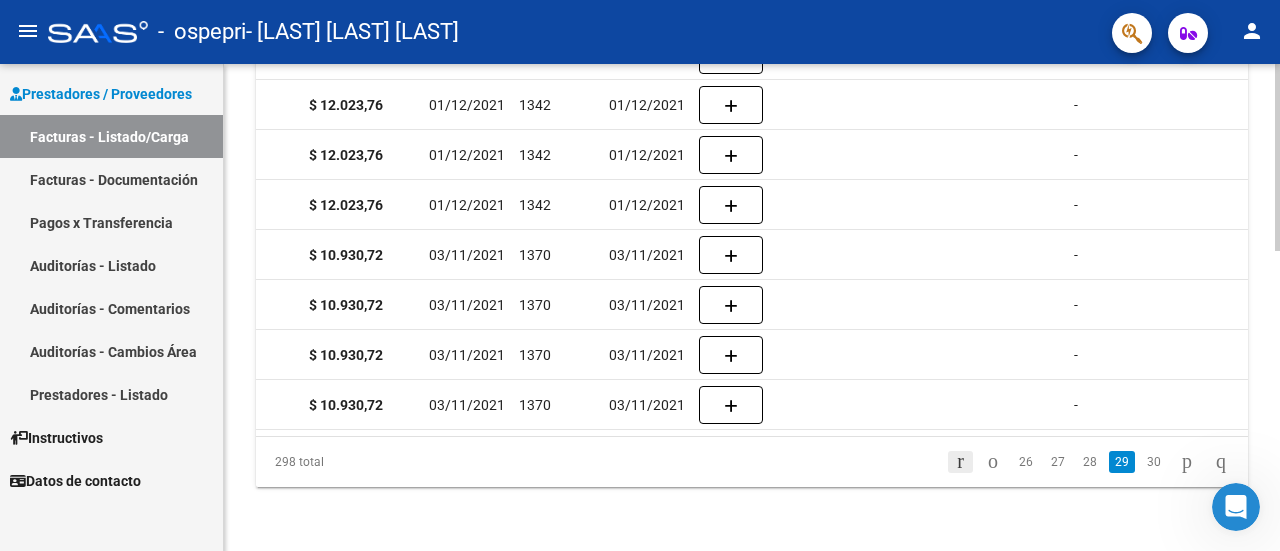 click 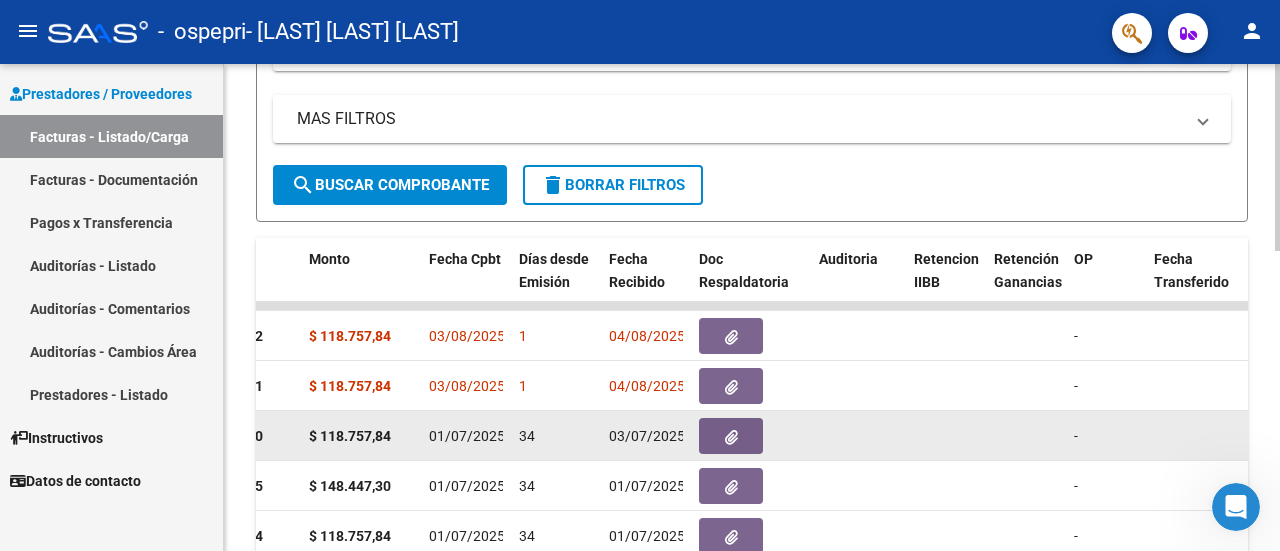 scroll, scrollTop: 378, scrollLeft: 0, axis: vertical 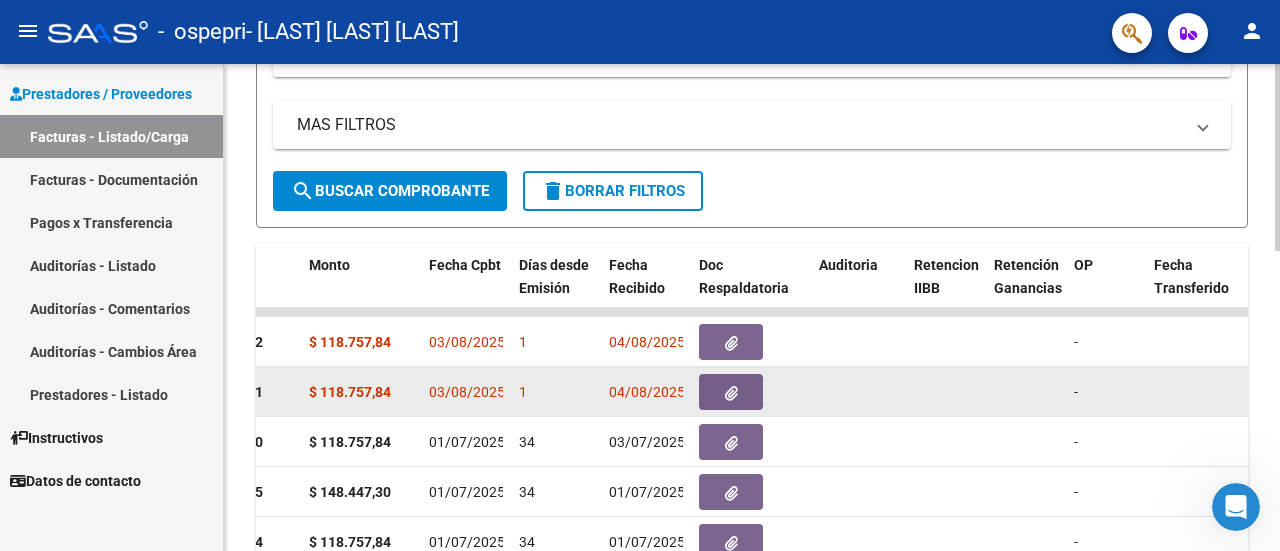 click 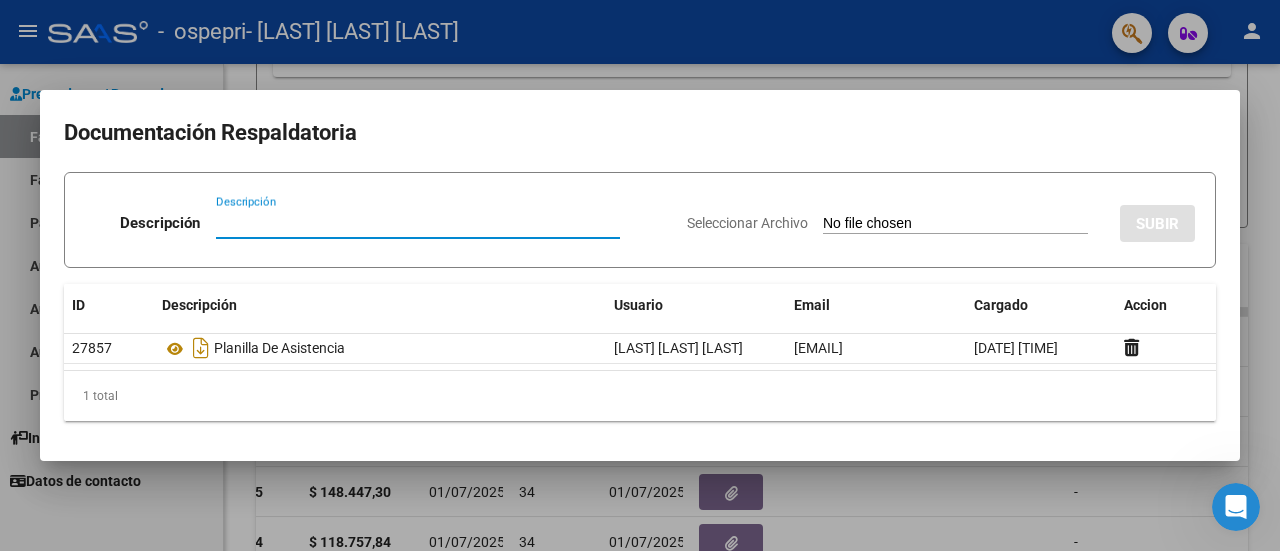 click at bounding box center [640, 275] 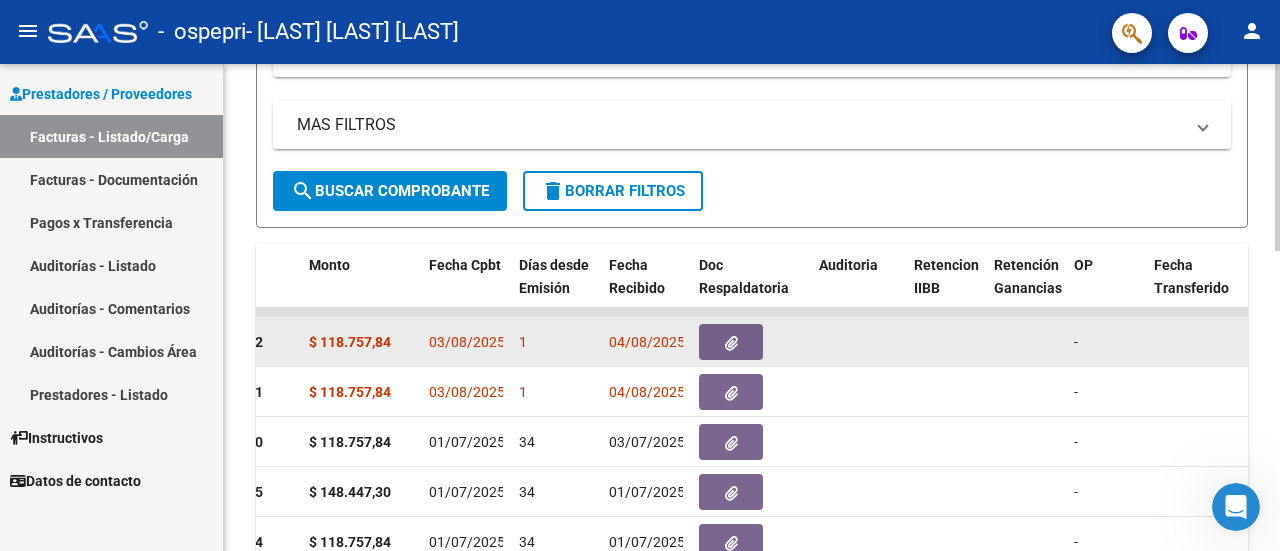 scroll, scrollTop: 478, scrollLeft: 0, axis: vertical 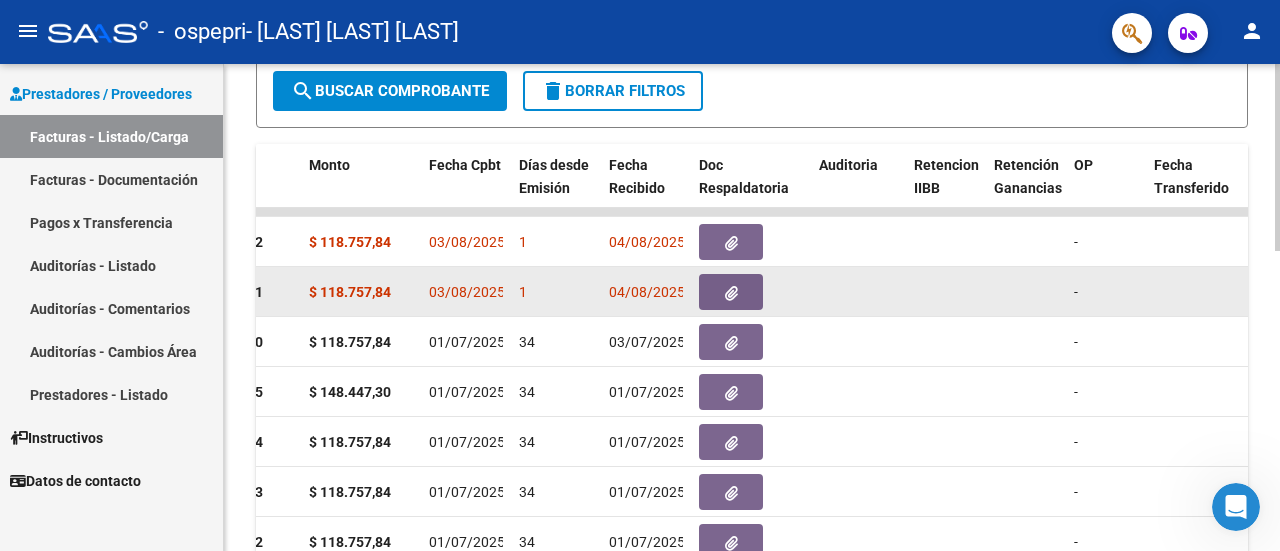 click on "$ 118.757,84" 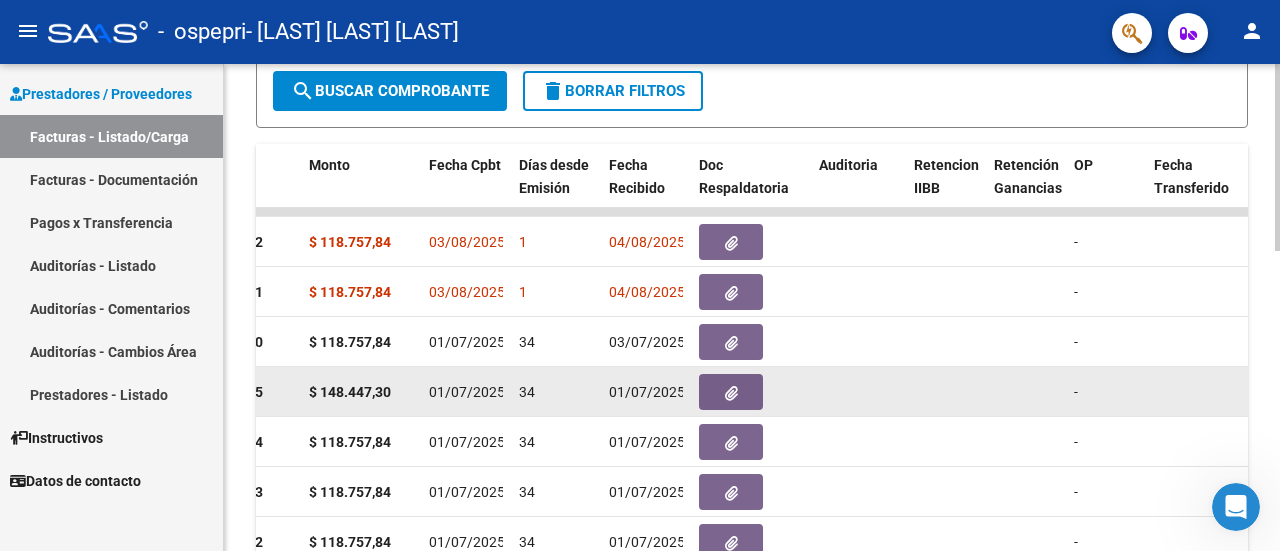 scroll, scrollTop: 778, scrollLeft: 0, axis: vertical 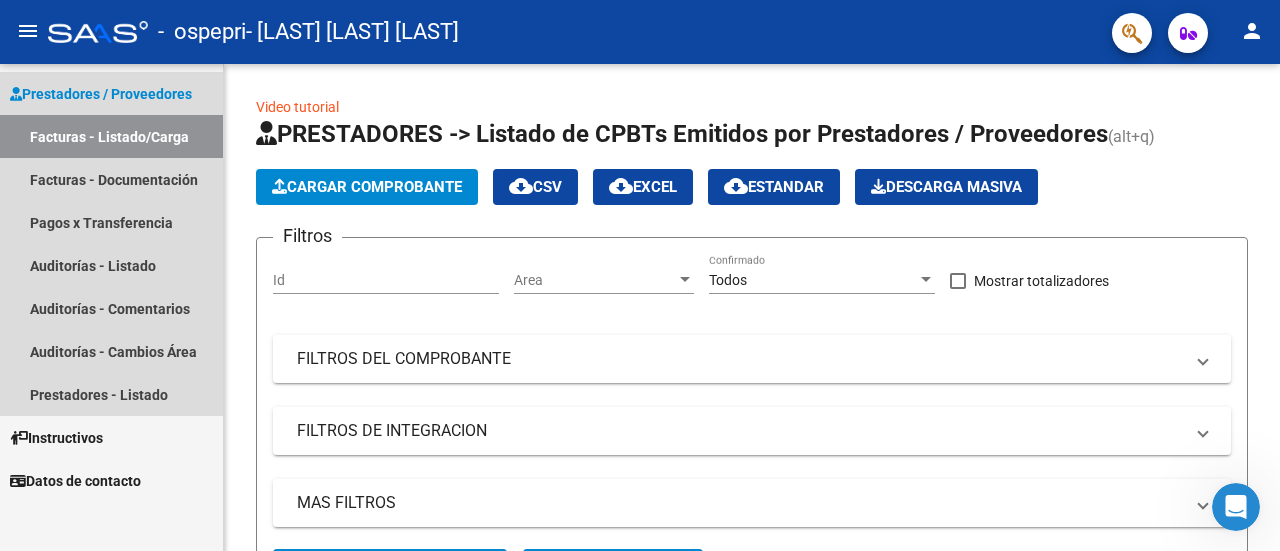 click on "Prestadores / Proveedores" at bounding box center (101, 94) 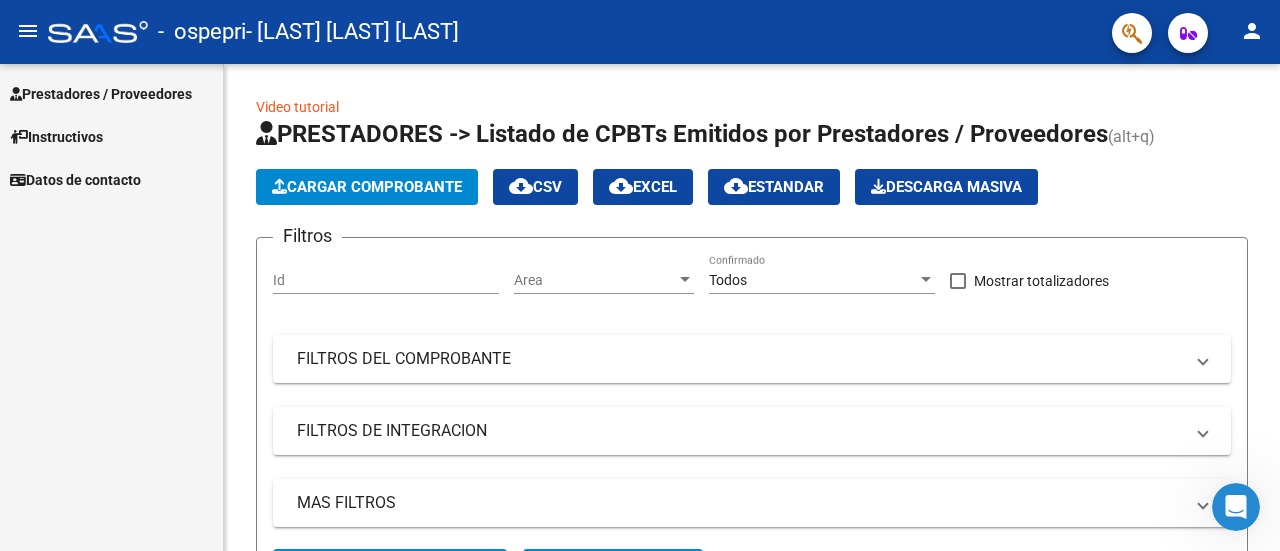 click on "Prestadores / Proveedores" at bounding box center (101, 94) 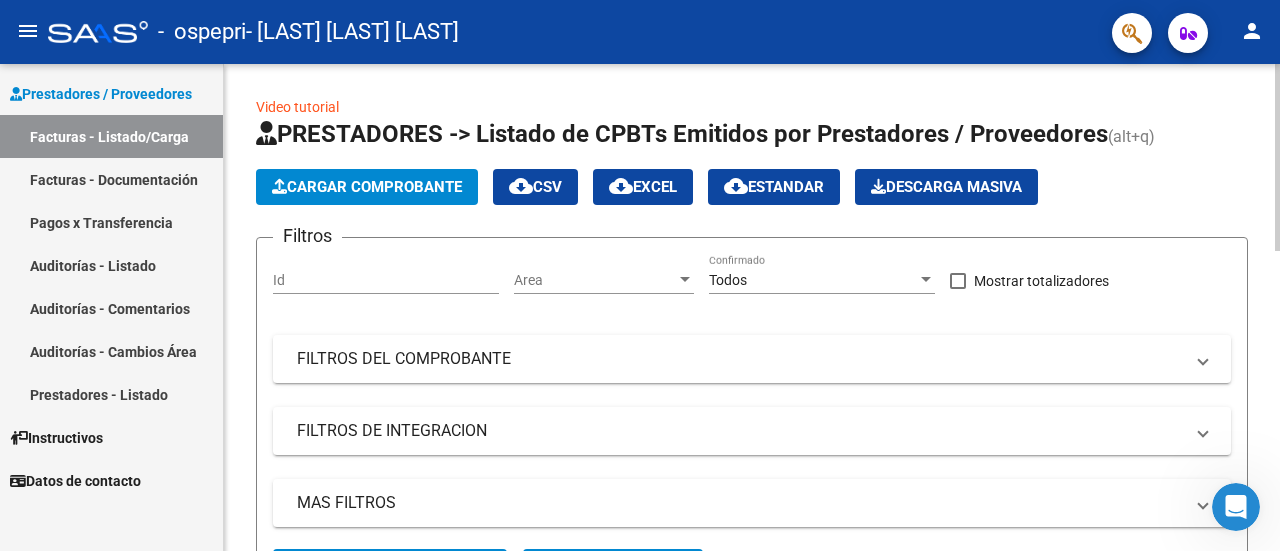 click on "Cargar Comprobante" 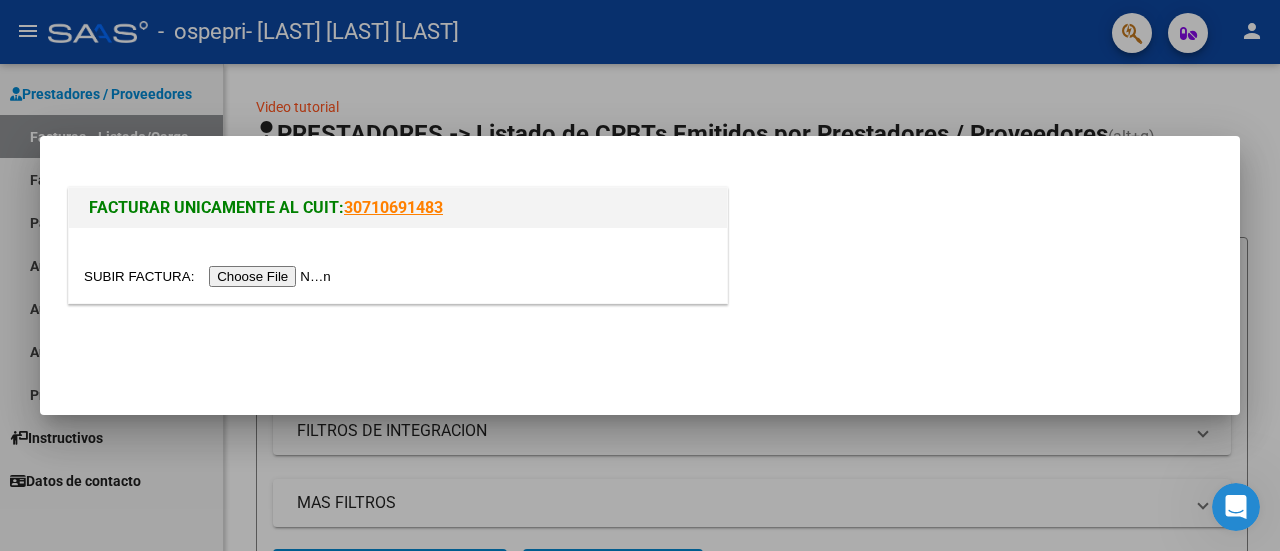 click at bounding box center [210, 276] 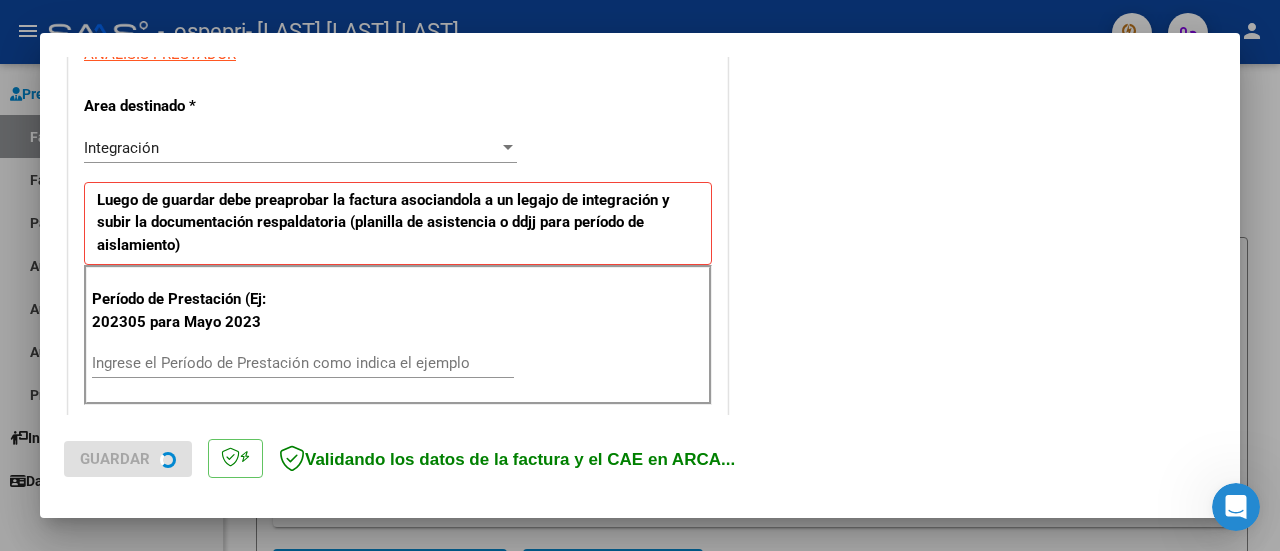 scroll, scrollTop: 400, scrollLeft: 0, axis: vertical 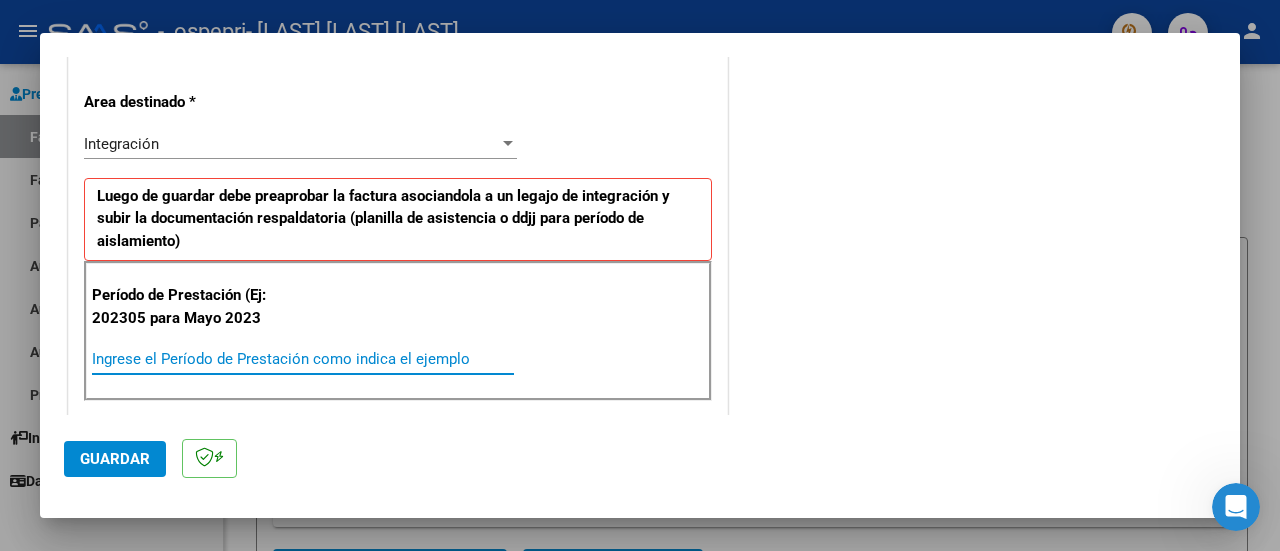 click on "Ingrese el Período de Prestación como indica el ejemplo" at bounding box center (303, 359) 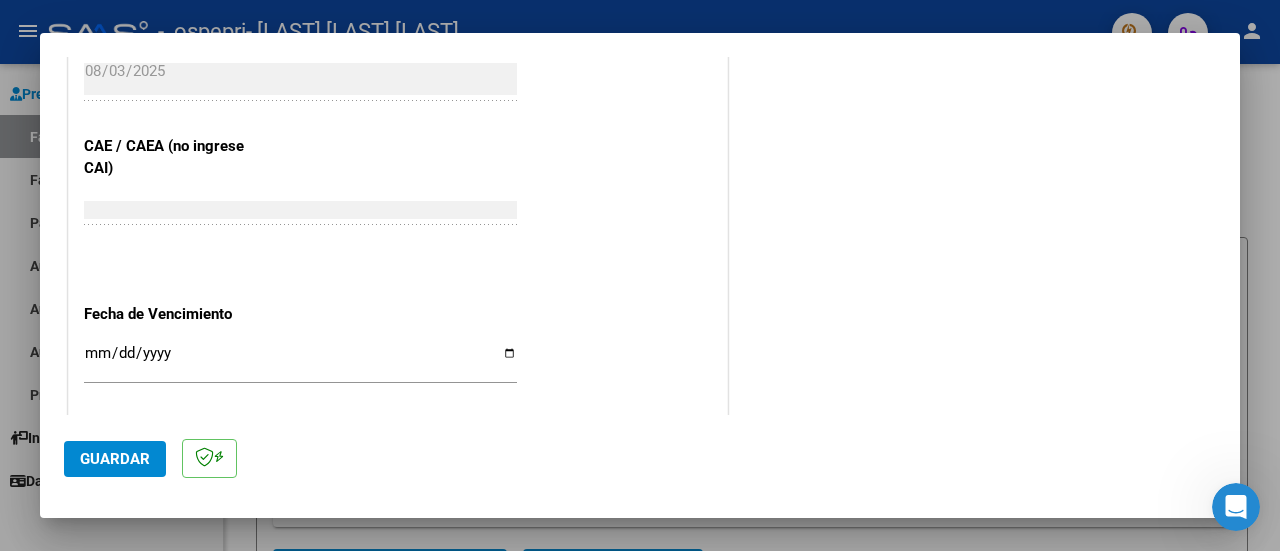 scroll, scrollTop: 1400, scrollLeft: 0, axis: vertical 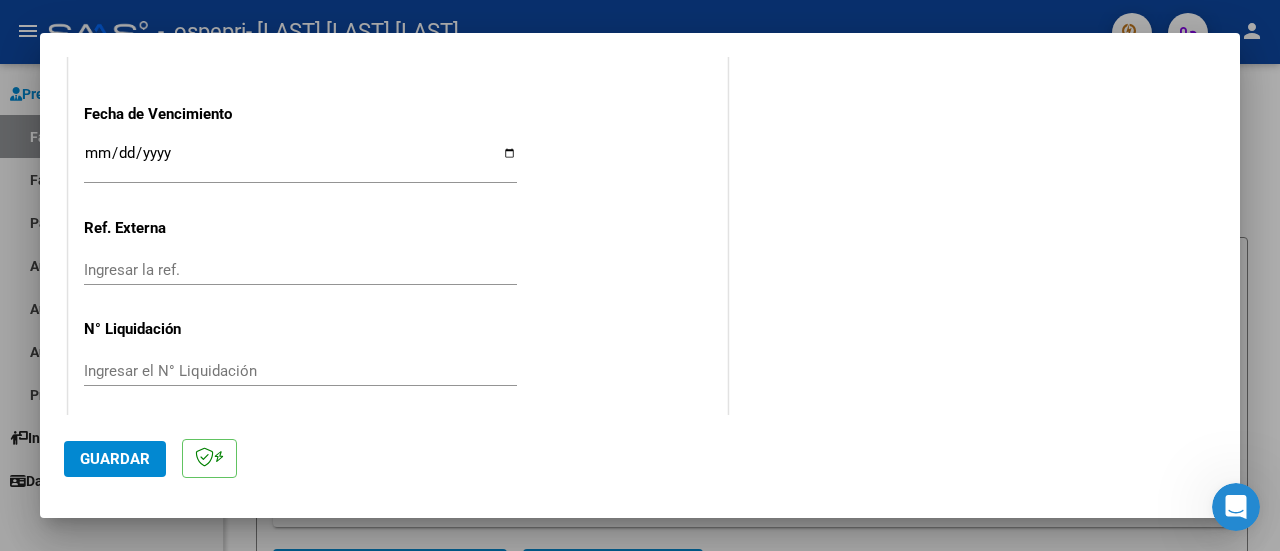 type on "202507" 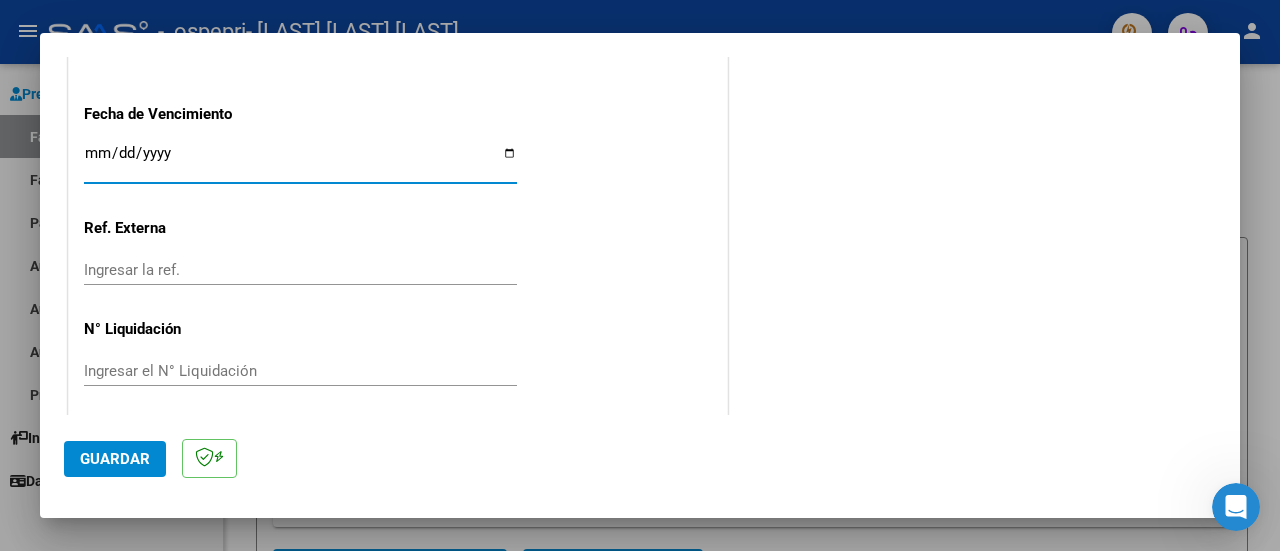 click on "Ingresar la fecha" at bounding box center (300, 161) 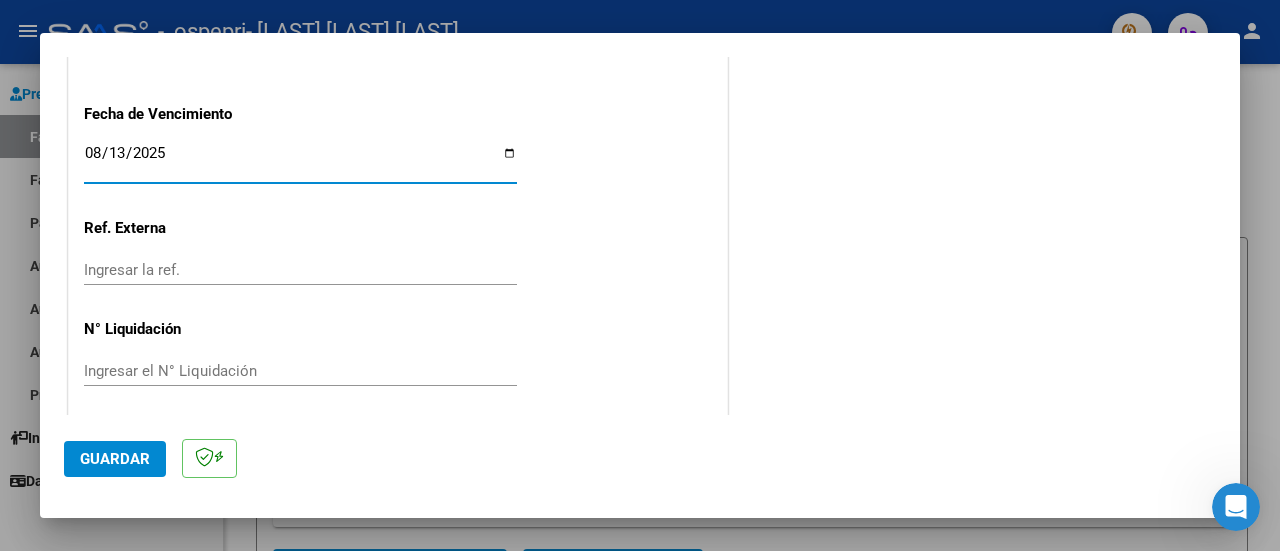 type on "2025-08-13" 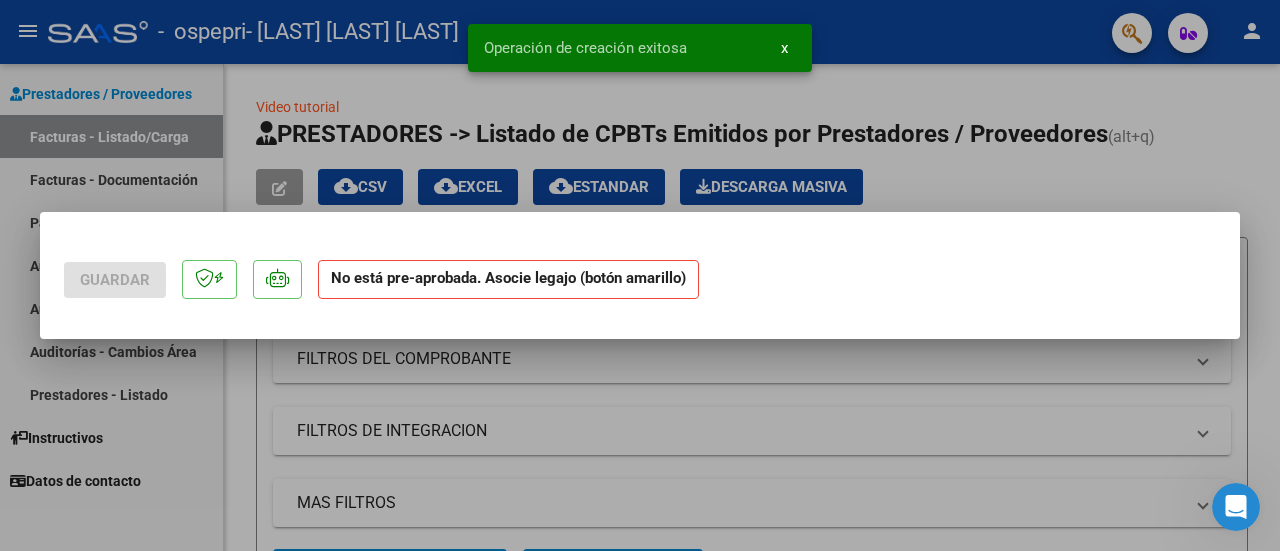 scroll, scrollTop: 0, scrollLeft: 0, axis: both 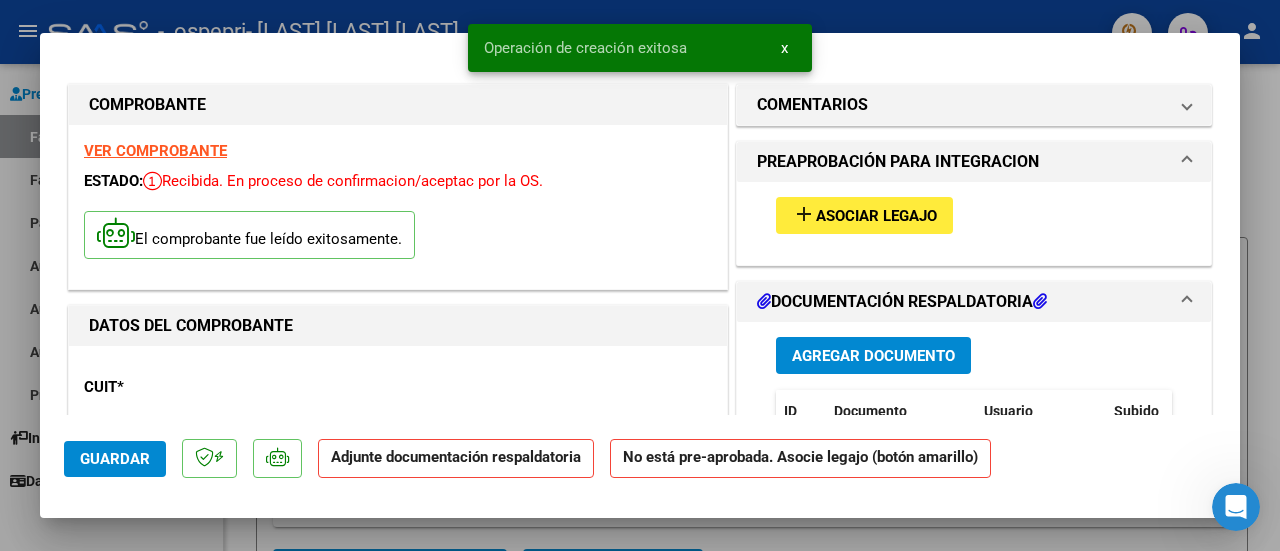 click on "add" at bounding box center (804, 214) 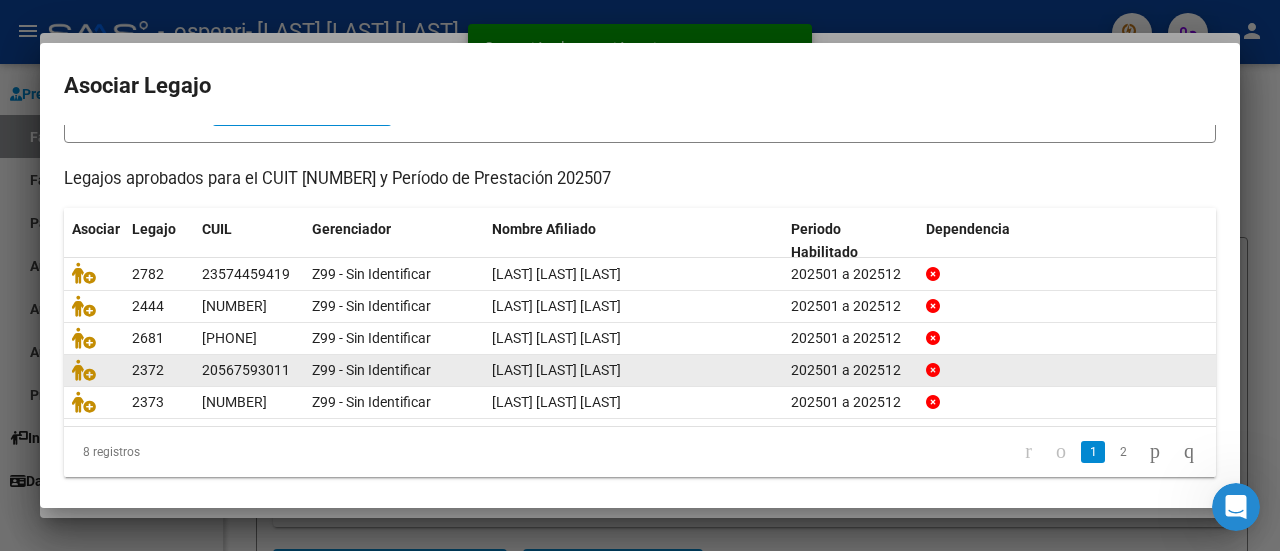 scroll, scrollTop: 158, scrollLeft: 0, axis: vertical 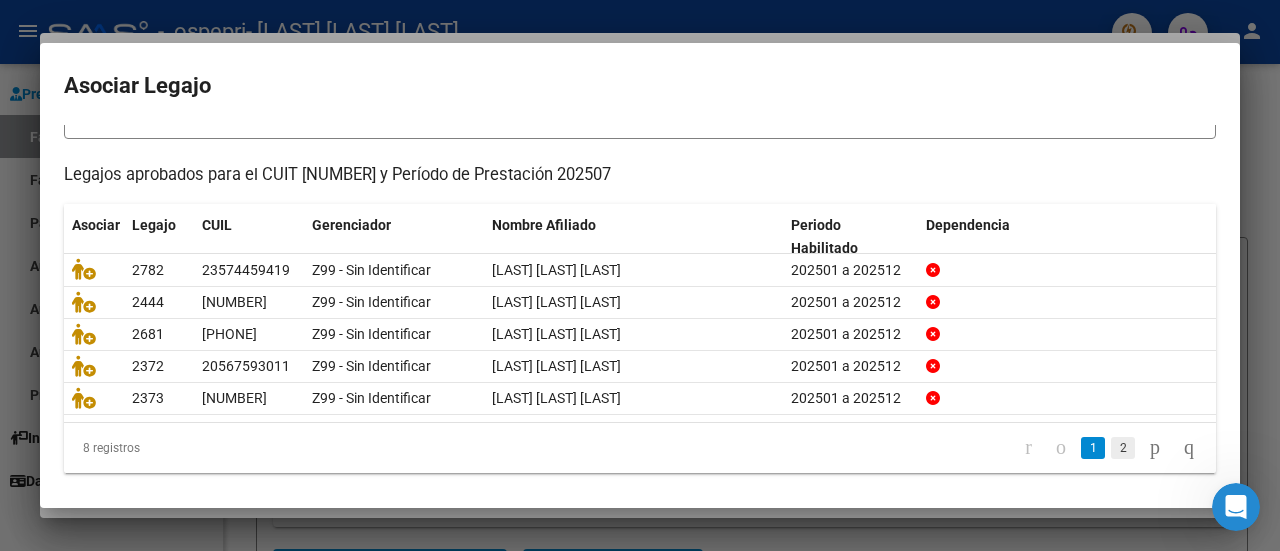 click on "2" 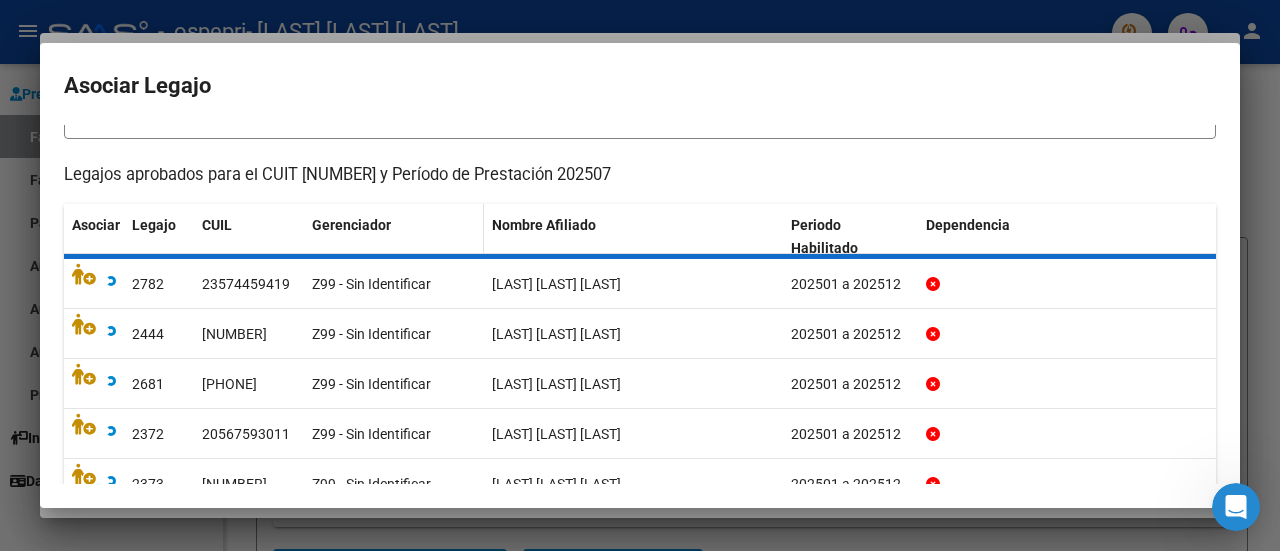 scroll, scrollTop: 113, scrollLeft: 0, axis: vertical 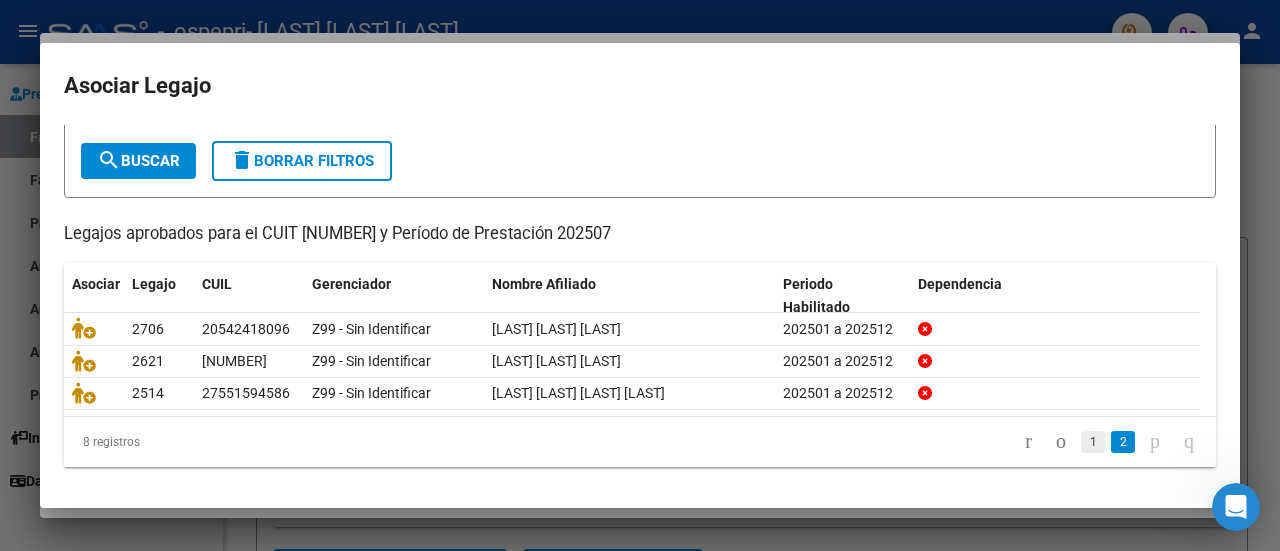 click on "1" 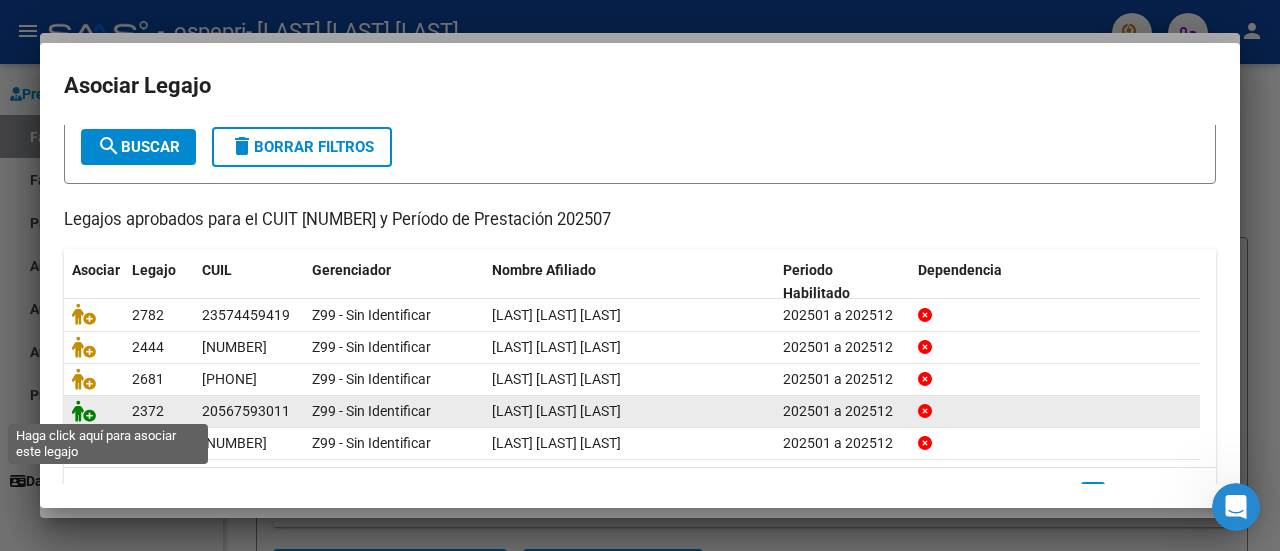 click 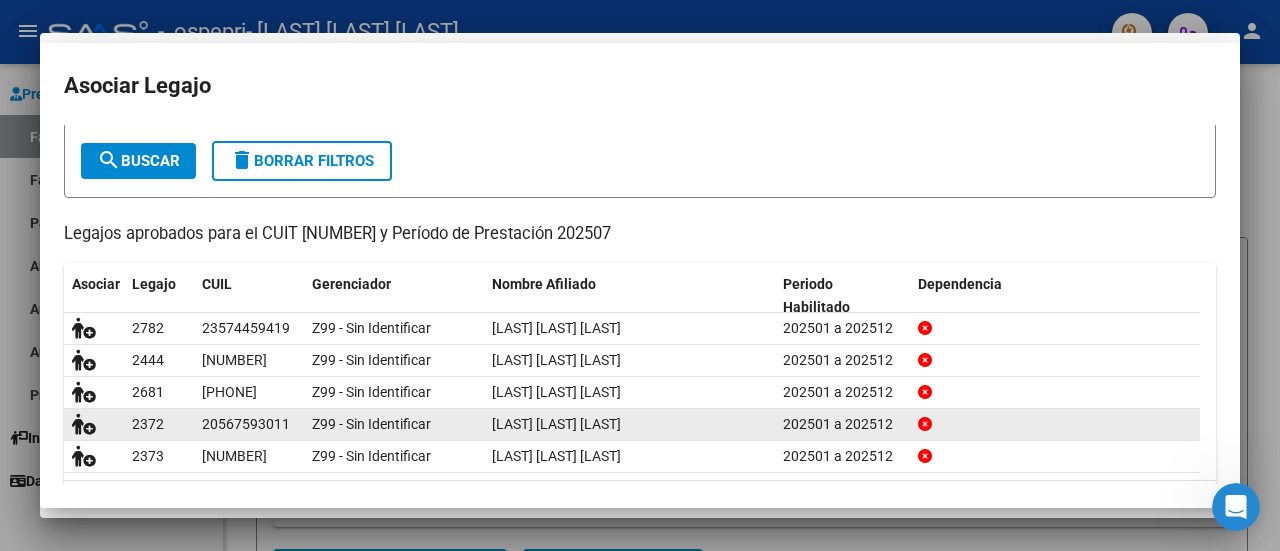 scroll, scrollTop: 127, scrollLeft: 0, axis: vertical 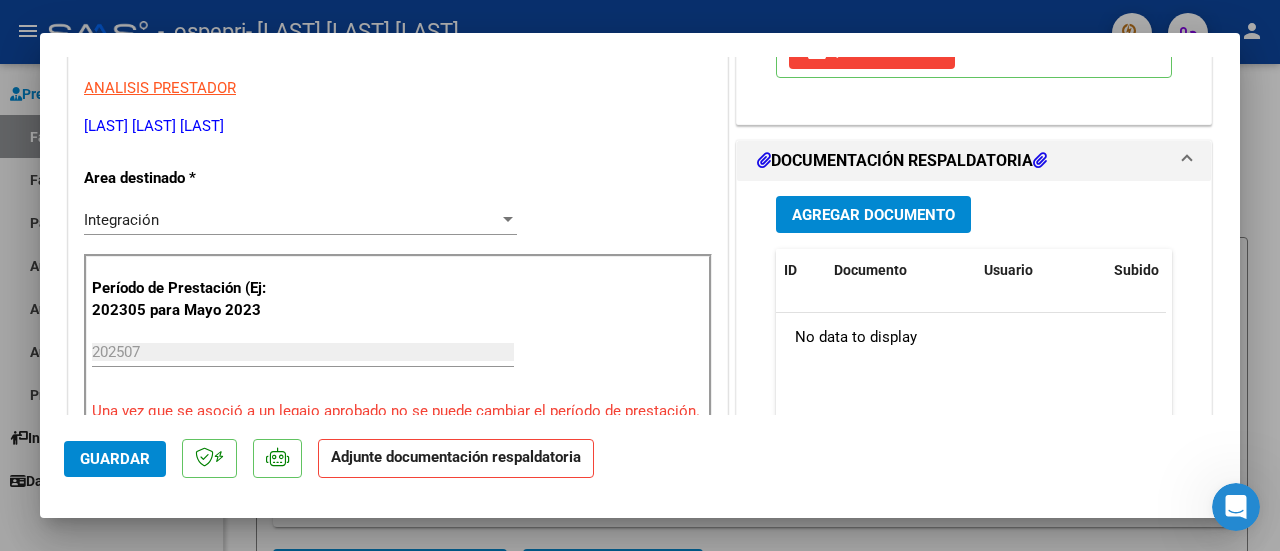 click on "Agregar Documento" at bounding box center [873, 215] 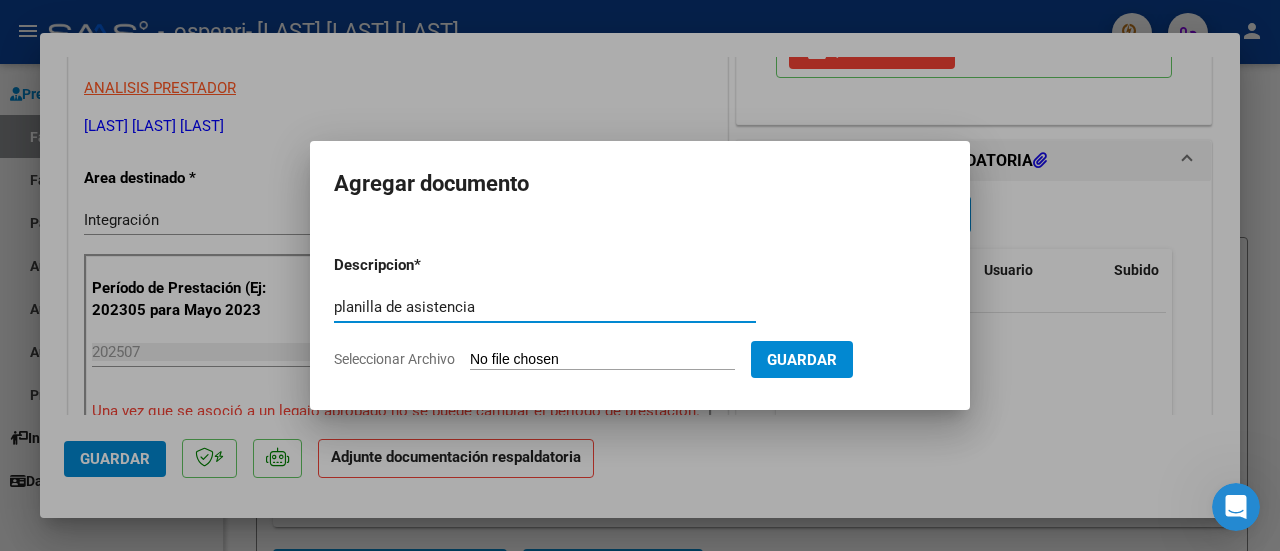 type on "planilla de asistencia" 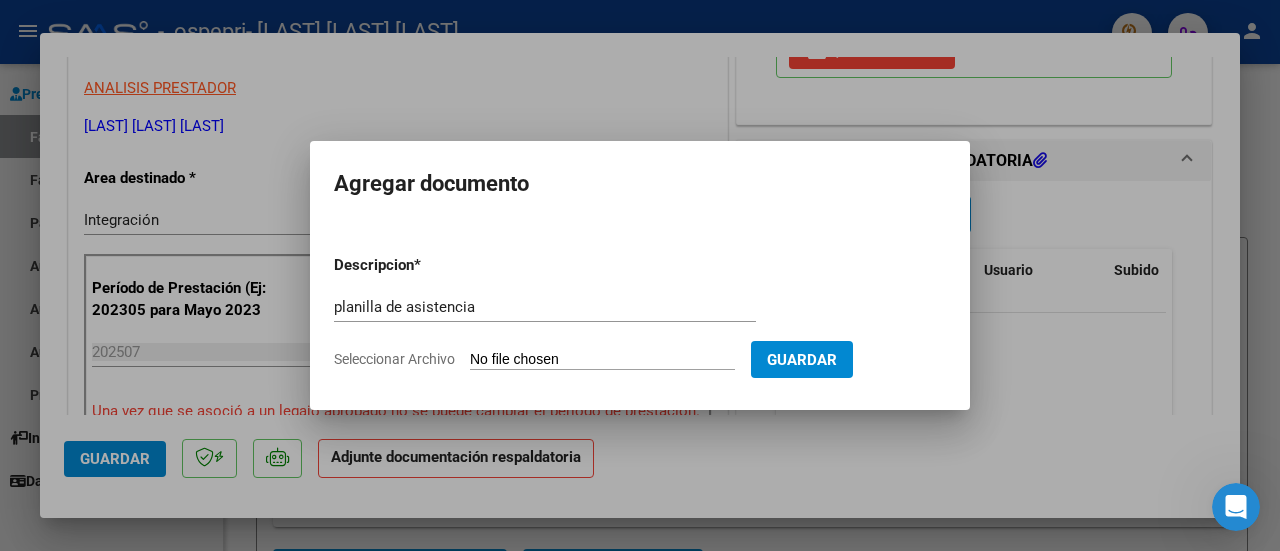 type on "C:\fakepath\planilla julio. [LAST].pdf" 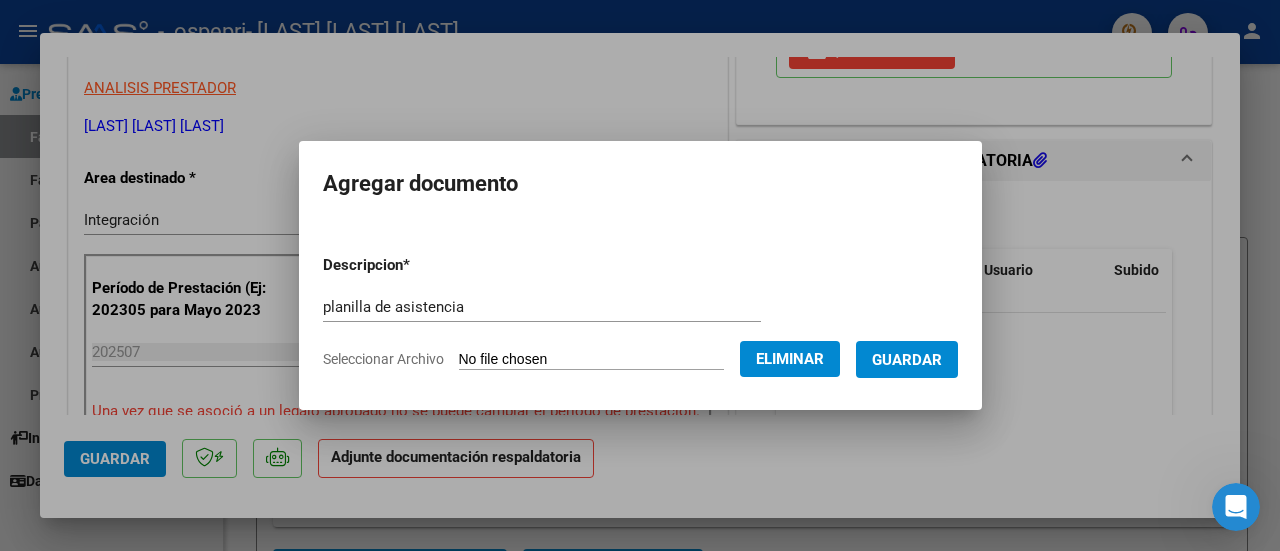 click on "Guardar" at bounding box center [907, 360] 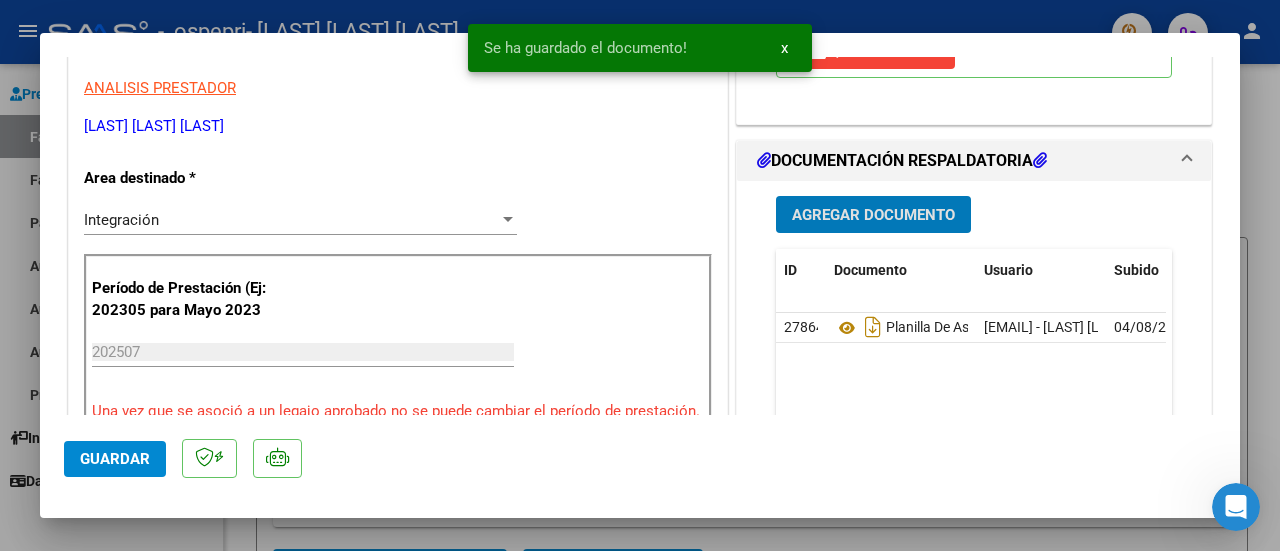 click on "Guardar" 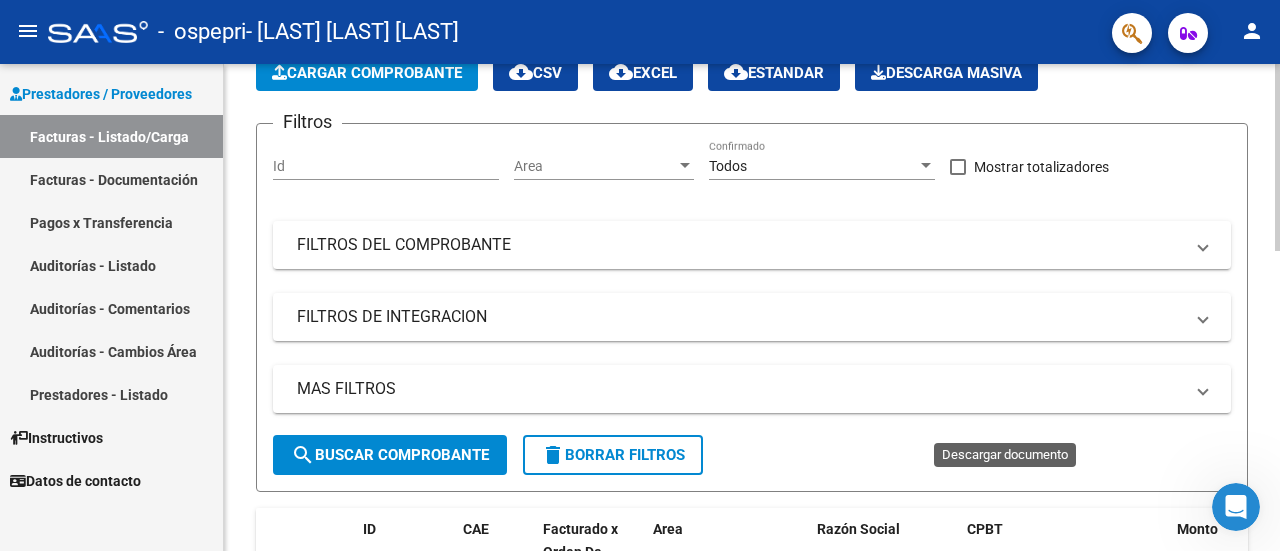 scroll, scrollTop: 600, scrollLeft: 0, axis: vertical 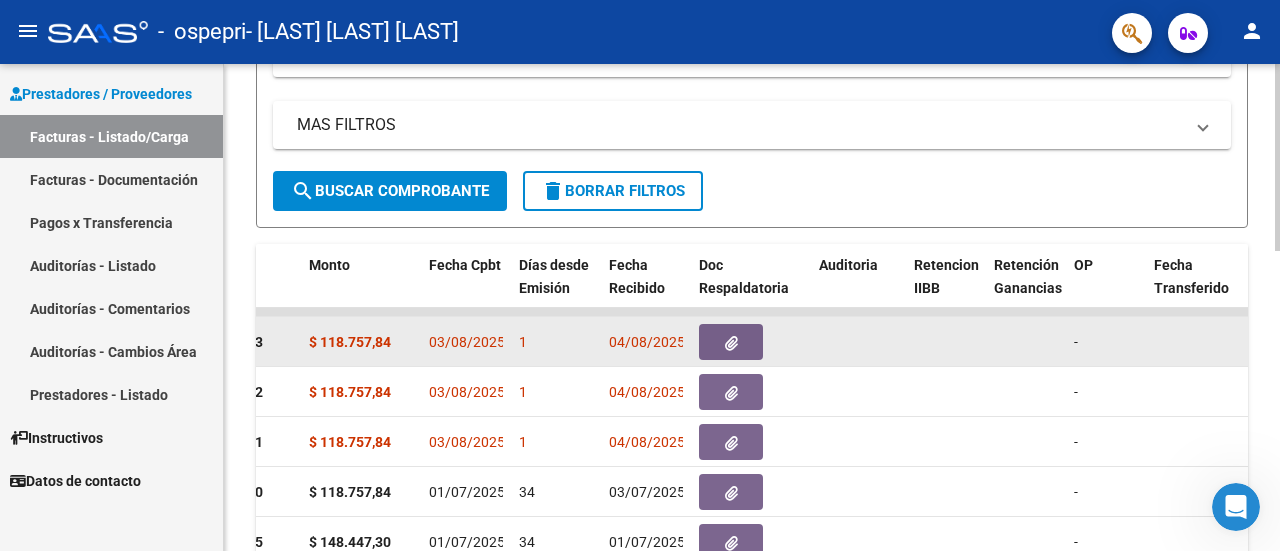 click 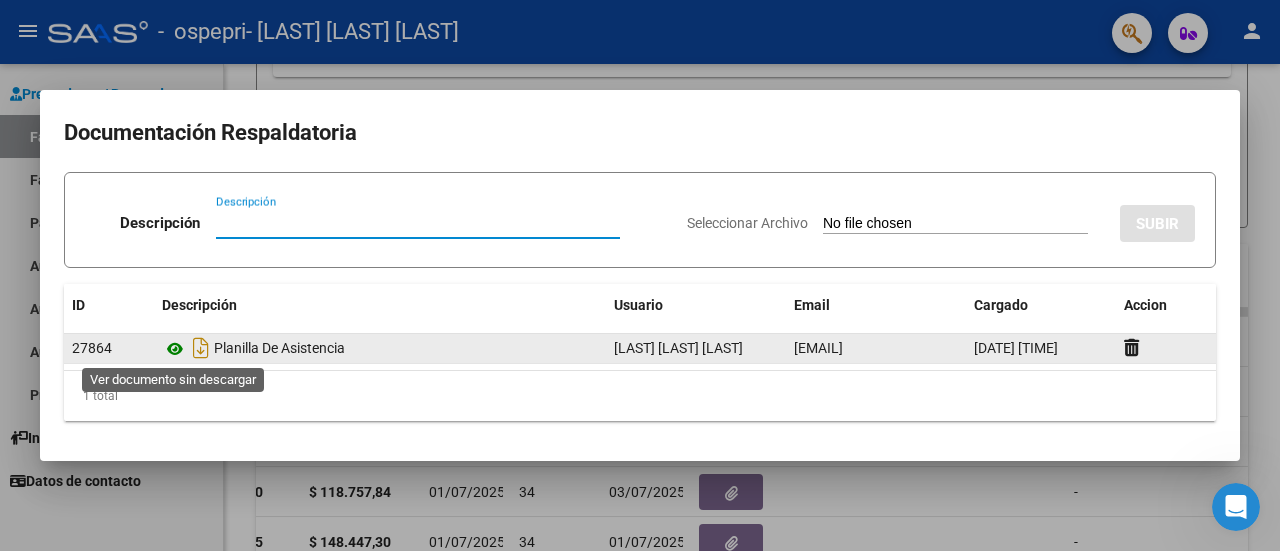 click 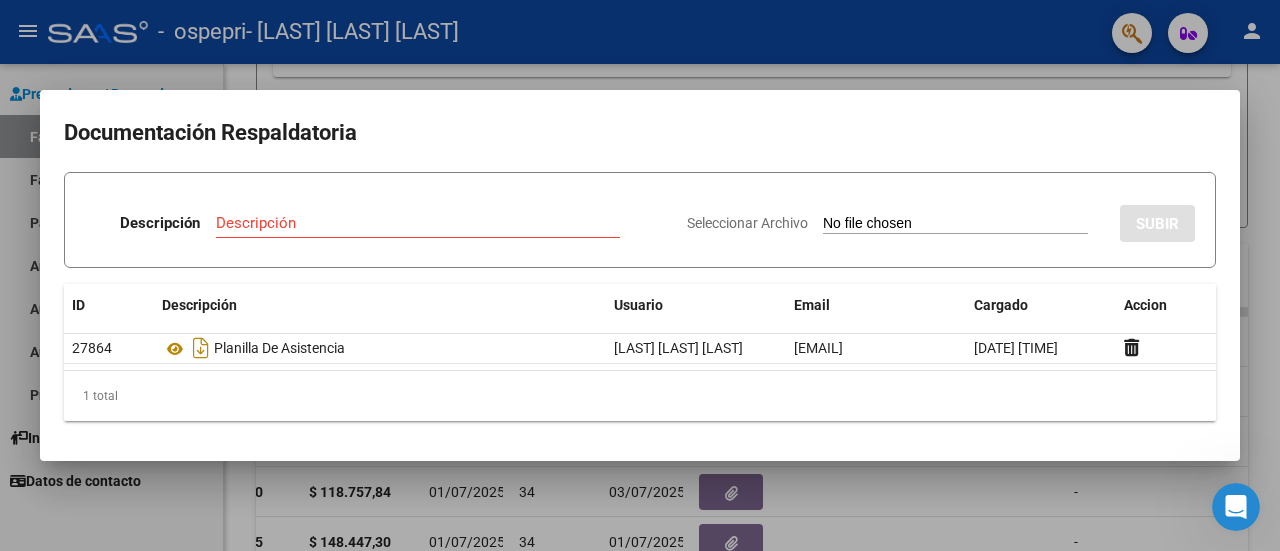 click at bounding box center (640, 275) 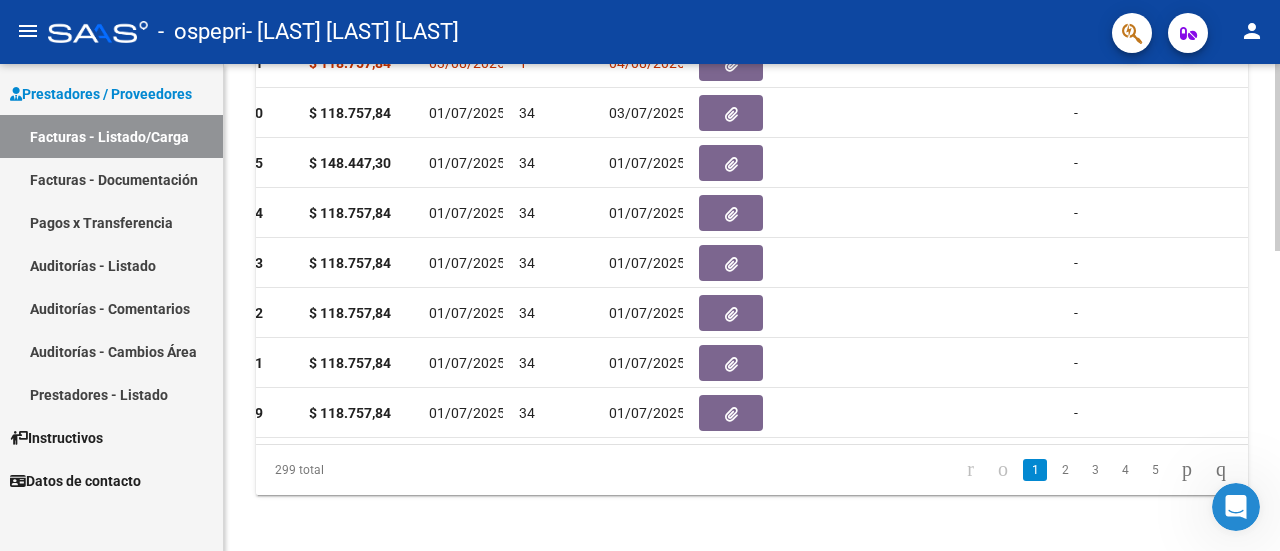 scroll, scrollTop: 778, scrollLeft: 0, axis: vertical 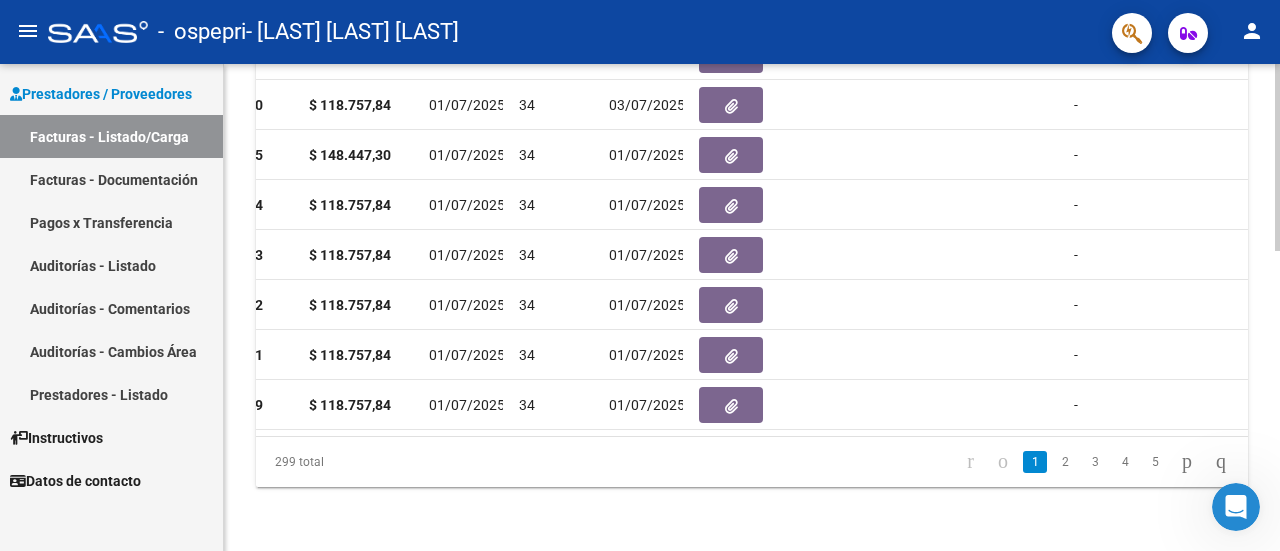 click on "181594 A02 - OSPEPRI Integración [LAST] [LAST] [LAST] [NUMBER] Factura B: 2 - 513 $ 118.757,84 03/08/2025 1 04/08/2025 202507 2372 [LAST] [LAST] [LAST] [NUMBER] 13/08/2025 04/08/2025 [LAST] [LAST] [LAST] [EMAIL] 181590 A02 - OSPEPRI Integración [LAST] [LAST] [LAST] [NUMBER] Factura B: 2 - 512 $ 118.757,84 03/08/2025 1 04/08/2025 202507 2444 [LAST] [LAST] [LAST] [NUMBER] 13/08/2025 04/08/2025 [LAST] [LAST] [LAST] [EMAIL] 181585 A02 - OSPEPRI Integración [LAST] [LAST] [LAST] [NUMBER] Factura B: 2 - 511 $ 118.757,84 03/08/2025 1 04/08/2025 202507 2681 [LAST] [LAST] [LAST] [NUMBER] 03/08/2025 04/08/2025 [LAST] [LAST] [LAST] [EMAIL] 178618 A02 - OSPEPRI Integración [LAST] [LAST] [LAST] [NUMBER] Factura B: 2 - 500 $ 118.757,84 01/07/2025 34 03/07/2025 DS 202506 $ 118.757,84 $ 0,00 202506 2444 11/07/2025 08/07/2025 03/07/2025" 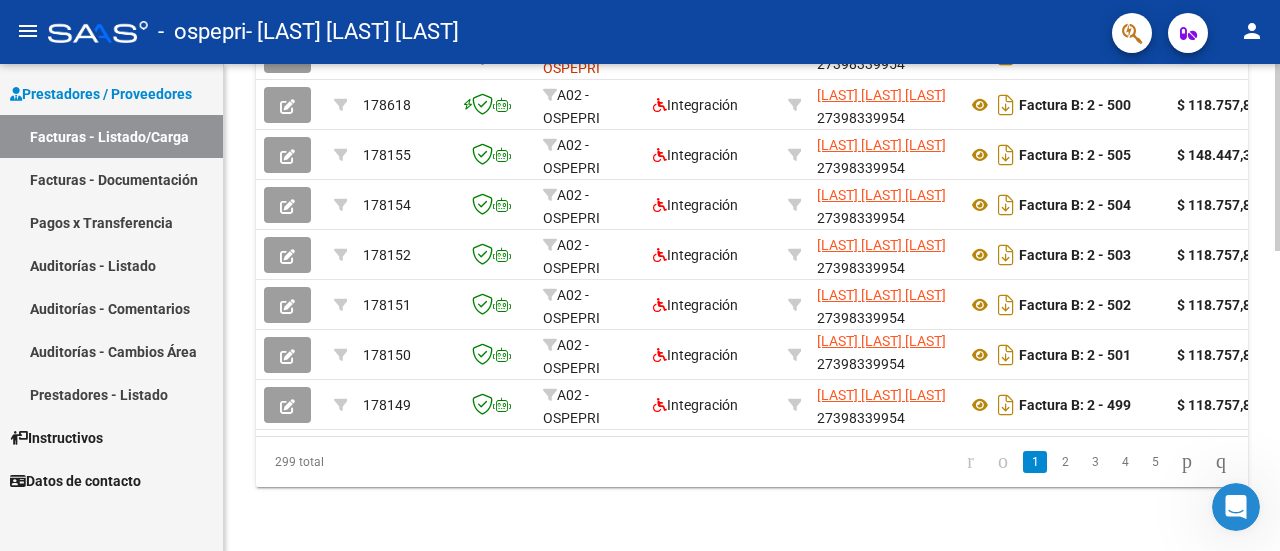 scroll, scrollTop: 378, scrollLeft: 0, axis: vertical 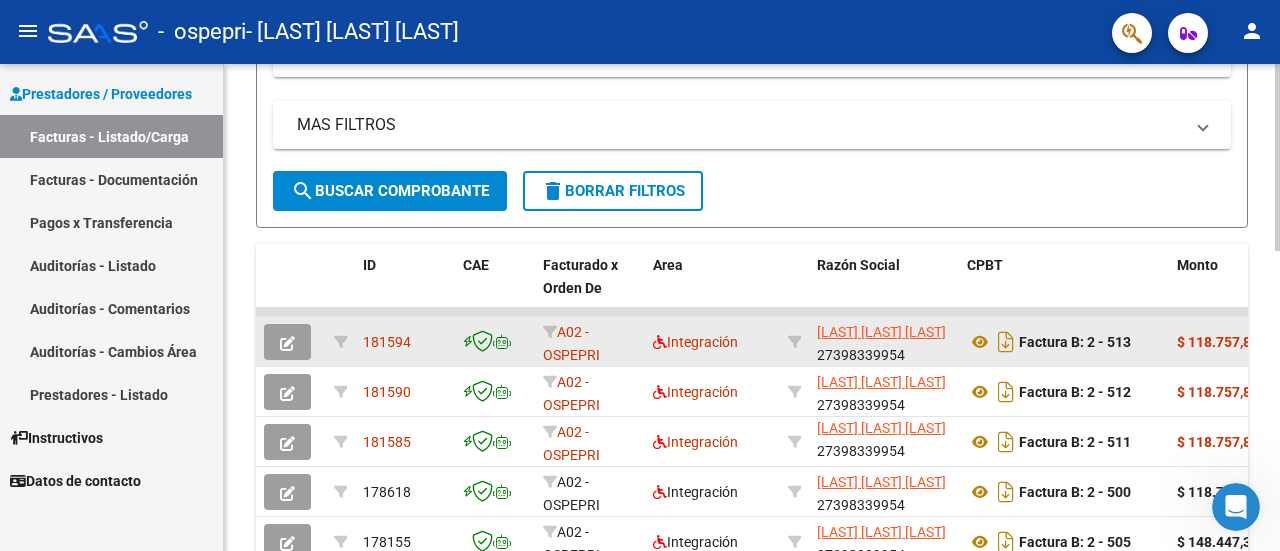 click 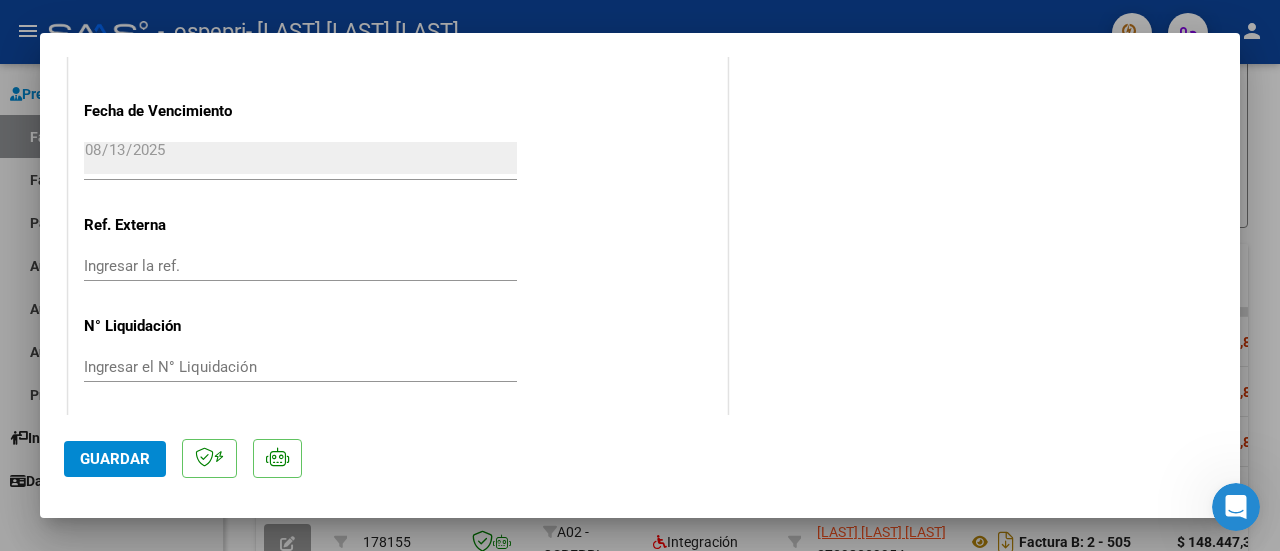 scroll, scrollTop: 1377, scrollLeft: 0, axis: vertical 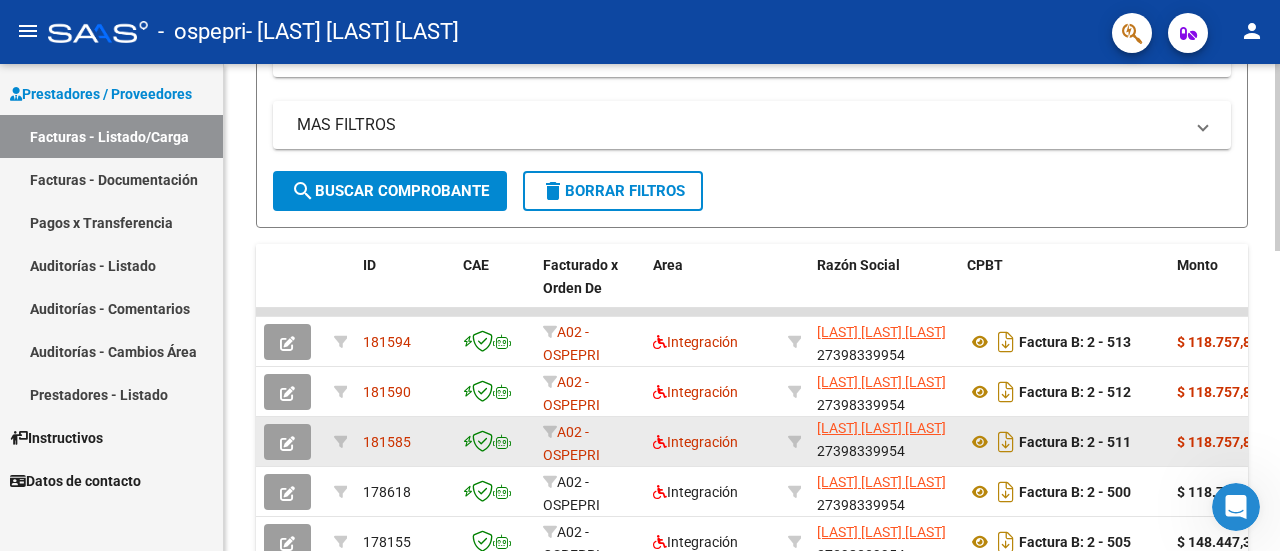 click 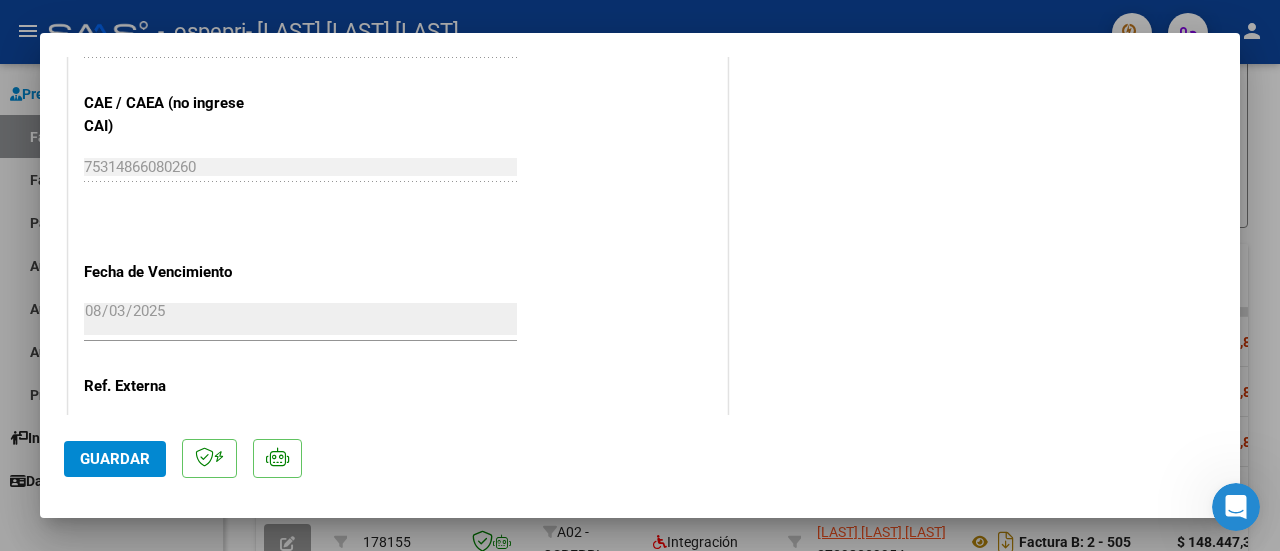 scroll, scrollTop: 1177, scrollLeft: 0, axis: vertical 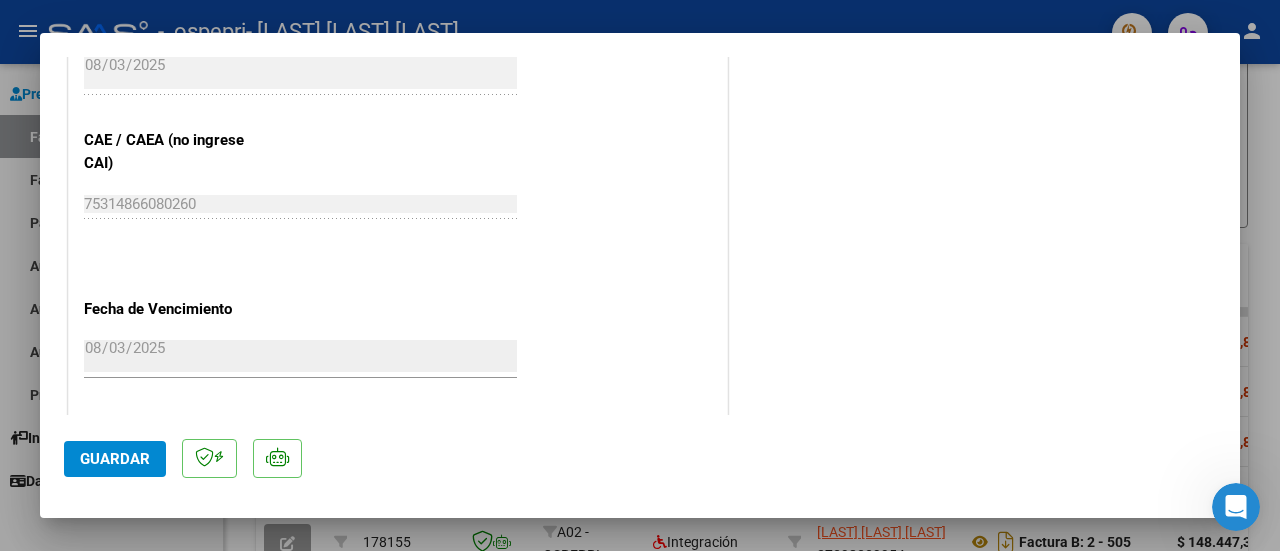 click on "2025-08-03" at bounding box center (300, 356) 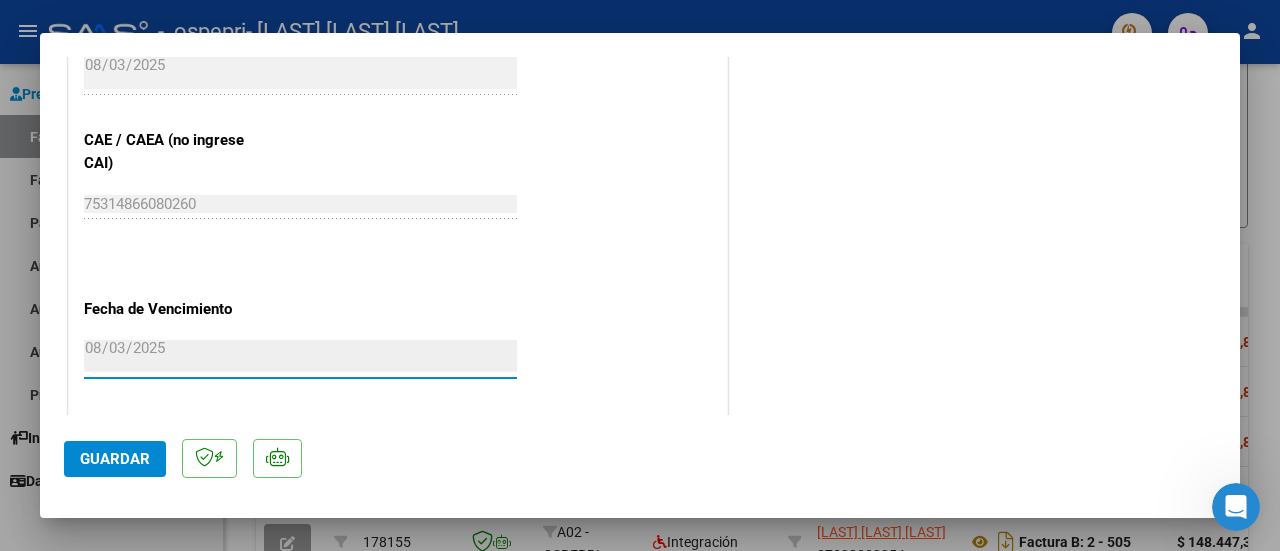 click on "2025-08-03" at bounding box center [300, 356] 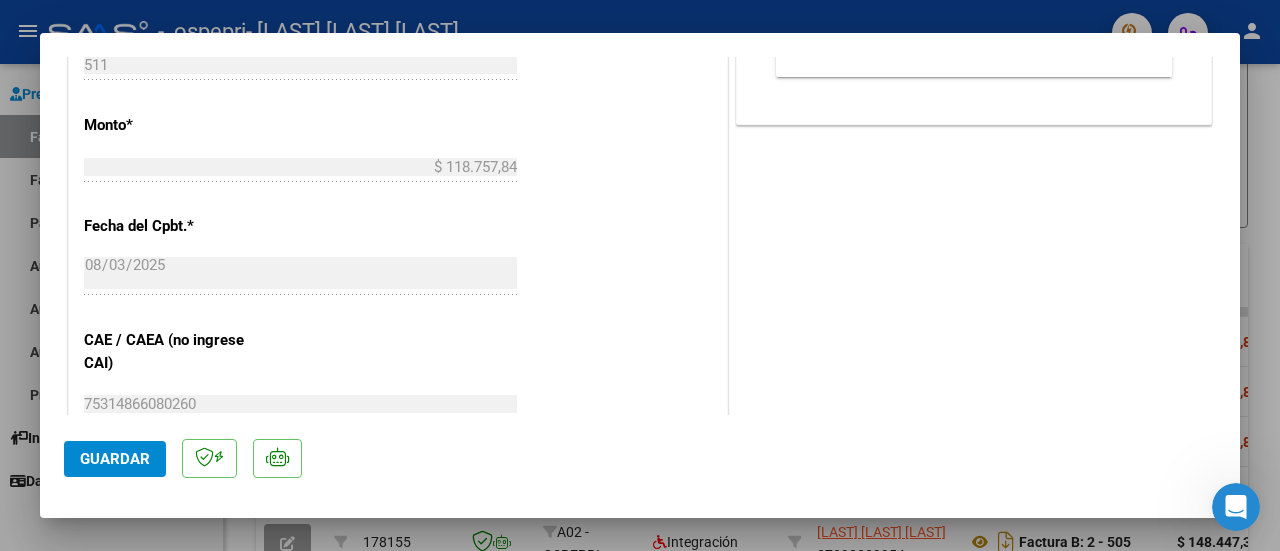 type 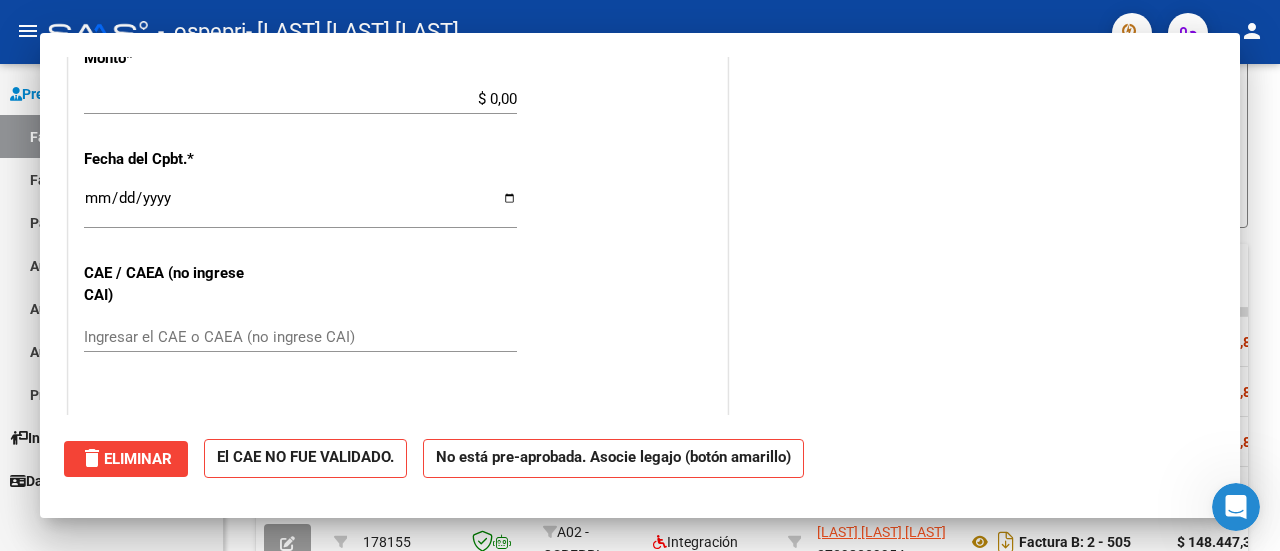 scroll, scrollTop: 1218, scrollLeft: 0, axis: vertical 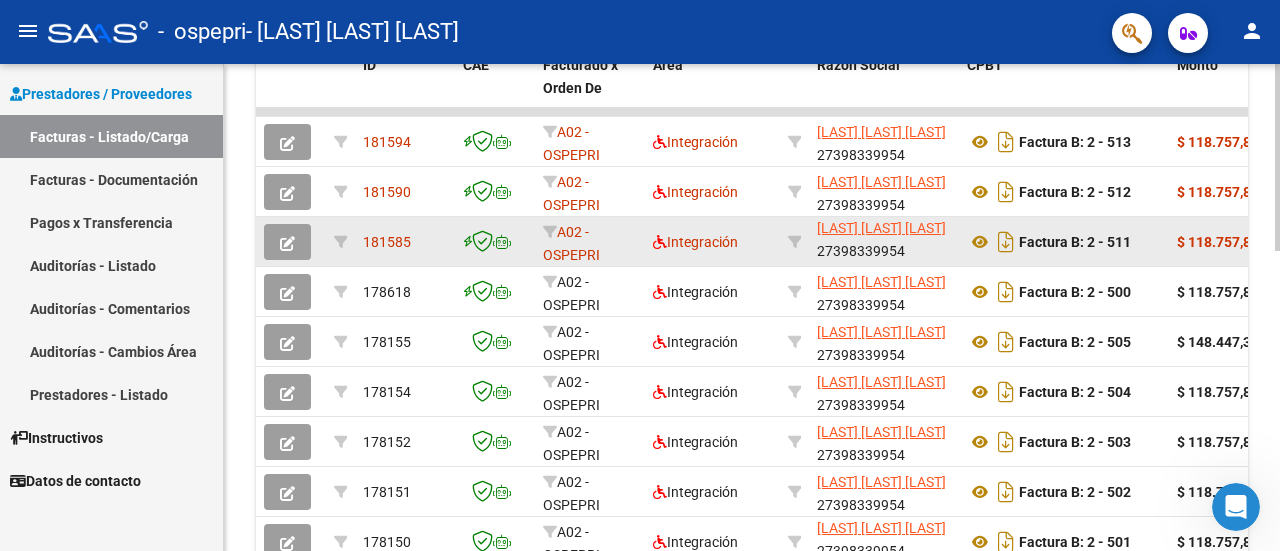 click 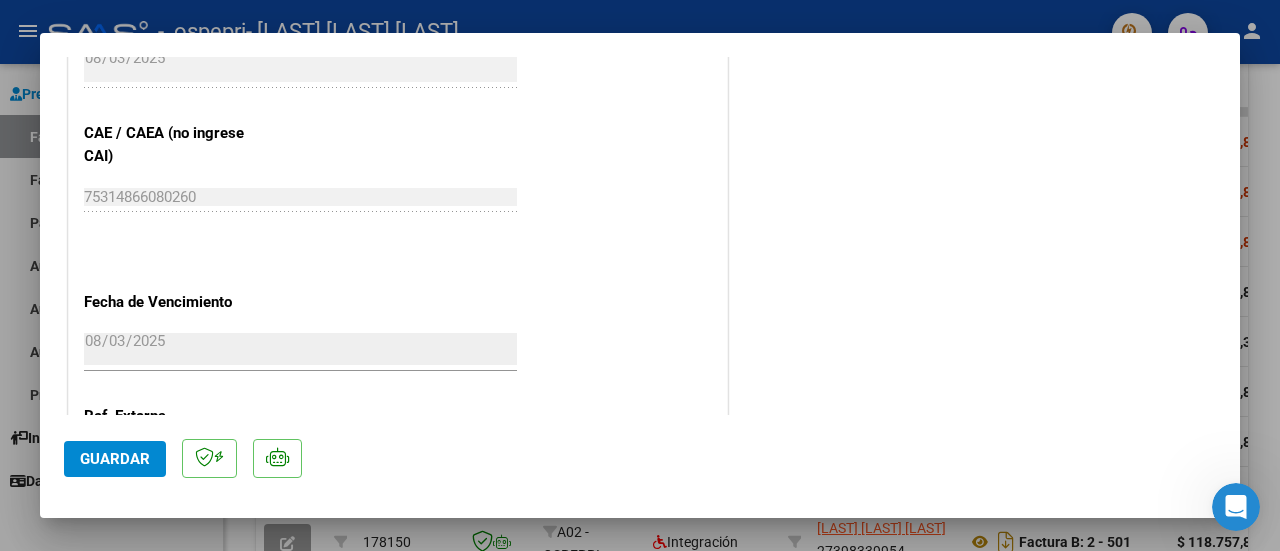 scroll, scrollTop: 1177, scrollLeft: 0, axis: vertical 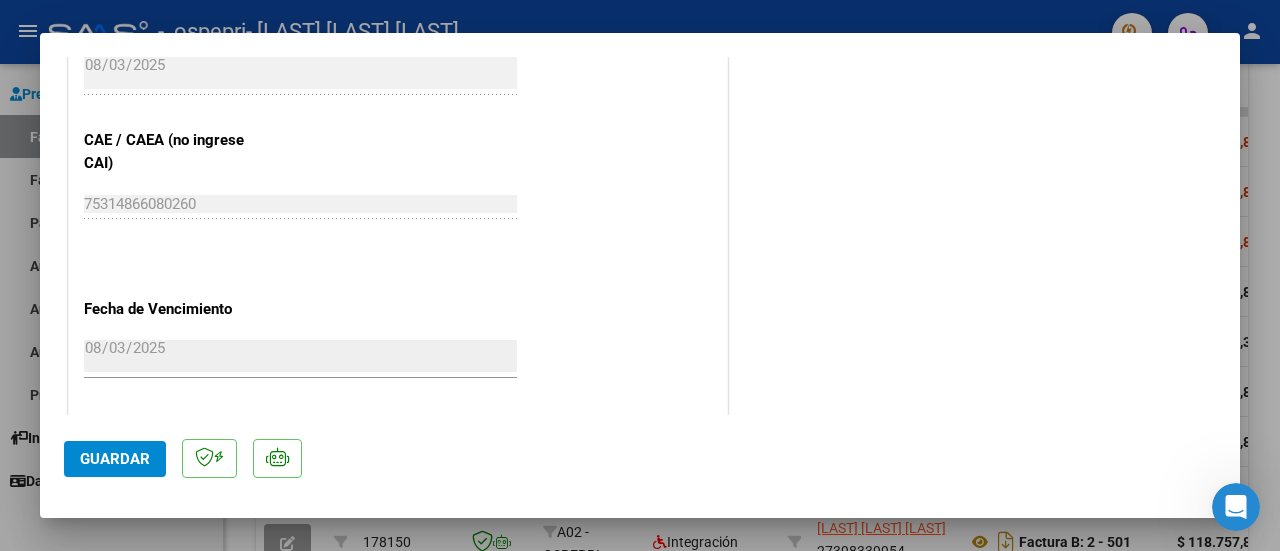type 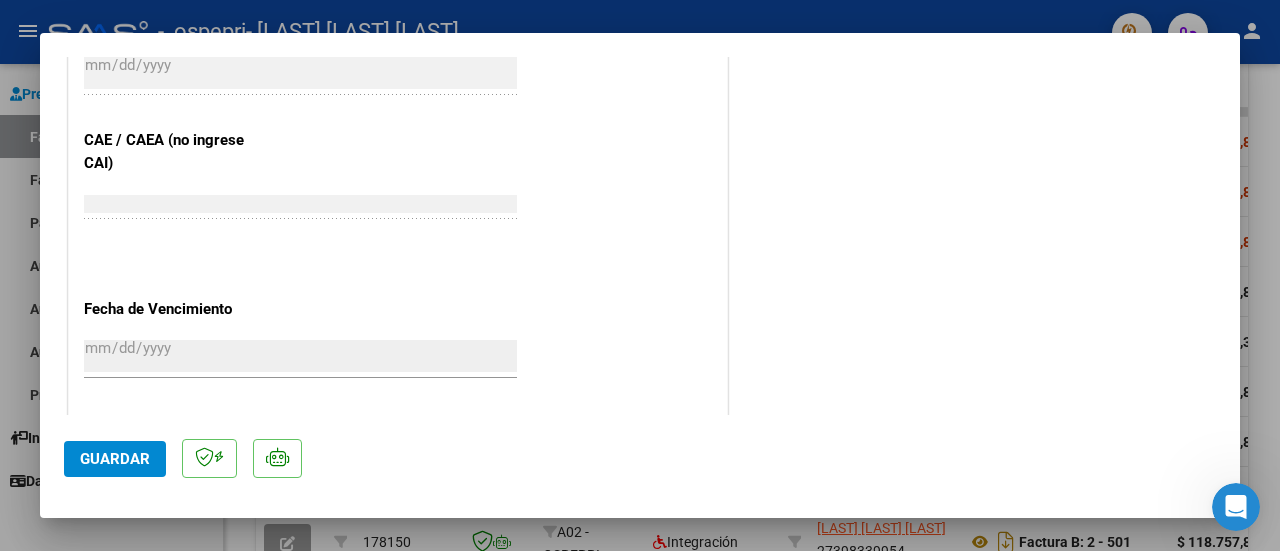 scroll, scrollTop: 1110, scrollLeft: 0, axis: vertical 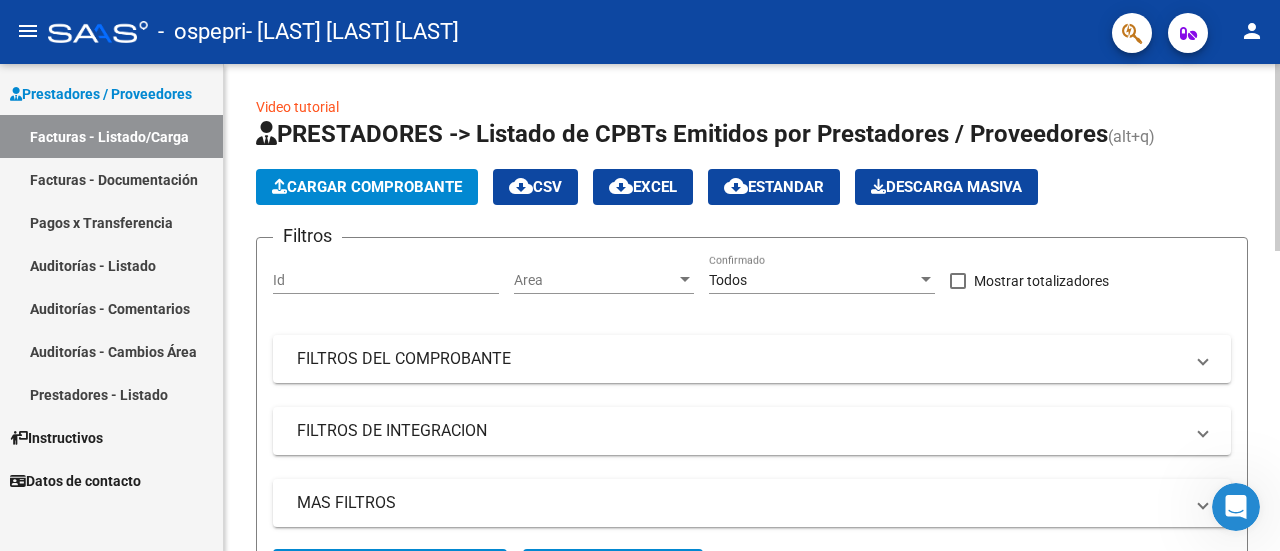 click on "Cargar Comprobante" 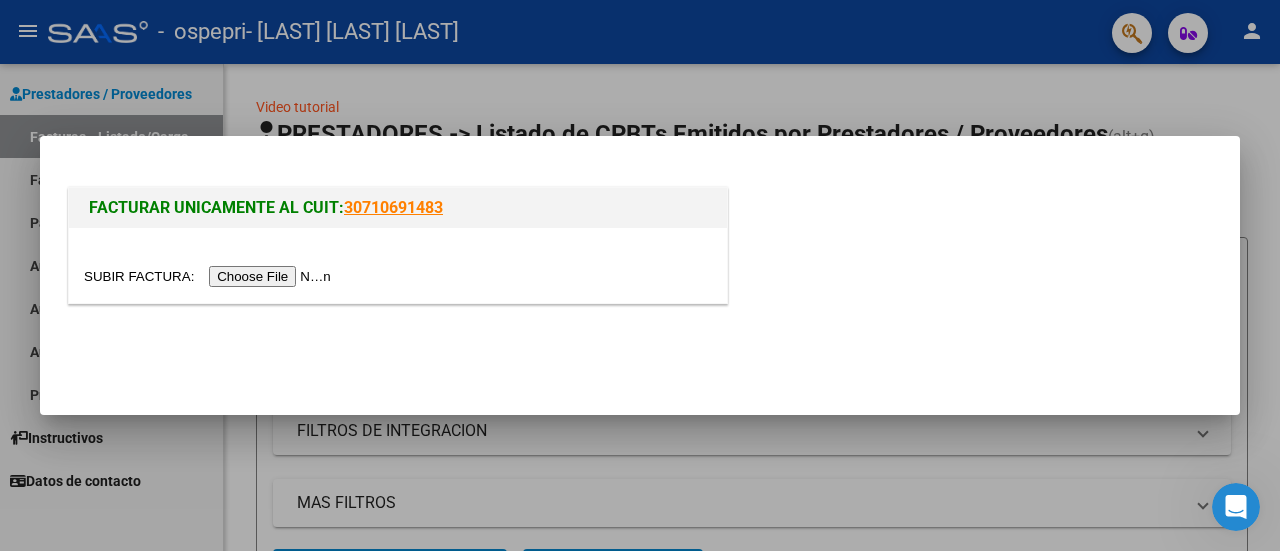click at bounding box center (640, 275) 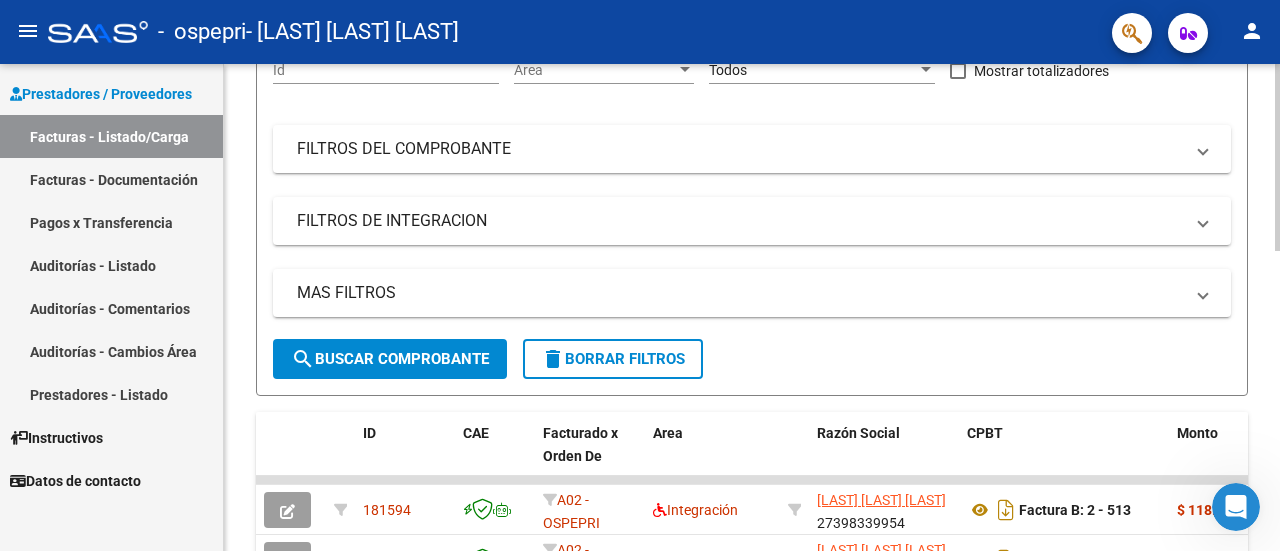 scroll, scrollTop: 400, scrollLeft: 0, axis: vertical 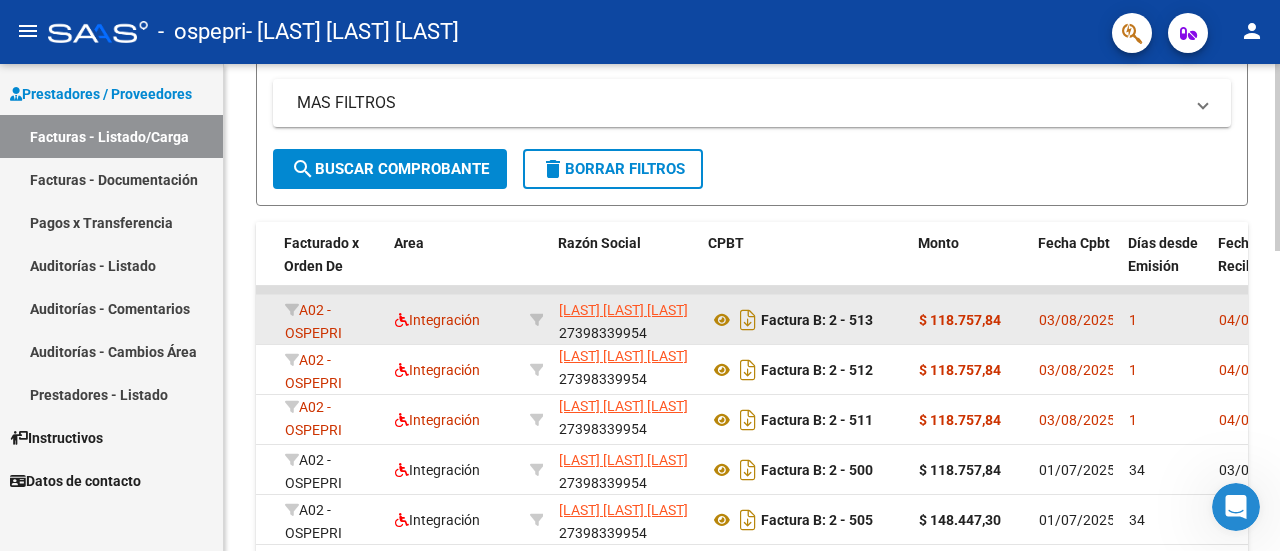 click on "[LAST] [LAST] [LAST]" 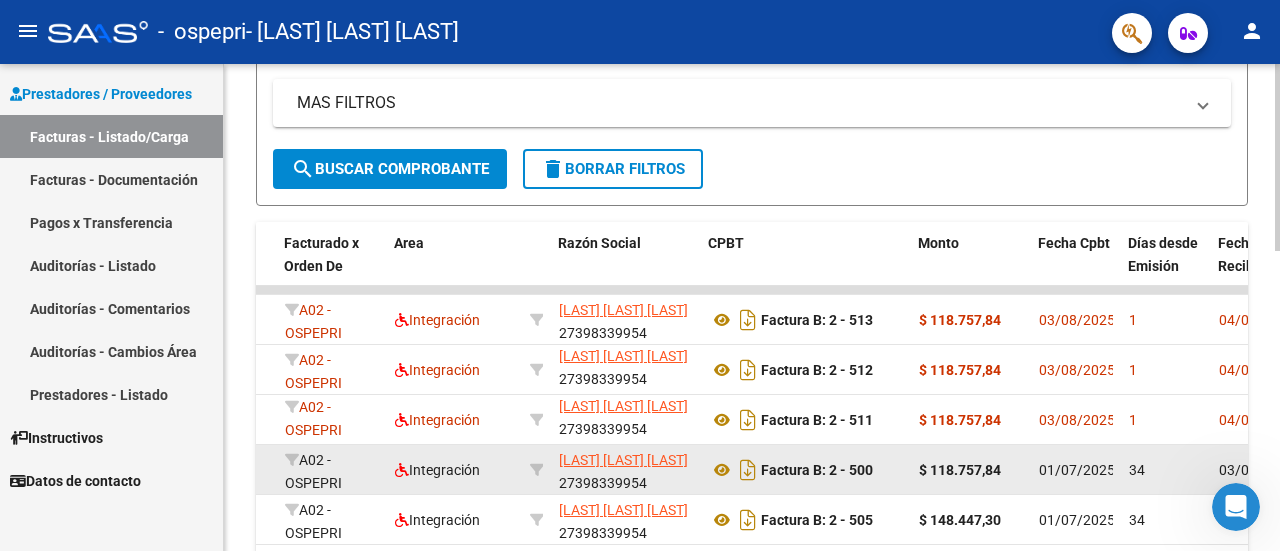 scroll, scrollTop: 0, scrollLeft: 0, axis: both 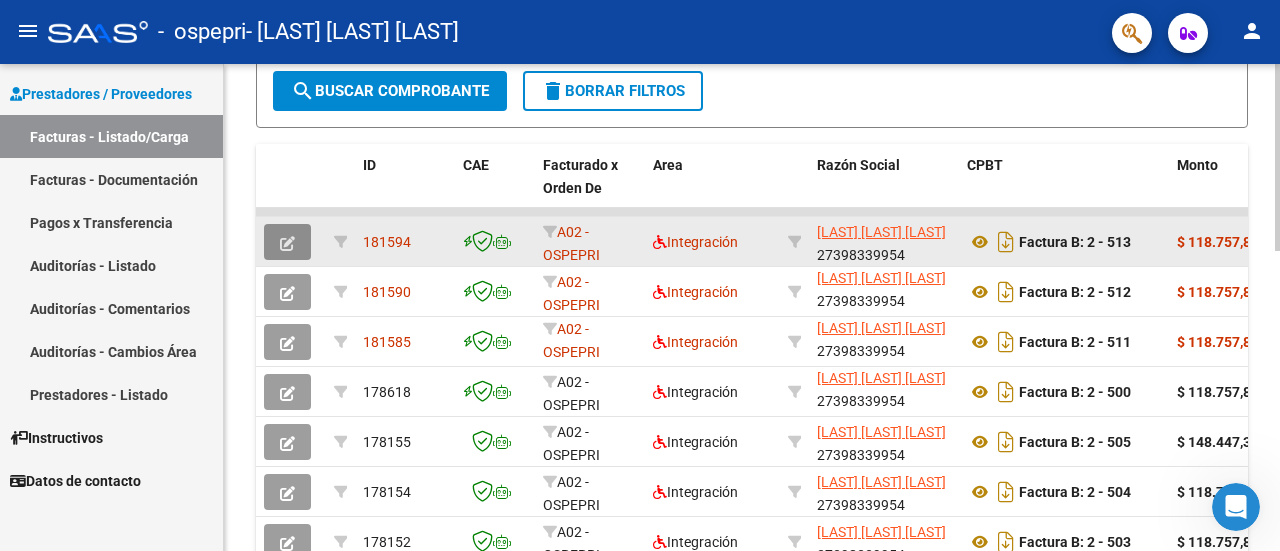 click 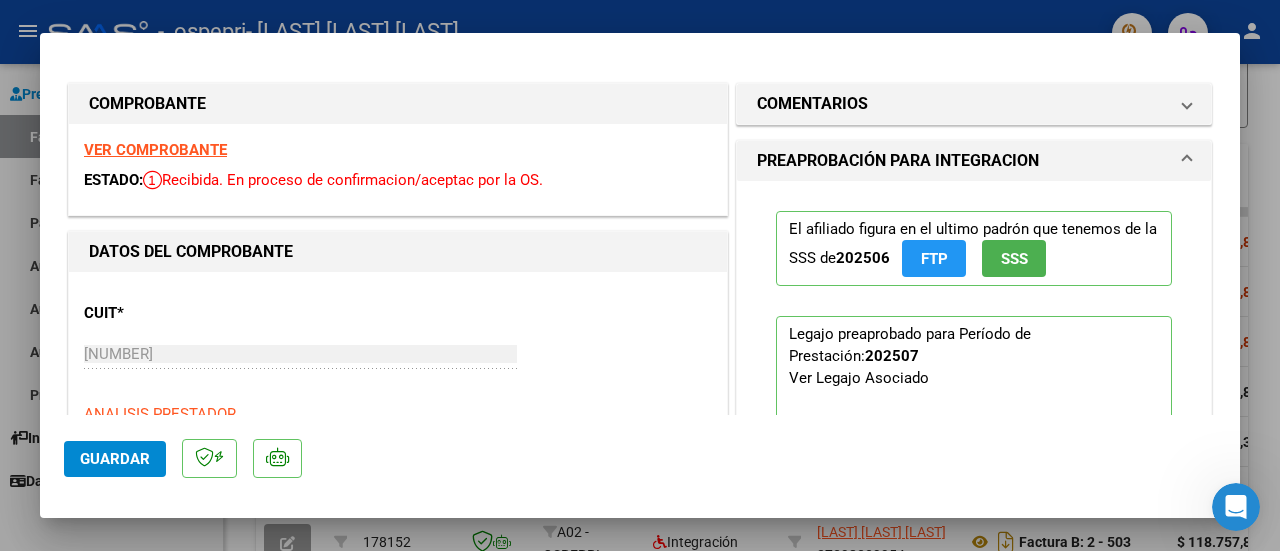 scroll, scrollTop: 0, scrollLeft: 0, axis: both 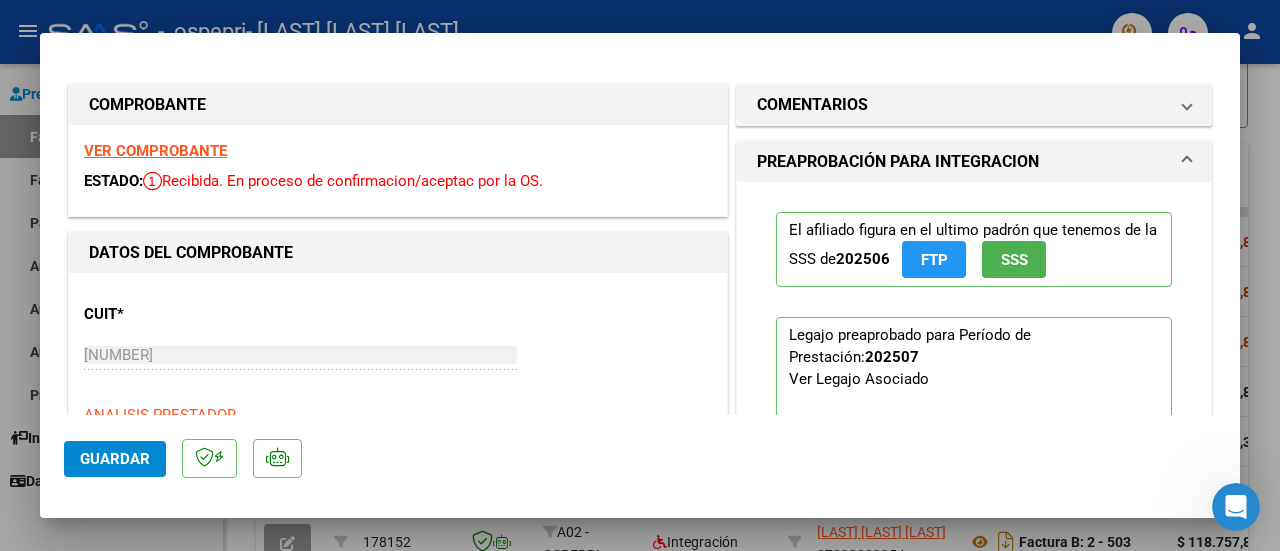 type 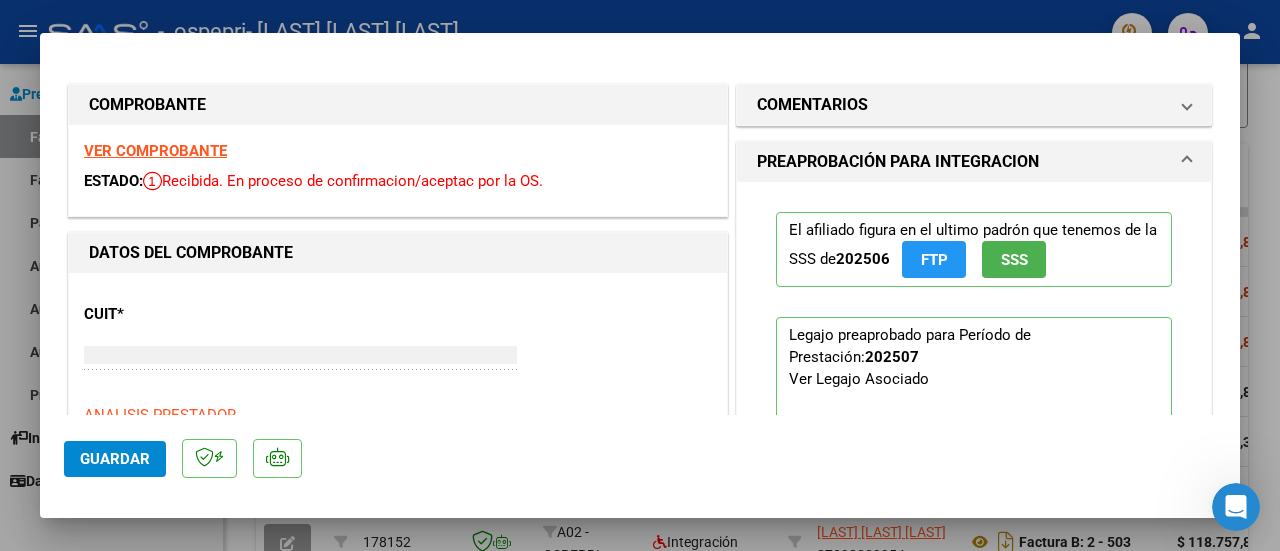 type 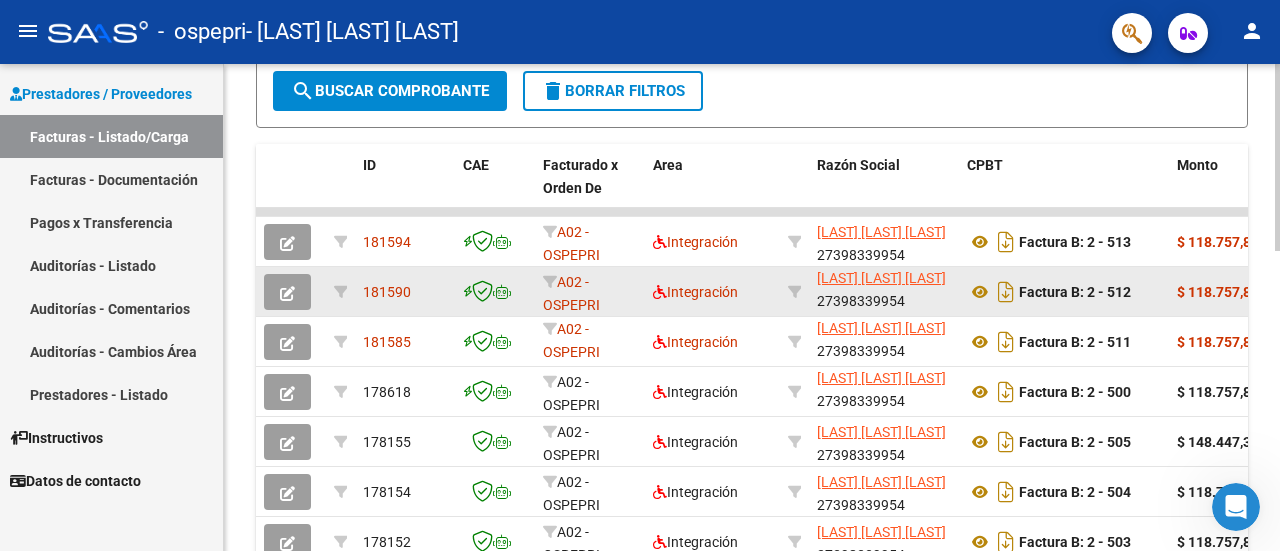 click 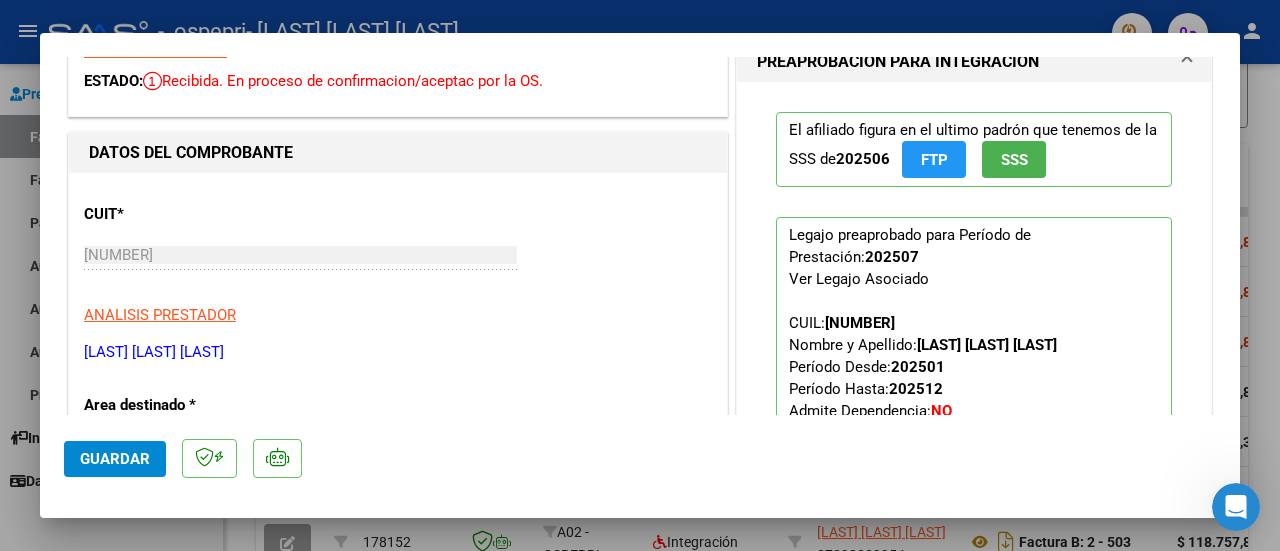 scroll, scrollTop: 0, scrollLeft: 0, axis: both 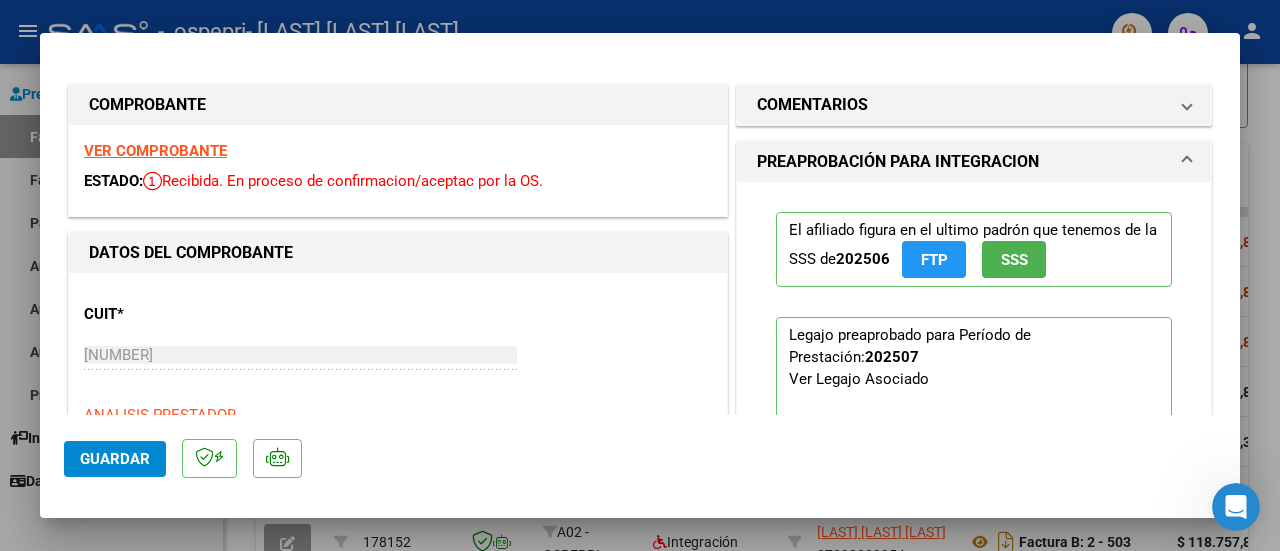 type 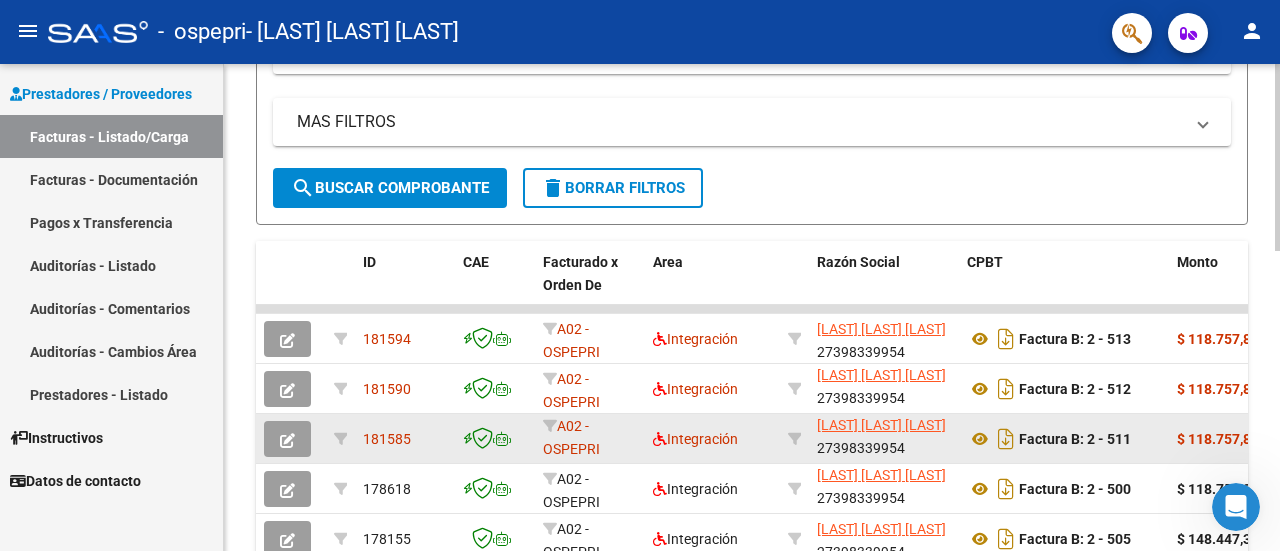 scroll, scrollTop: 400, scrollLeft: 0, axis: vertical 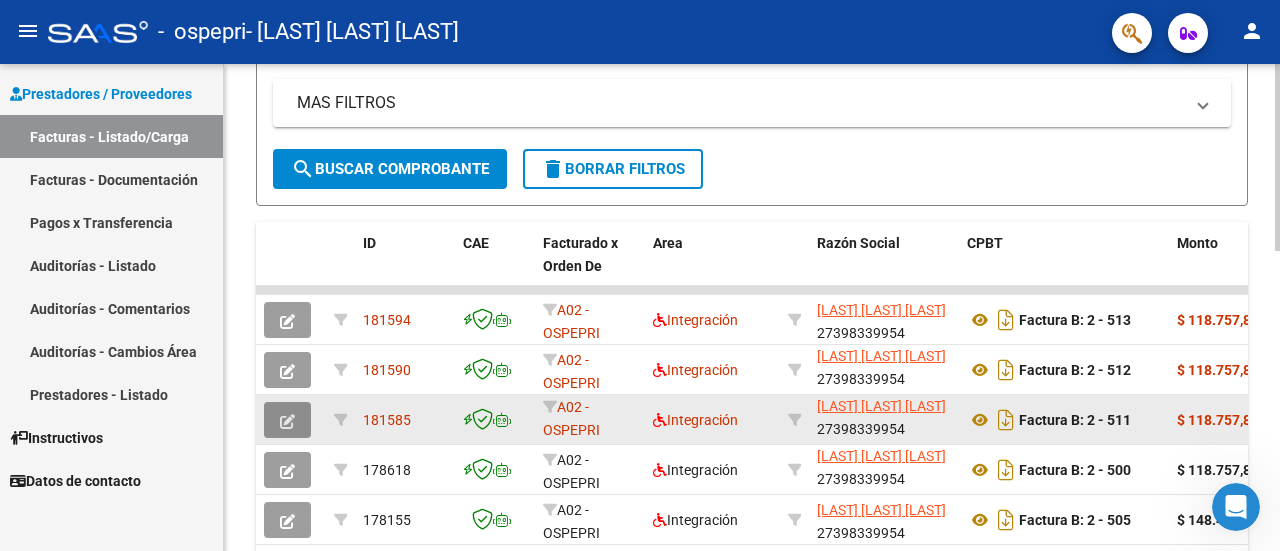 click 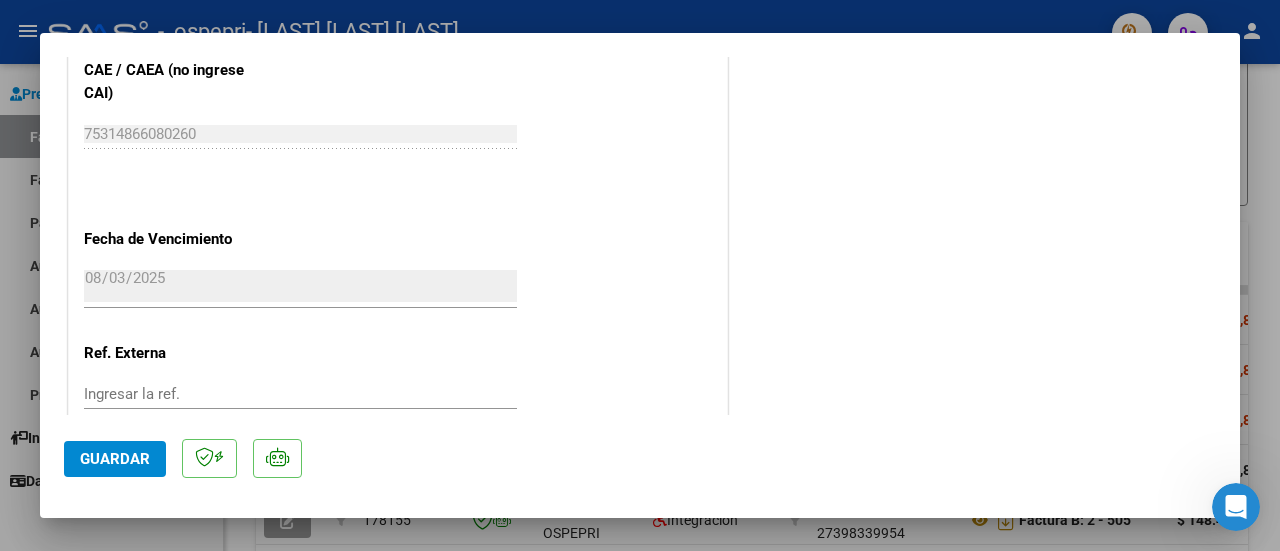 scroll, scrollTop: 1277, scrollLeft: 0, axis: vertical 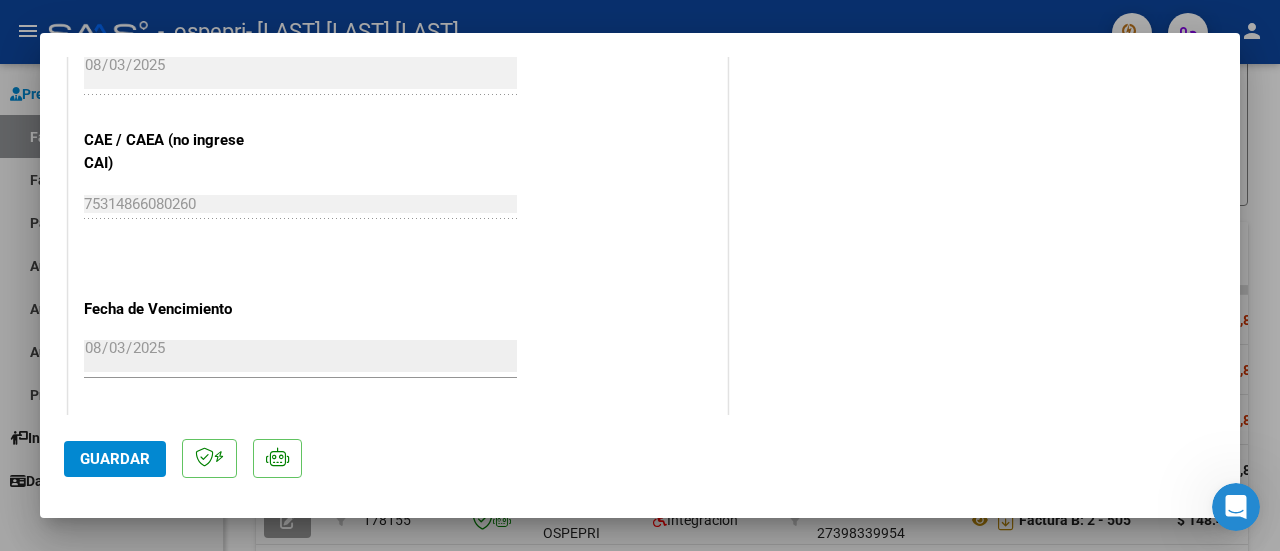 type 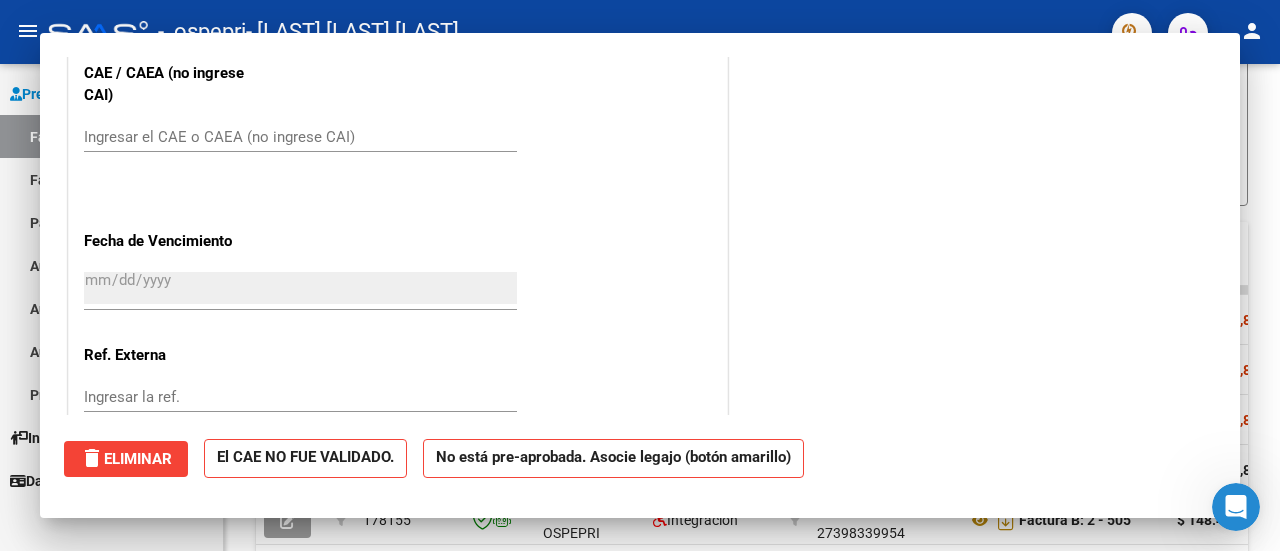 scroll, scrollTop: 1110, scrollLeft: 0, axis: vertical 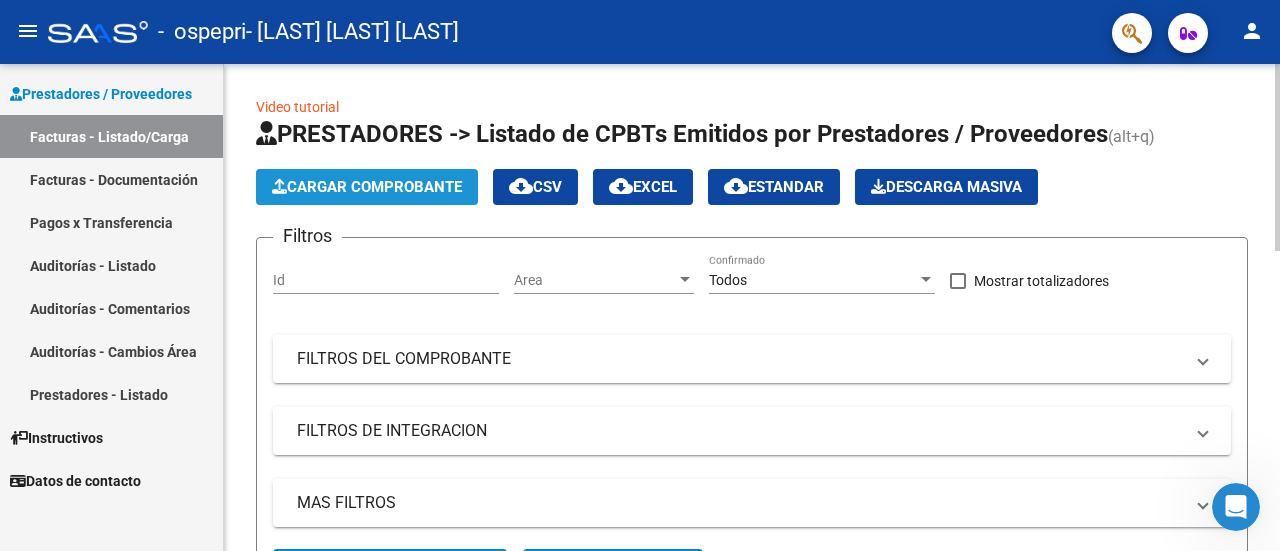 click on "Cargar Comprobante" 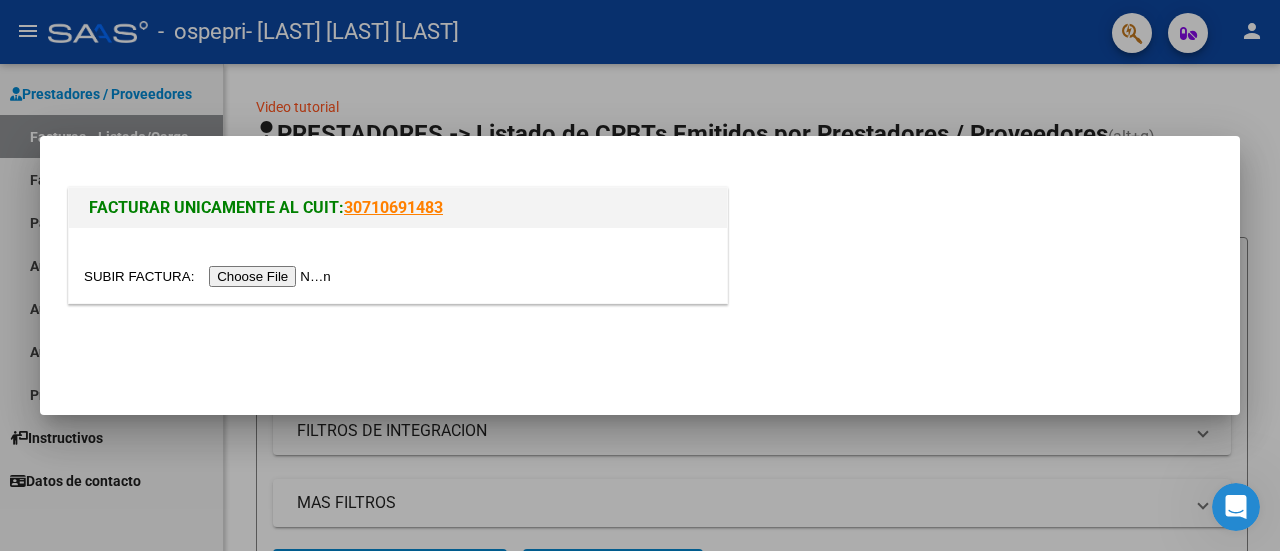 click at bounding box center [210, 276] 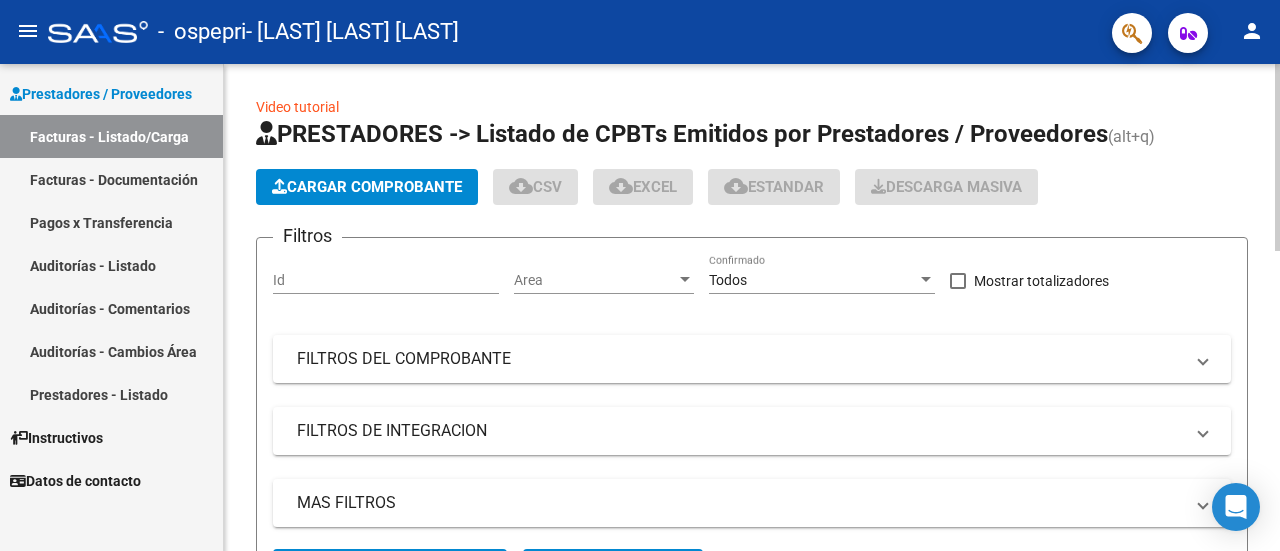 scroll, scrollTop: 0, scrollLeft: 0, axis: both 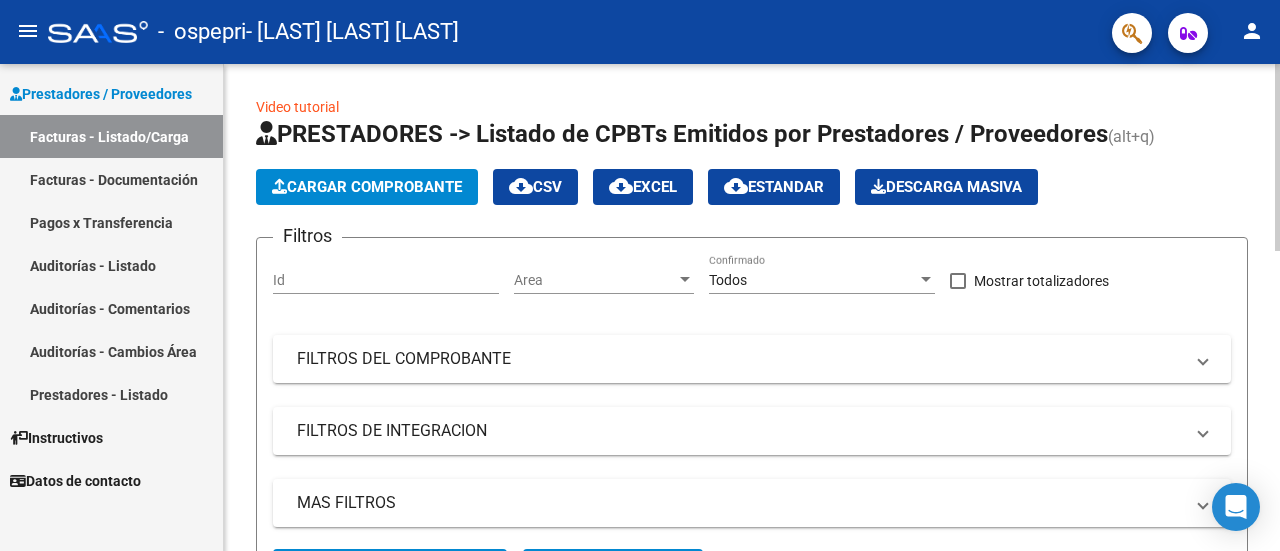 click on "Video tutorial   PRESTADORES -> Listado de CPBTs Emitidos por Prestadores / Proveedores (alt+q)   Cargar Comprobante
cloud_download  CSV  cloud_download  EXCEL  cloud_download  Estandar   Descarga Masiva
Filtros Id Area Area Todos Confirmado   Mostrar totalizadores   FILTROS DEL COMPROBANTE  Comprobante Tipo Comprobante Tipo Start date – End date Fec. Comprobante Desde / Hasta Días Emisión Desde(cant. días) Días Emisión Hasta(cant. días) CUIT / Razón Social Pto. Venta Nro. Comprobante Código SSS CAE Válido CAE Válido Todos Cargado Módulo Hosp. Todos Tiene facturacion Apócrifa Hospital Refes  FILTROS DE INTEGRACION  Período De Prestación Campos del Archivo de Rendición Devuelto x SSS (dr_envio) Todos Rendido x SSS (dr_envio) Tipo de Registro Tipo de Registro Período Presentación Período Presentación Campos del Legajo Asociado (preaprobación) Afiliado Legajo (cuil/nombre) Todos Solo facturas preaprobadas  MAS FILTROS  Todos Con Doc. Respaldatoria Todos Con Trazabilidad Todos – – 1" 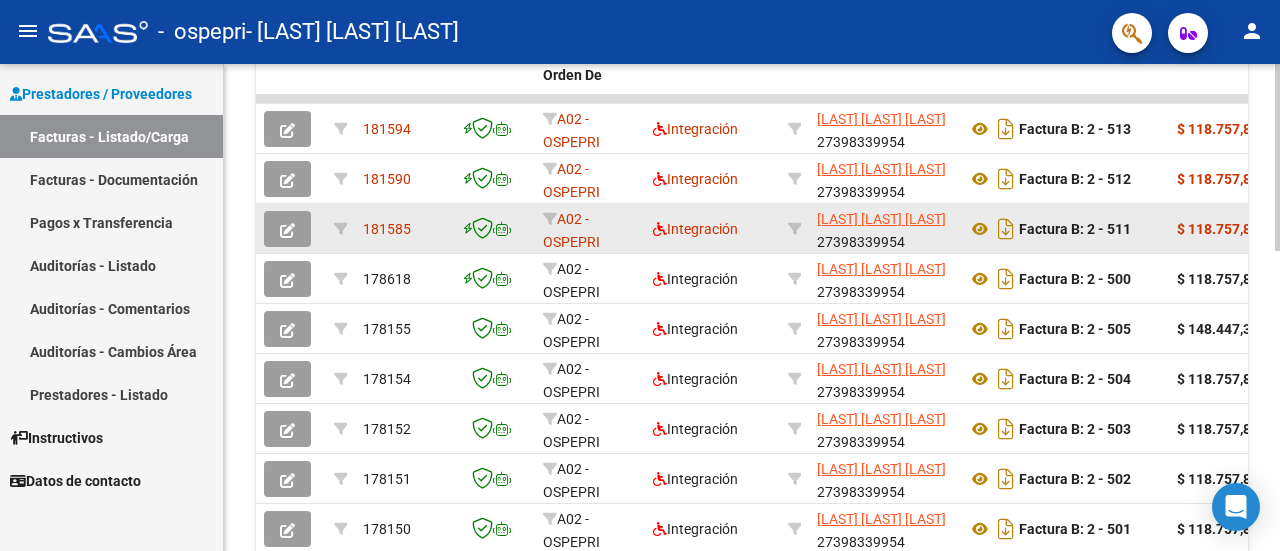 scroll, scrollTop: 600, scrollLeft: 0, axis: vertical 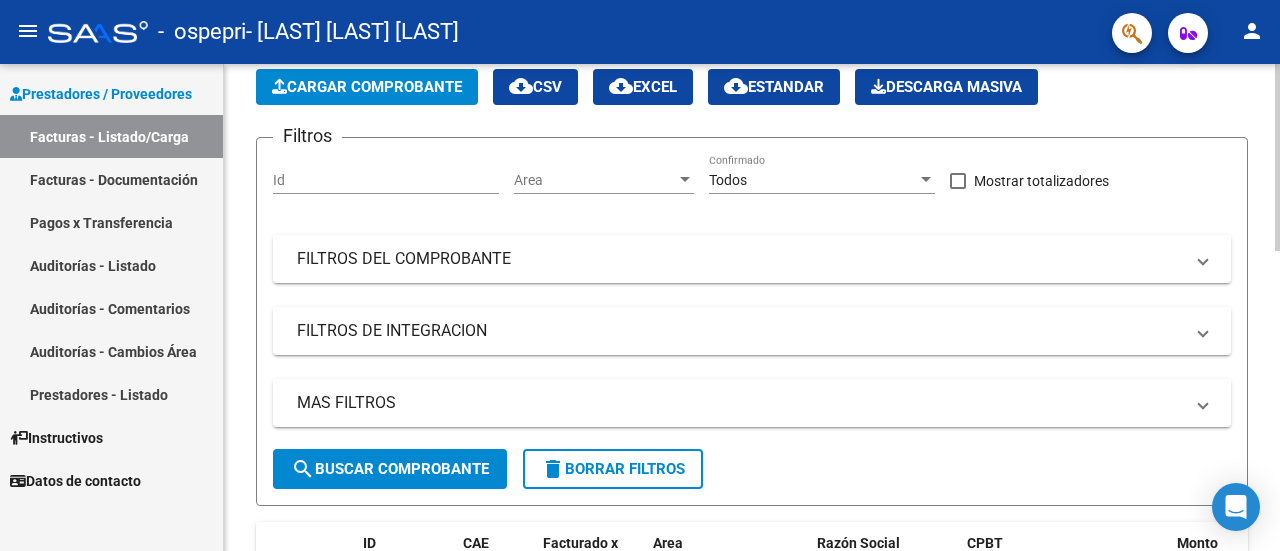click on "Cargar Comprobante" 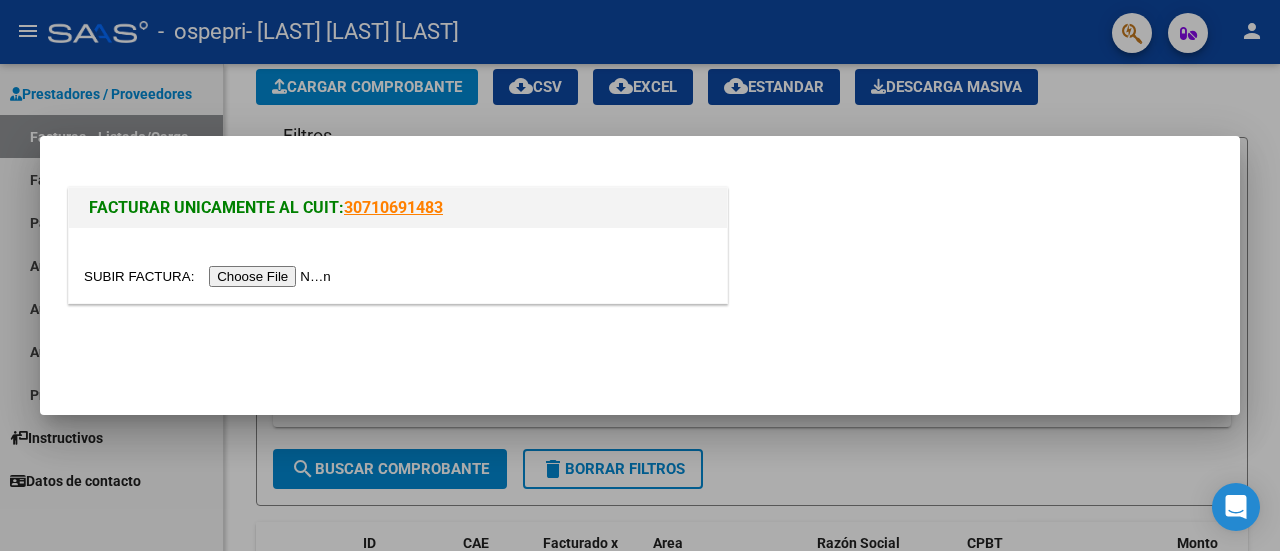 click at bounding box center (210, 276) 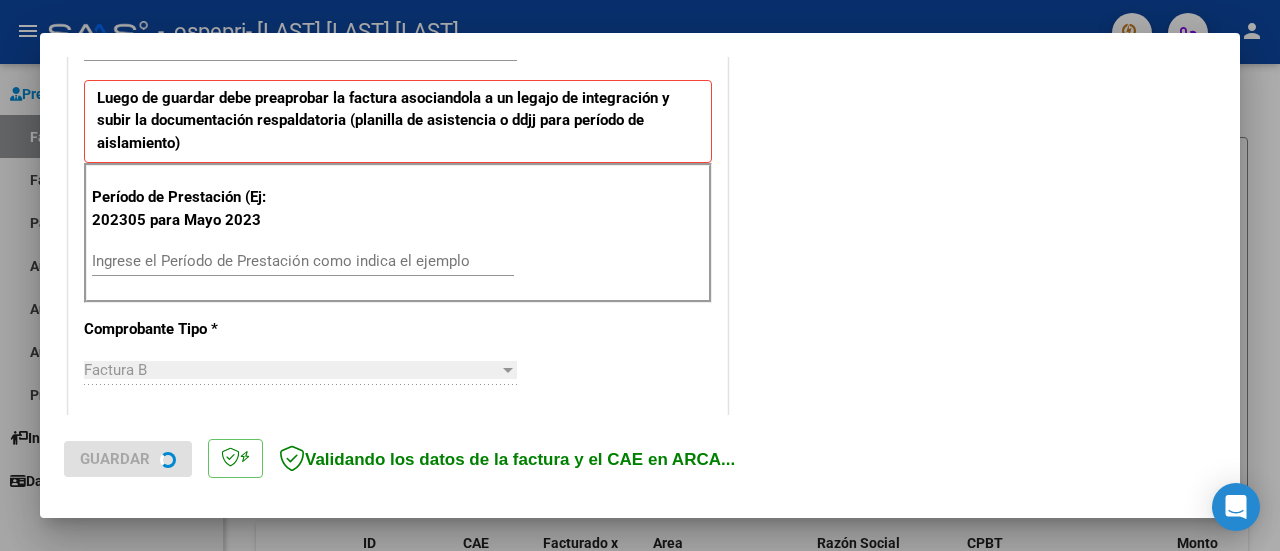 scroll, scrollTop: 500, scrollLeft: 0, axis: vertical 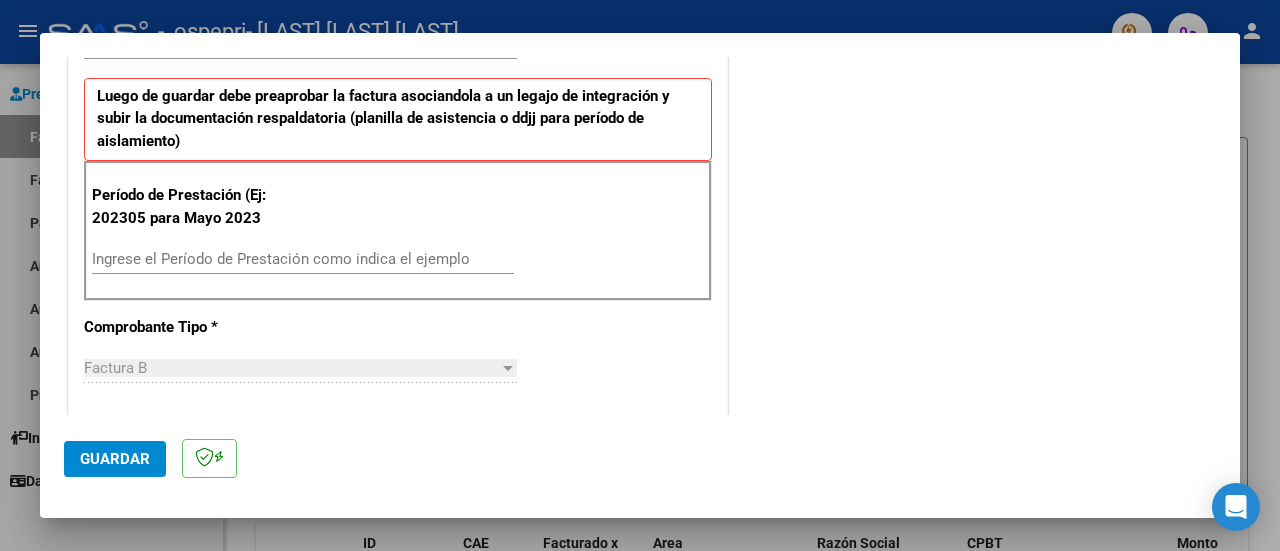 click on "Ingrese el Período de Prestación como indica el ejemplo" at bounding box center (303, 259) 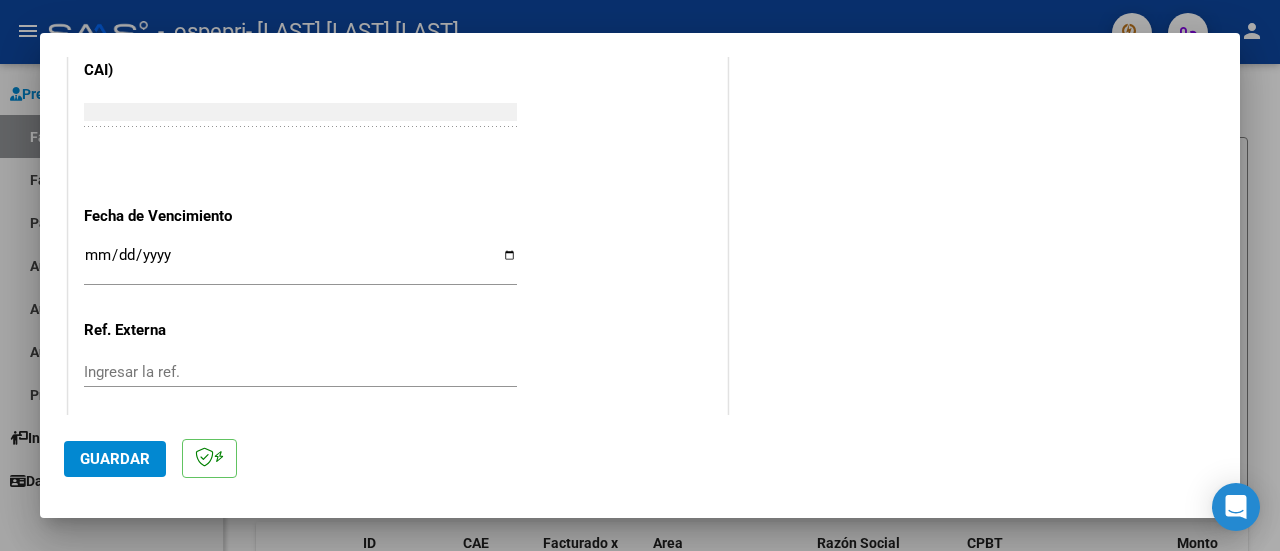 scroll, scrollTop: 1300, scrollLeft: 0, axis: vertical 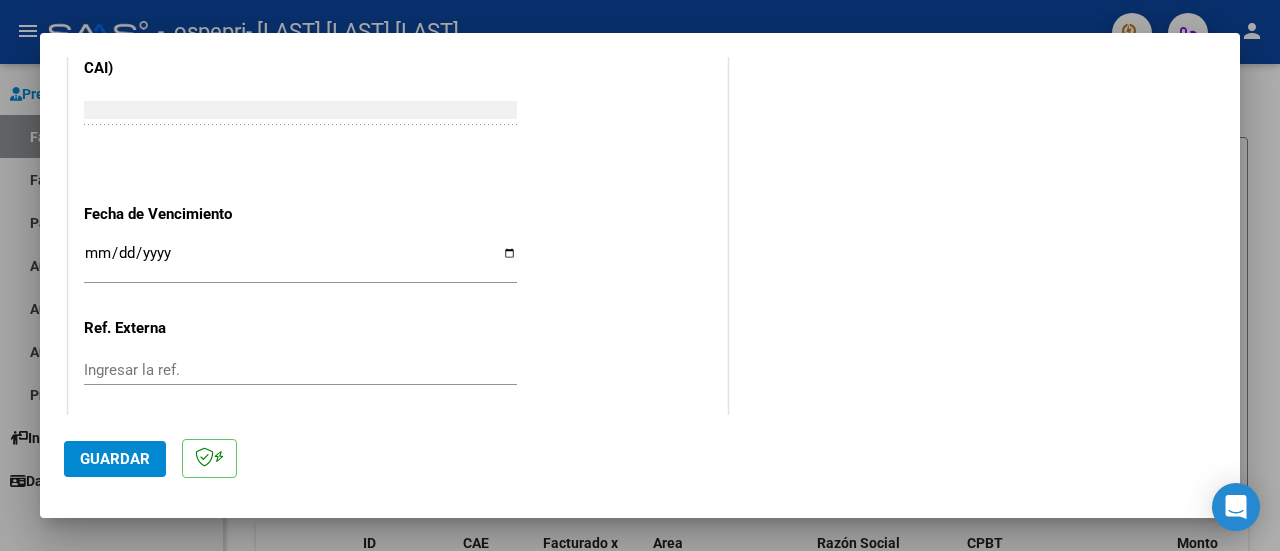 type on "202507" 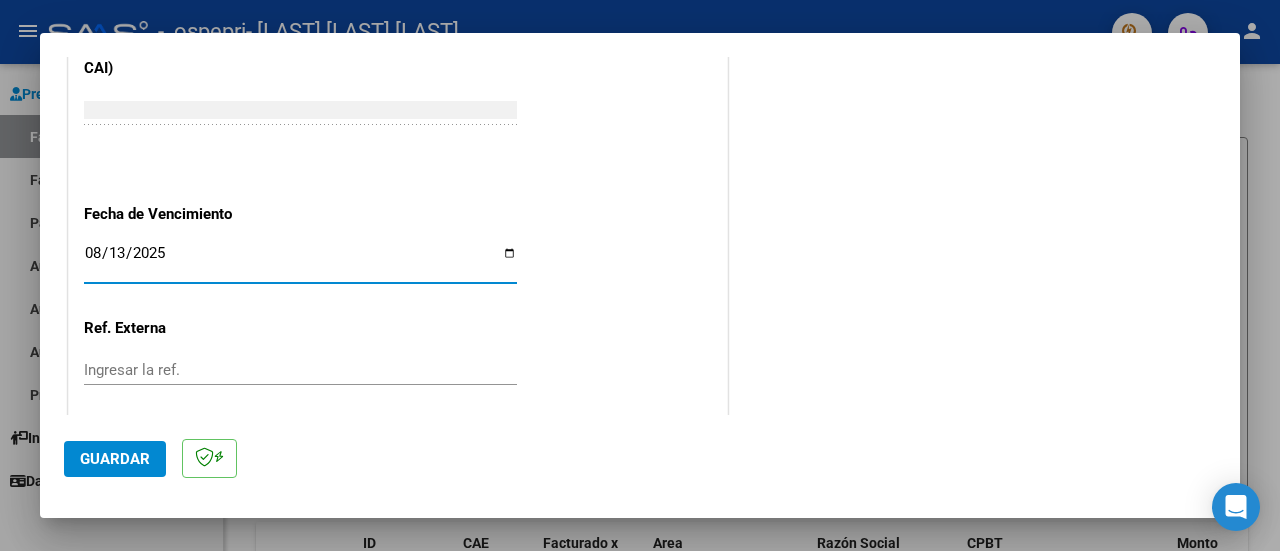 type on "2025-08-13" 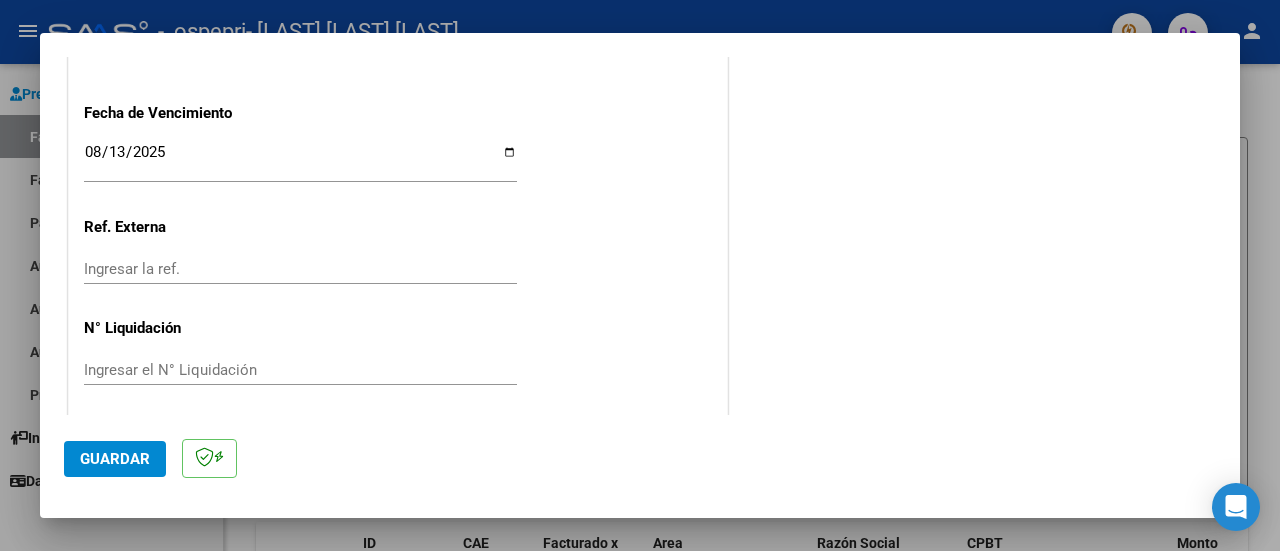 scroll, scrollTop: 1404, scrollLeft: 0, axis: vertical 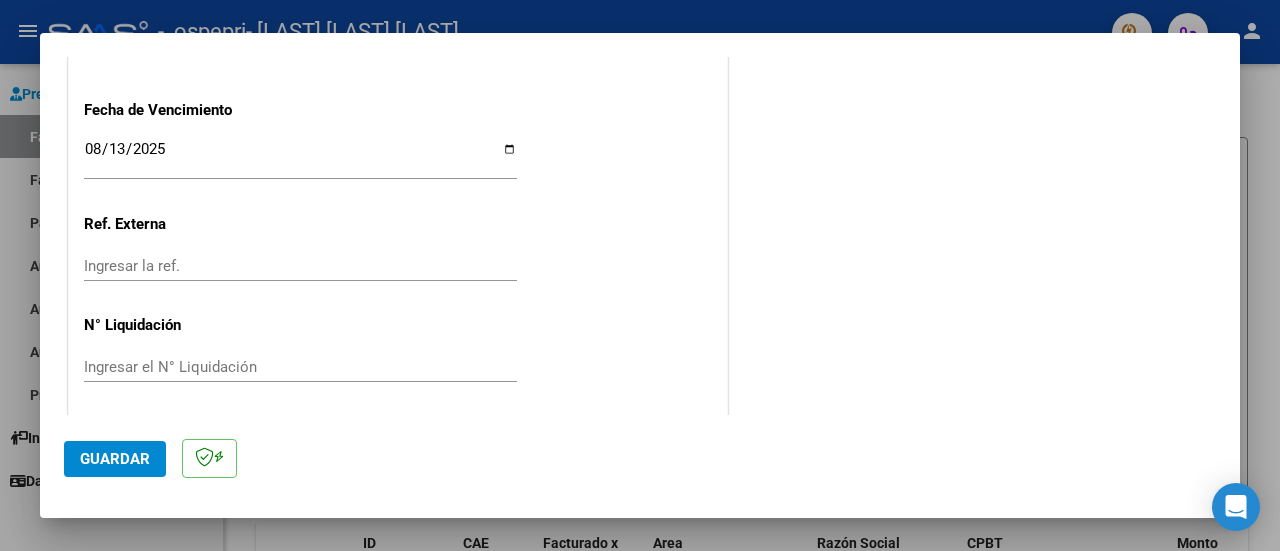click on "Guardar" 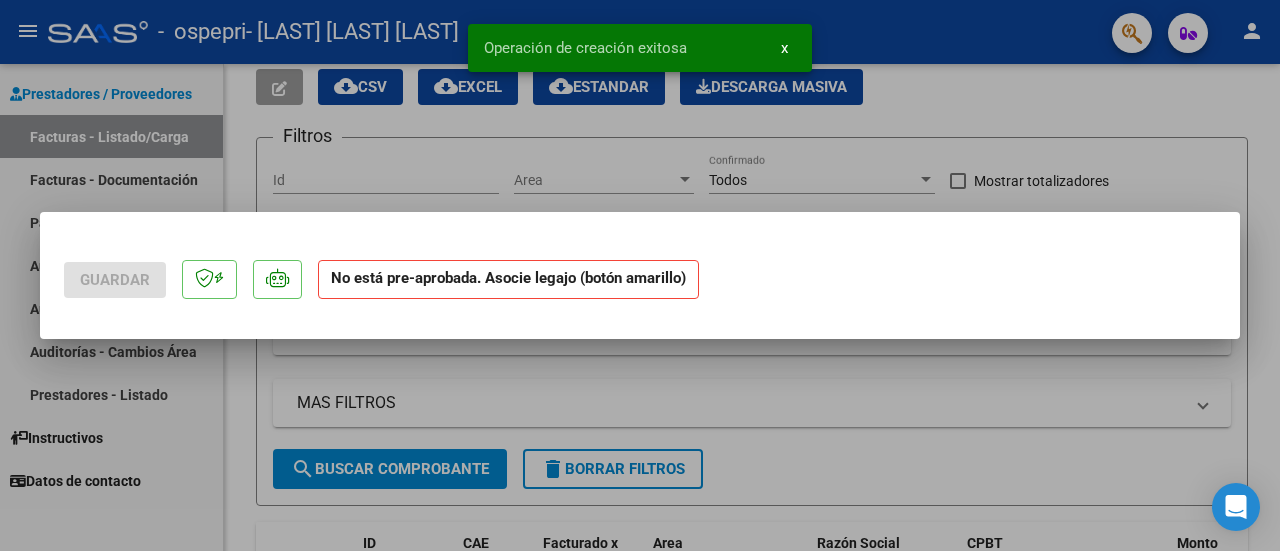 scroll, scrollTop: 0, scrollLeft: 0, axis: both 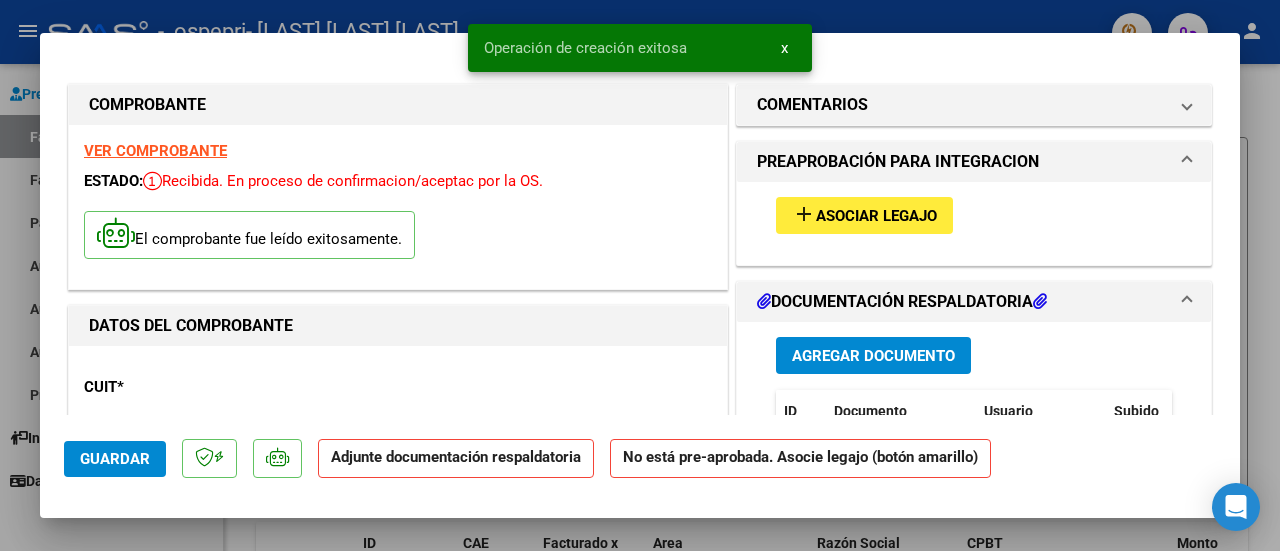 click on "Asociar Legajo" at bounding box center (876, 216) 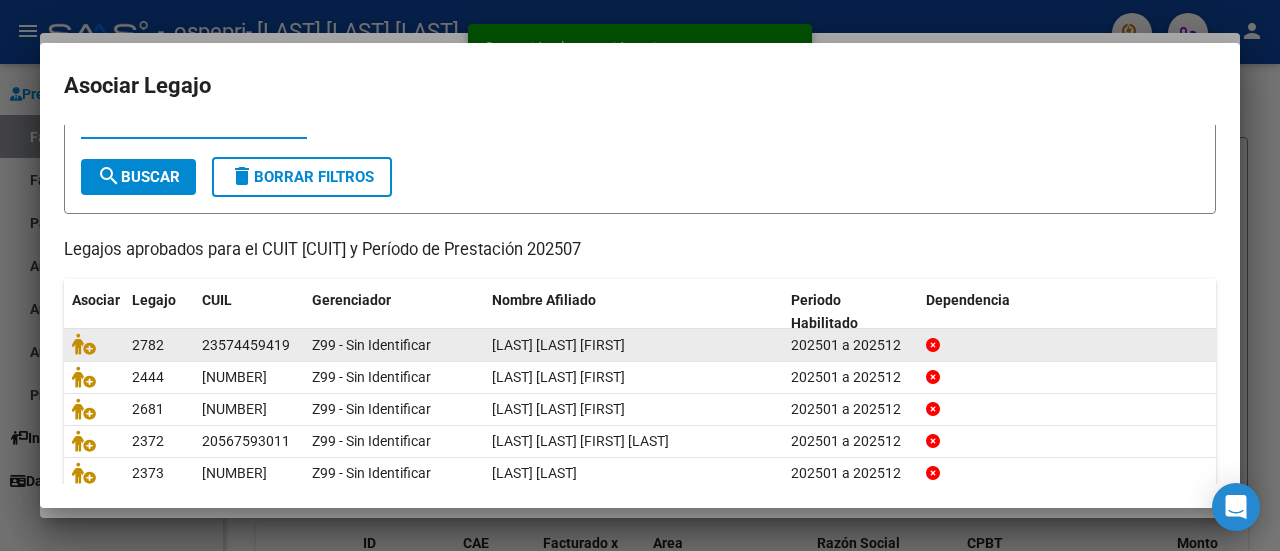 scroll, scrollTop: 158, scrollLeft: 0, axis: vertical 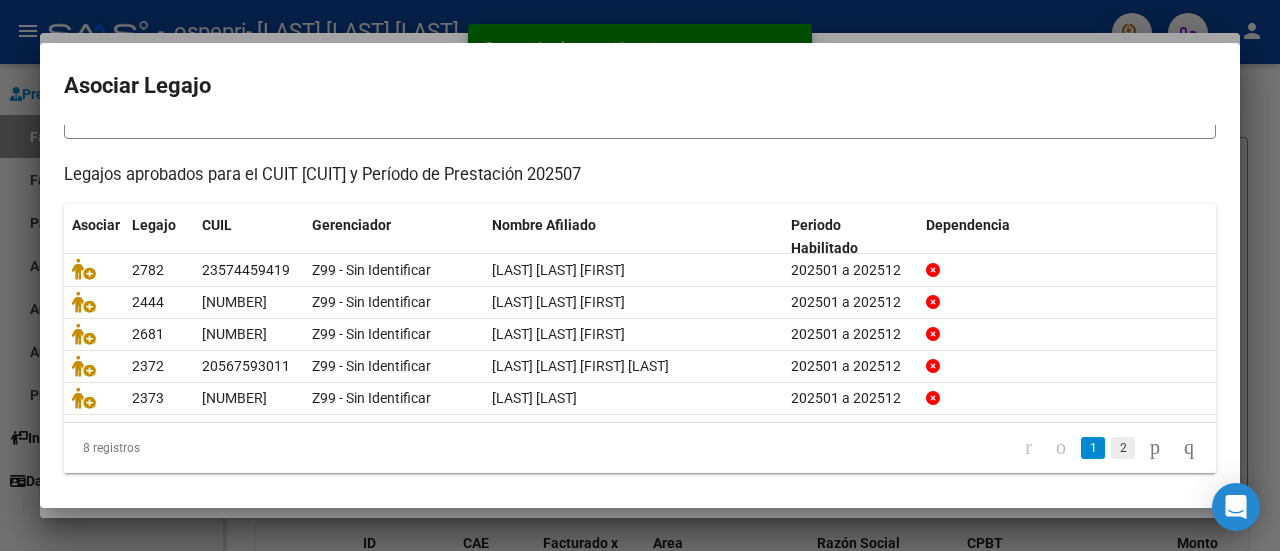 click on "2" 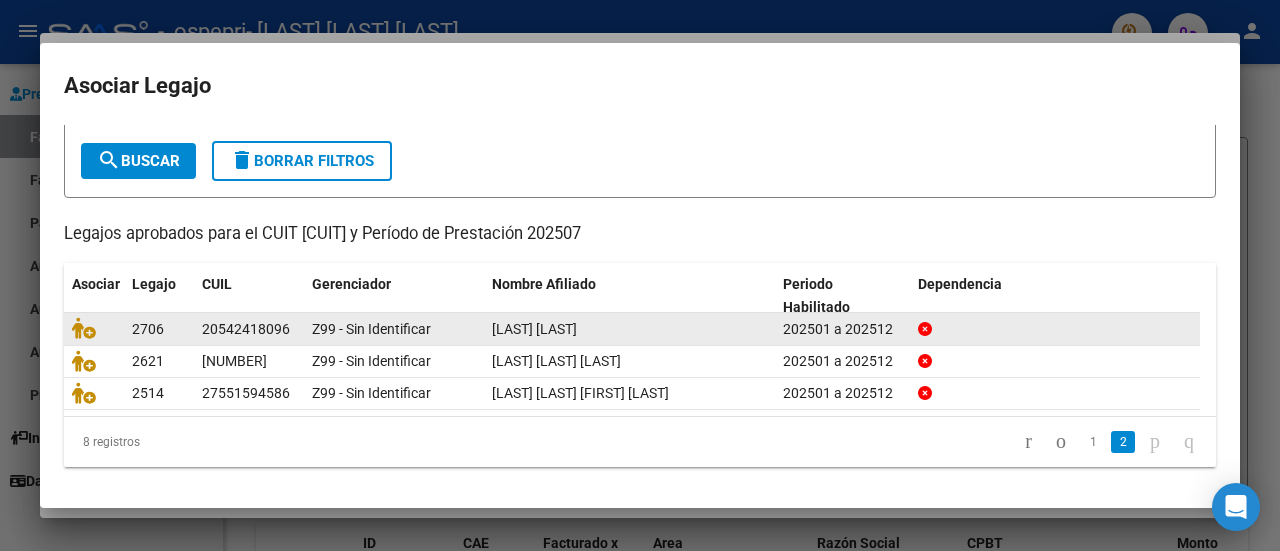 scroll, scrollTop: 113, scrollLeft: 0, axis: vertical 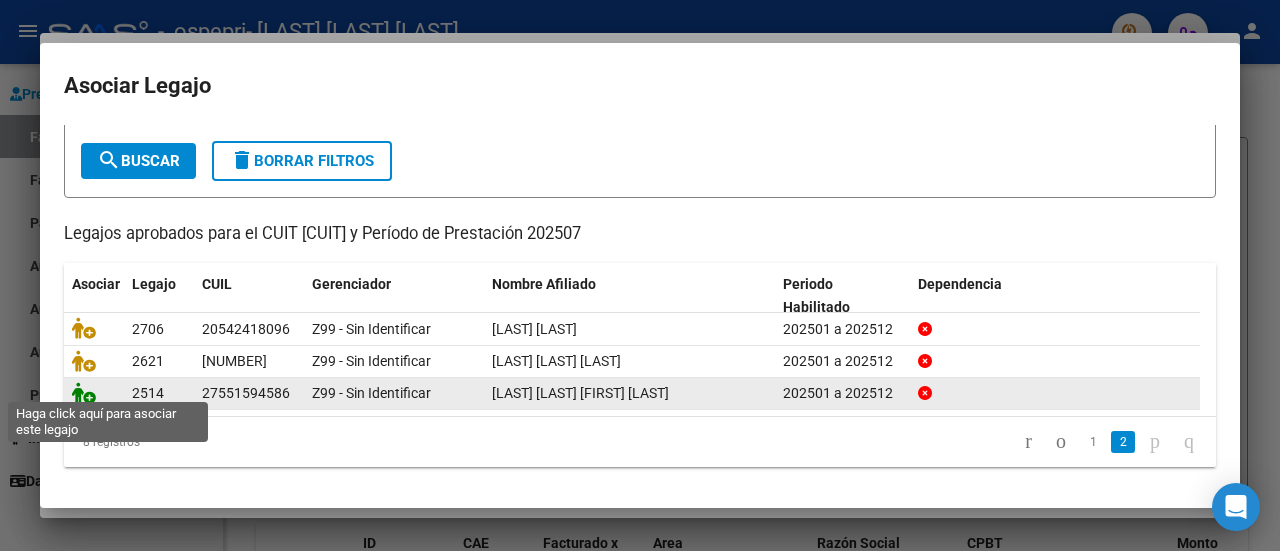 click 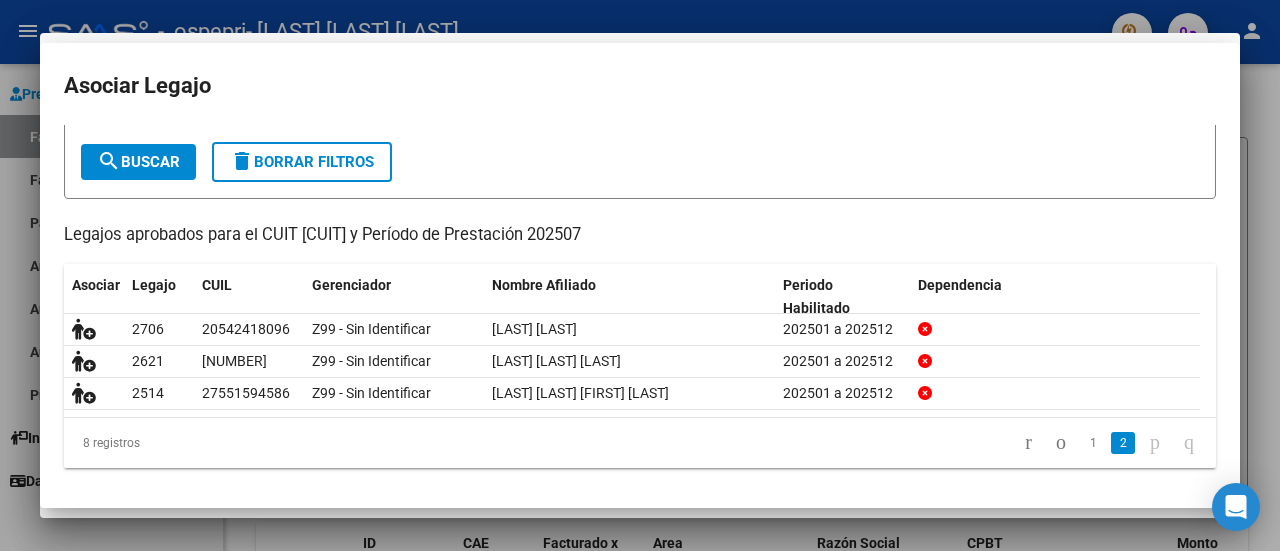 scroll, scrollTop: 127, scrollLeft: 0, axis: vertical 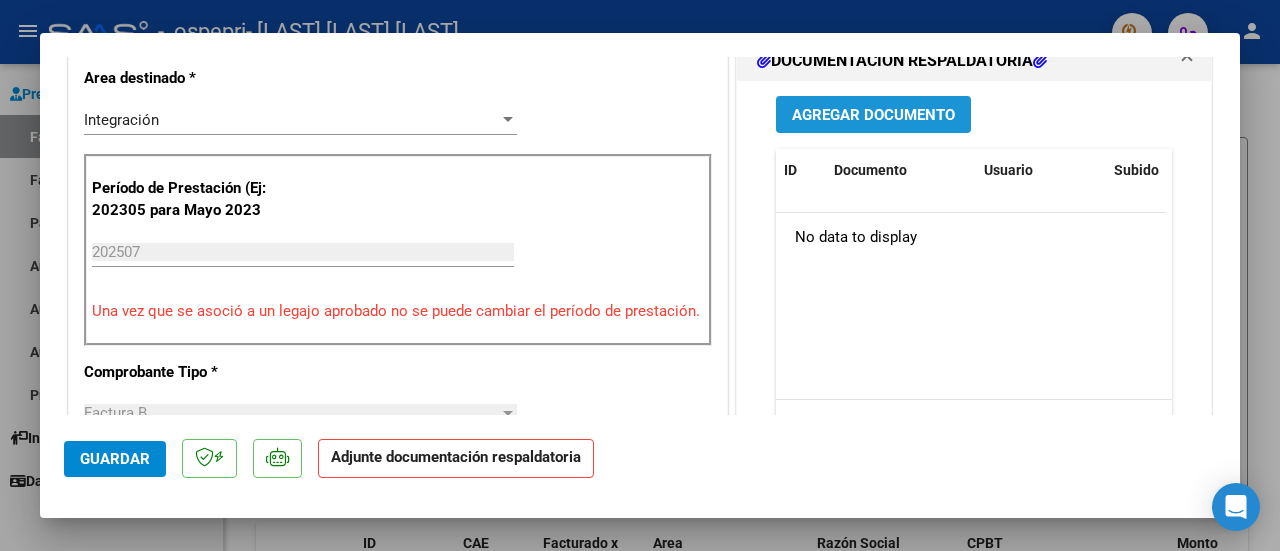 click on "Agregar Documento" at bounding box center [873, 114] 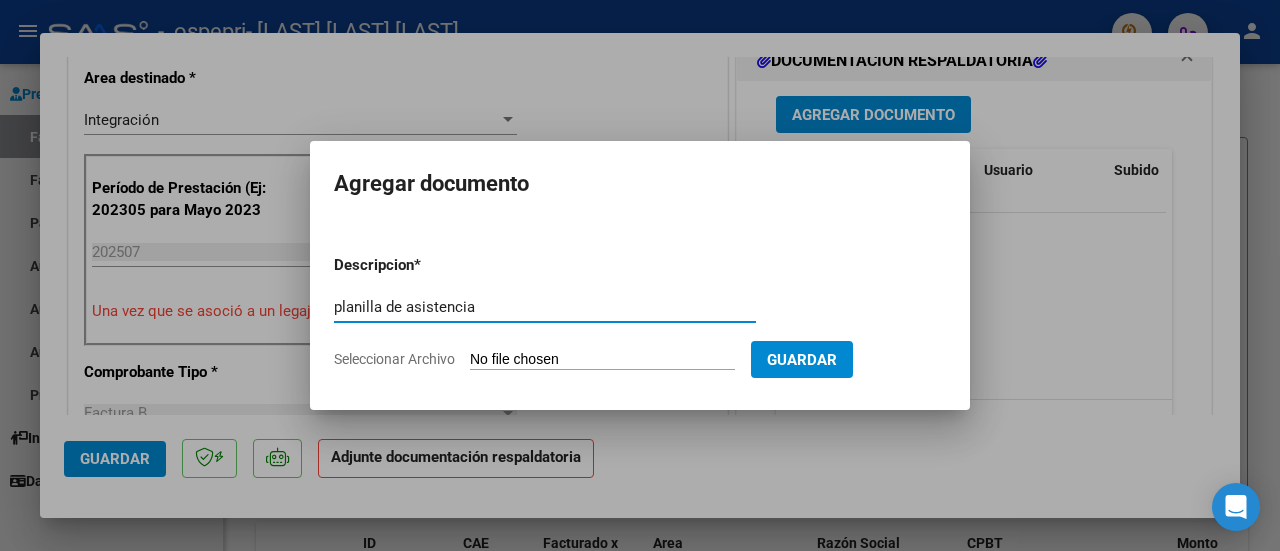 type on "planilla de asistencia" 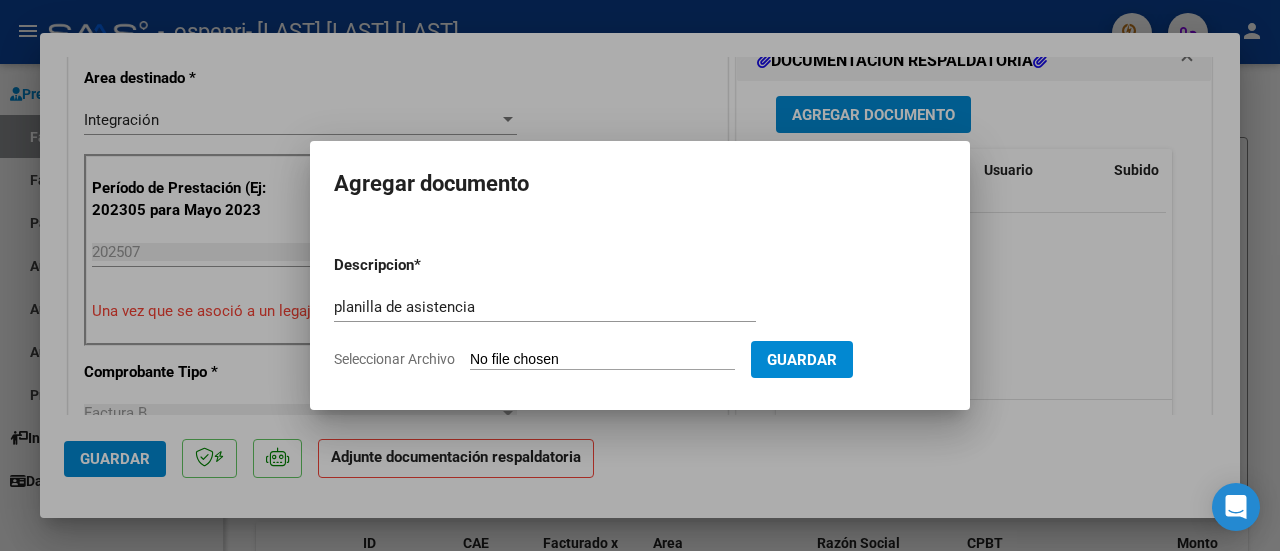 type on "C:\fakepath\planilla julio. aguilar.pdf" 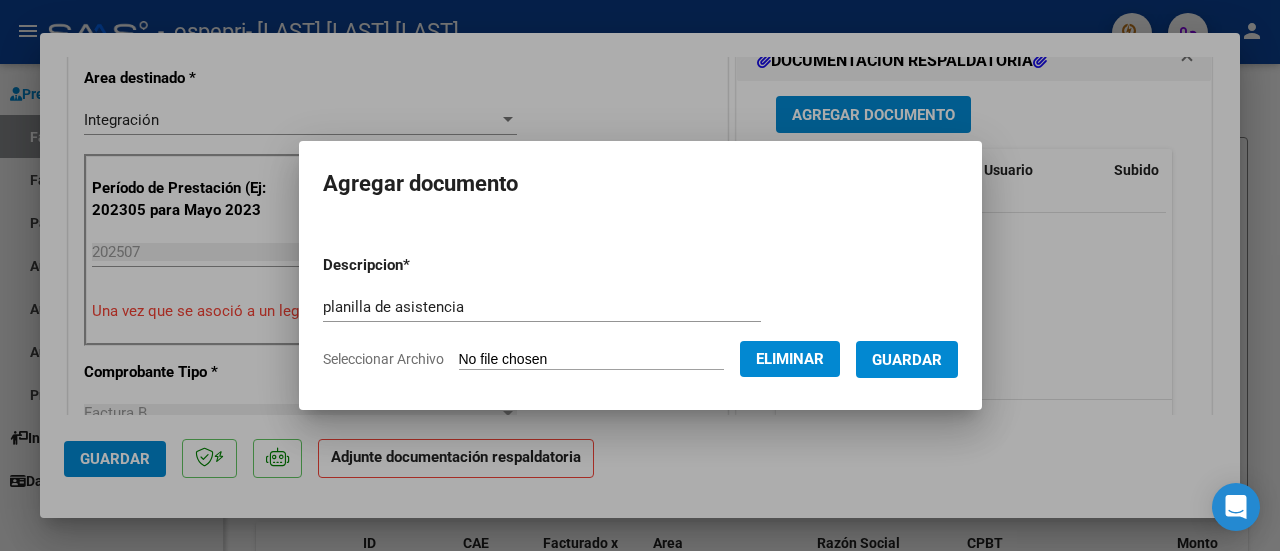click on "Guardar" at bounding box center (907, 360) 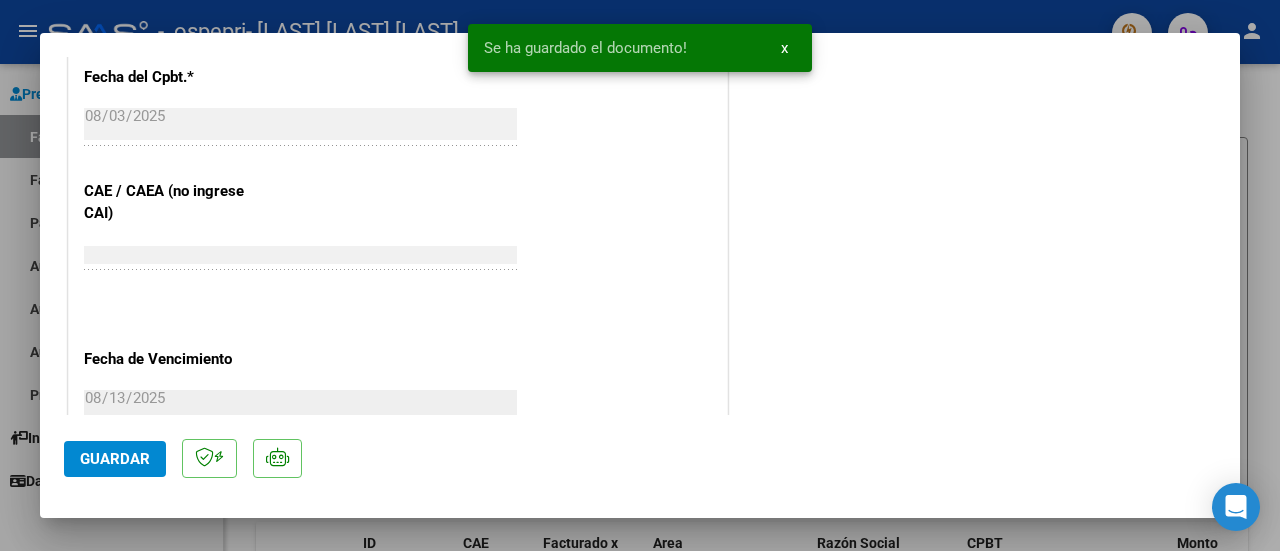 scroll, scrollTop: 1450, scrollLeft: 0, axis: vertical 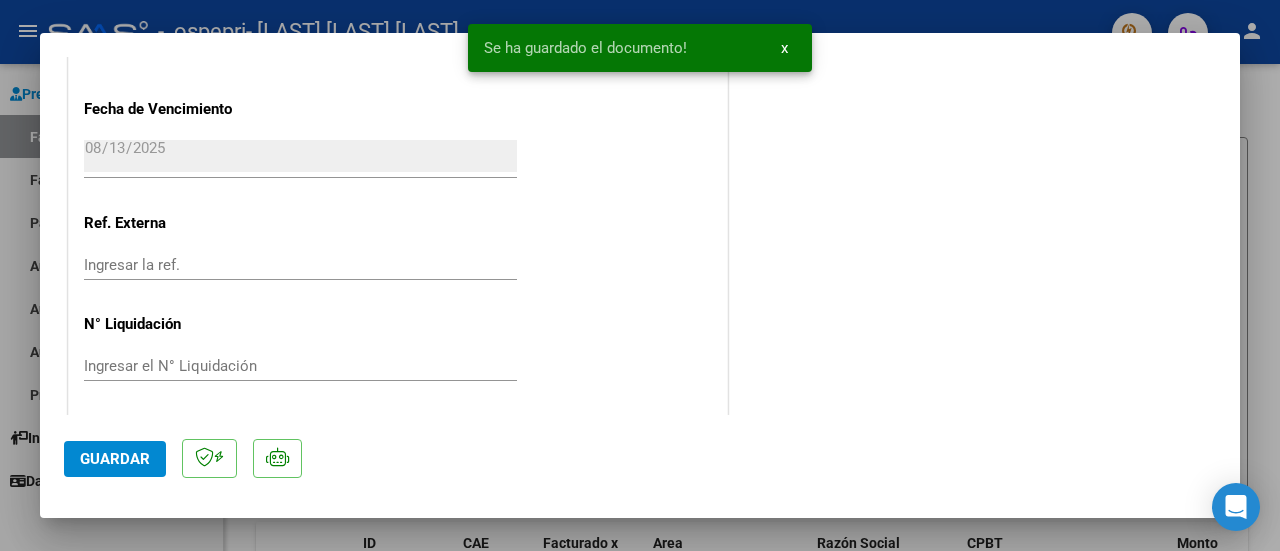 click on "Guardar" 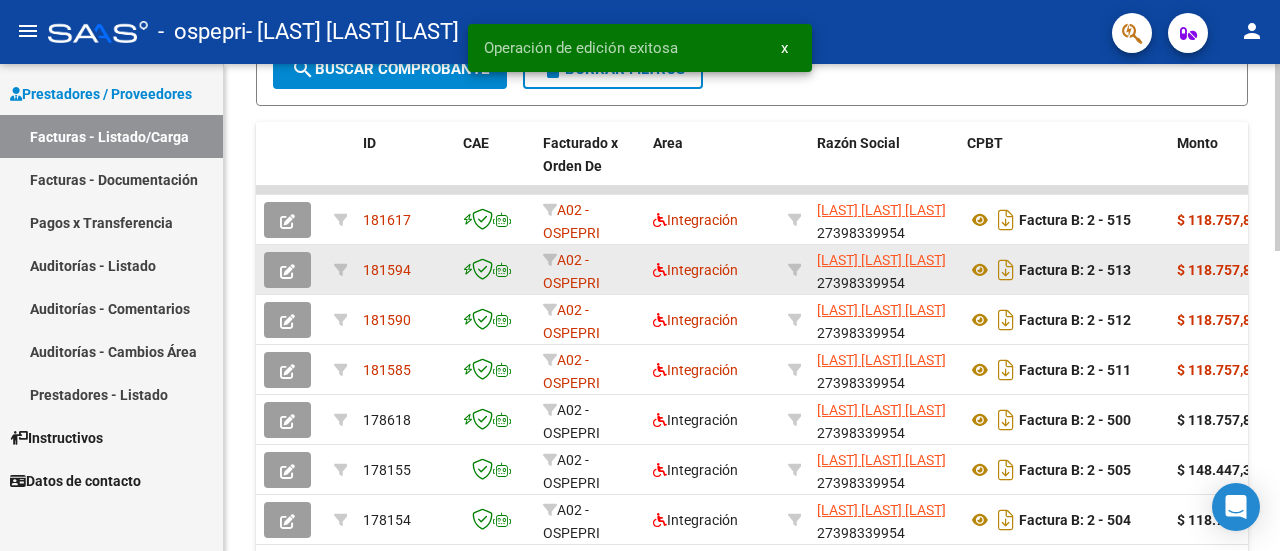 scroll, scrollTop: 0, scrollLeft: 0, axis: both 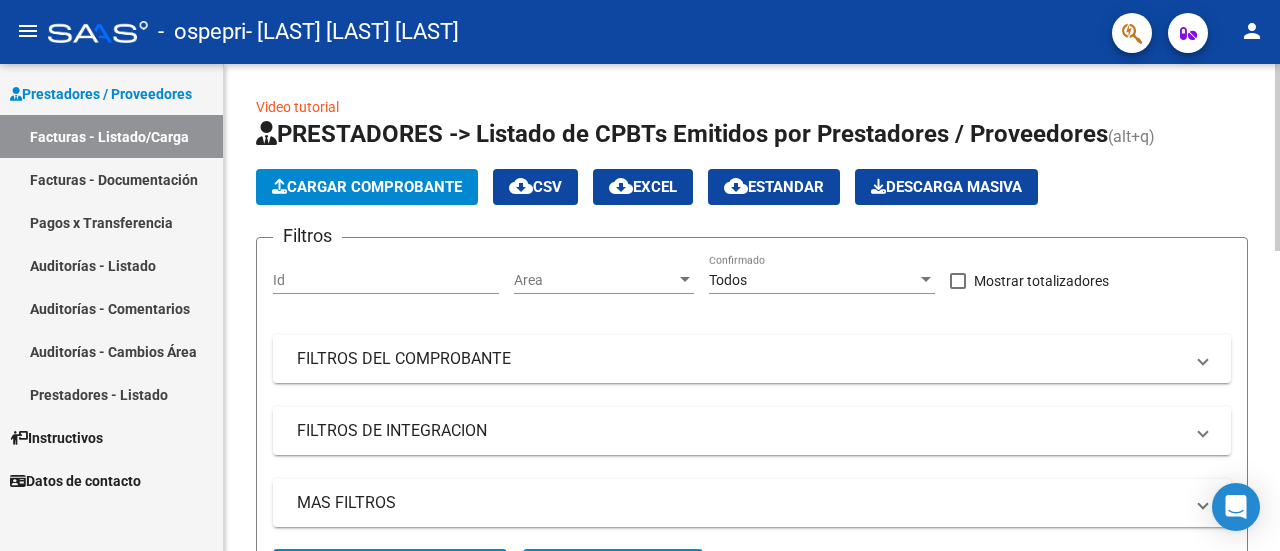 click on "Cargar Comprobante" 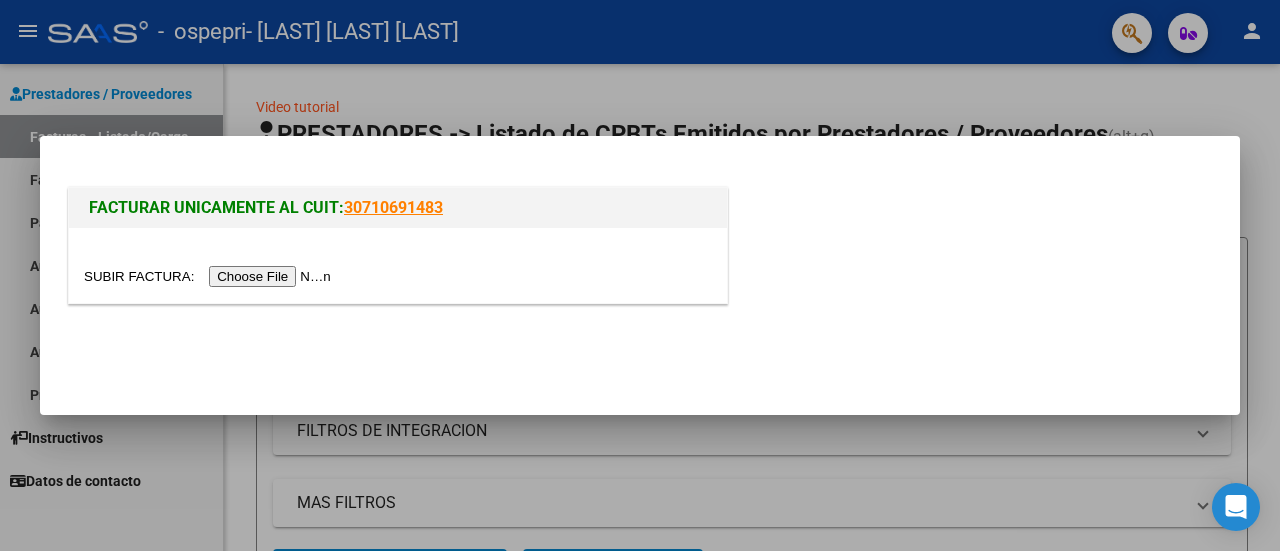 click at bounding box center (210, 276) 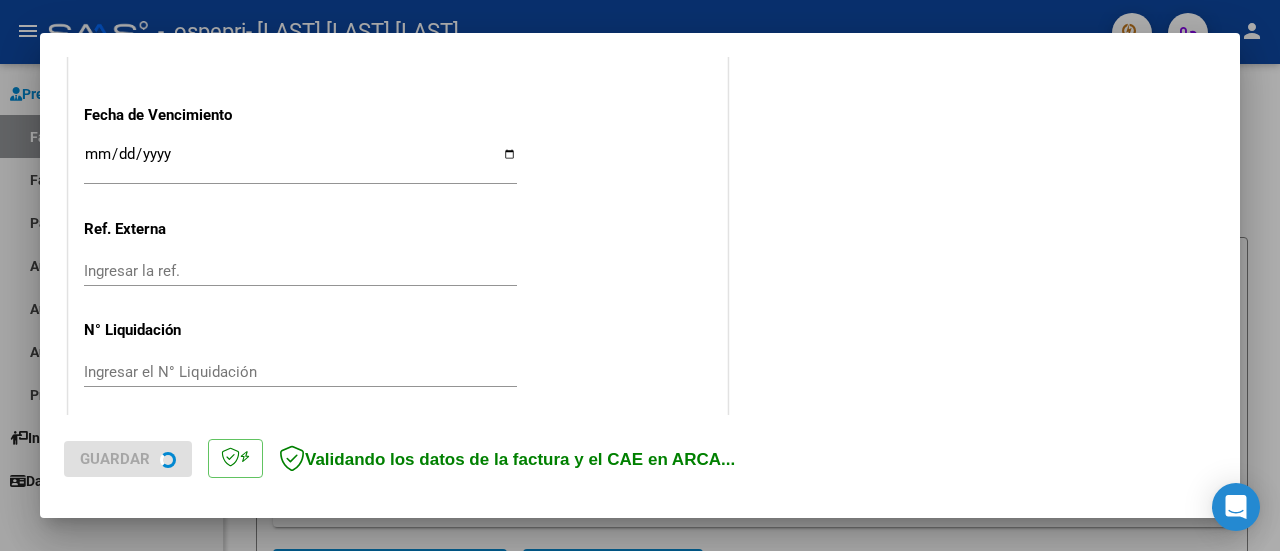 scroll, scrollTop: 1404, scrollLeft: 0, axis: vertical 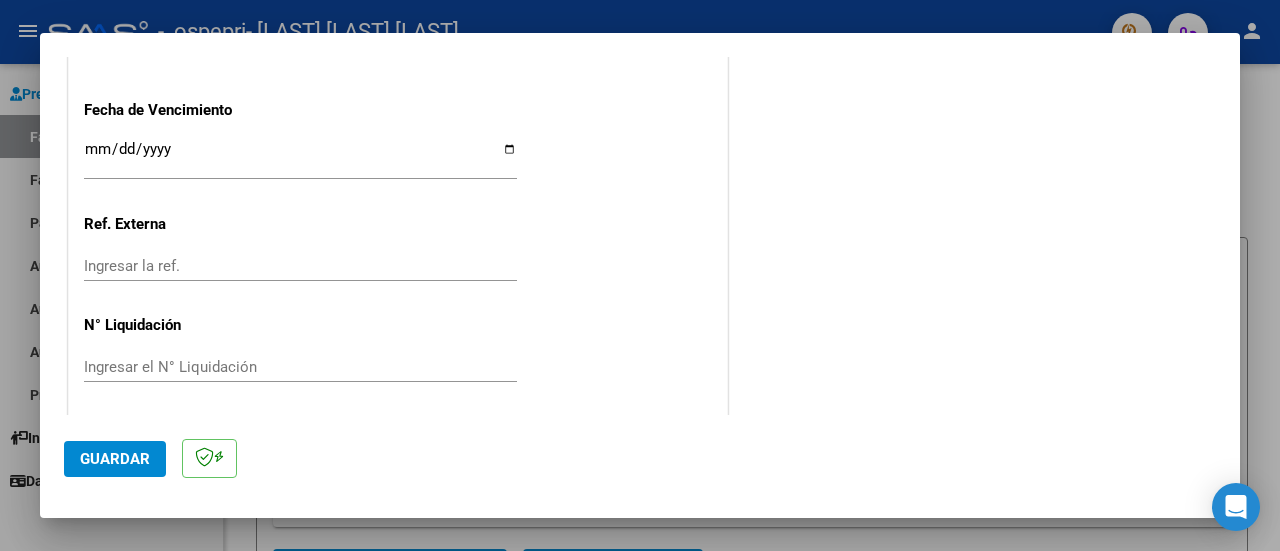 click on "Ingresar la fecha" at bounding box center (300, 157) 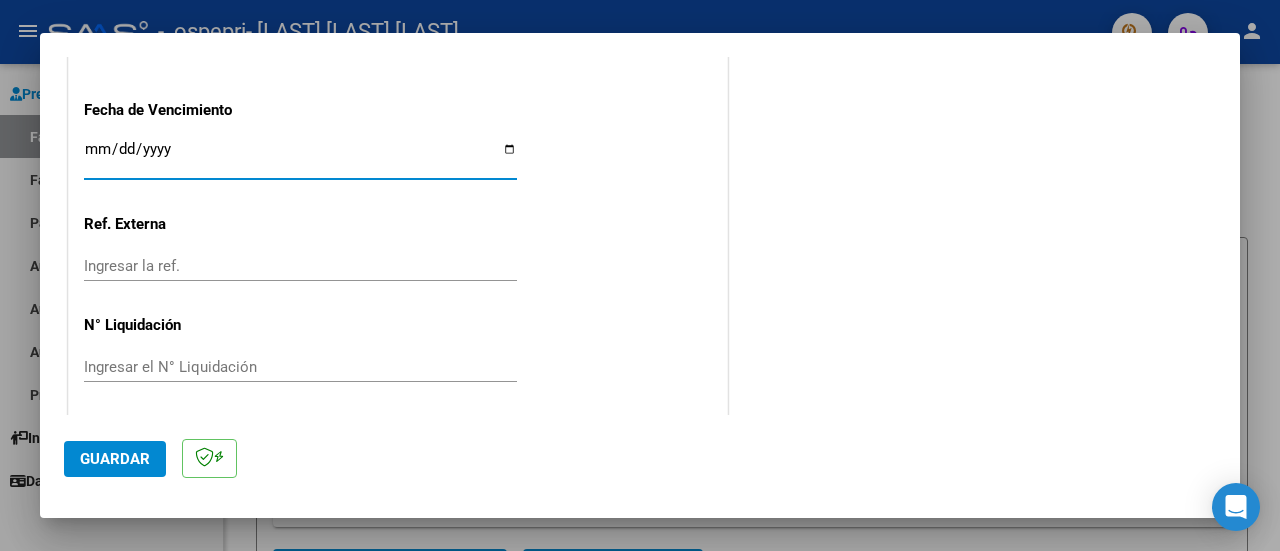 click on "Ingresar la fecha" at bounding box center (300, 157) 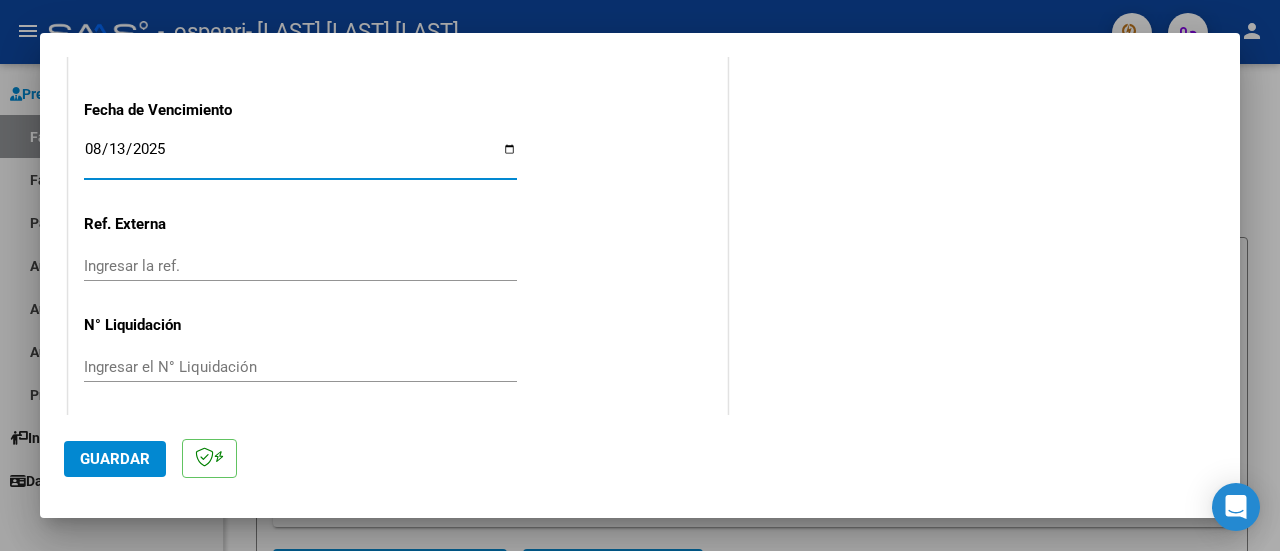 type on "2025-08-13" 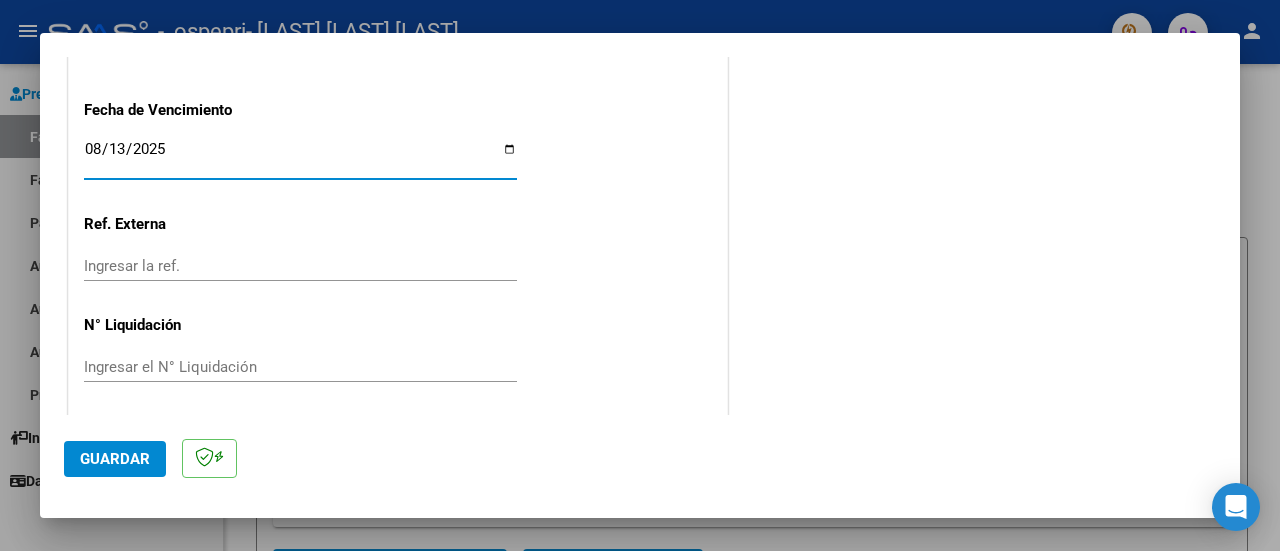 click on "Guardar" 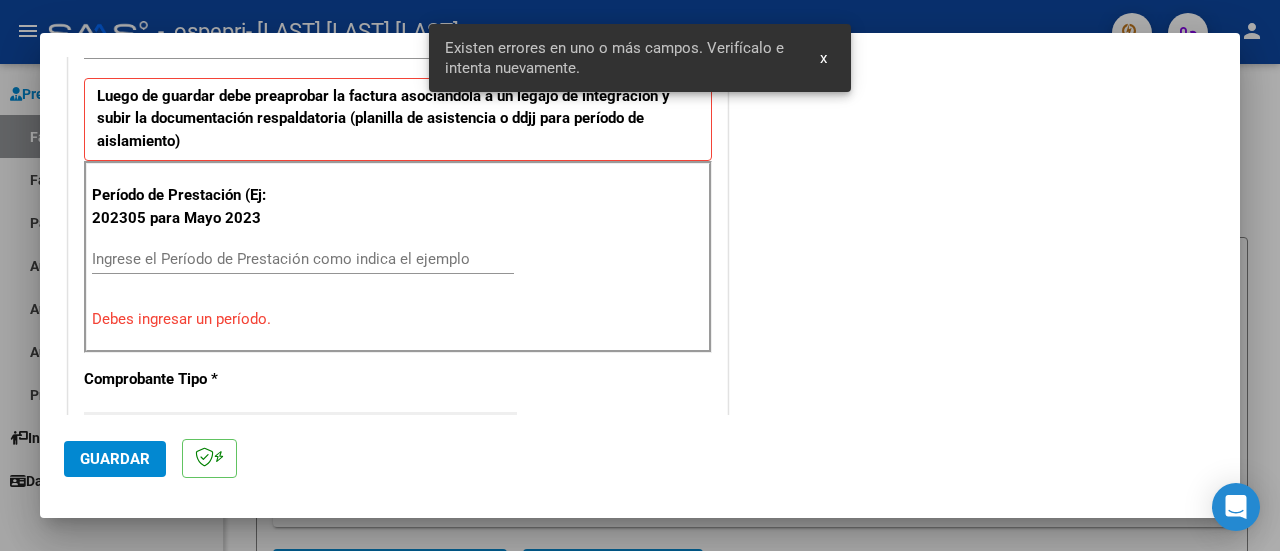 scroll, scrollTop: 498, scrollLeft: 0, axis: vertical 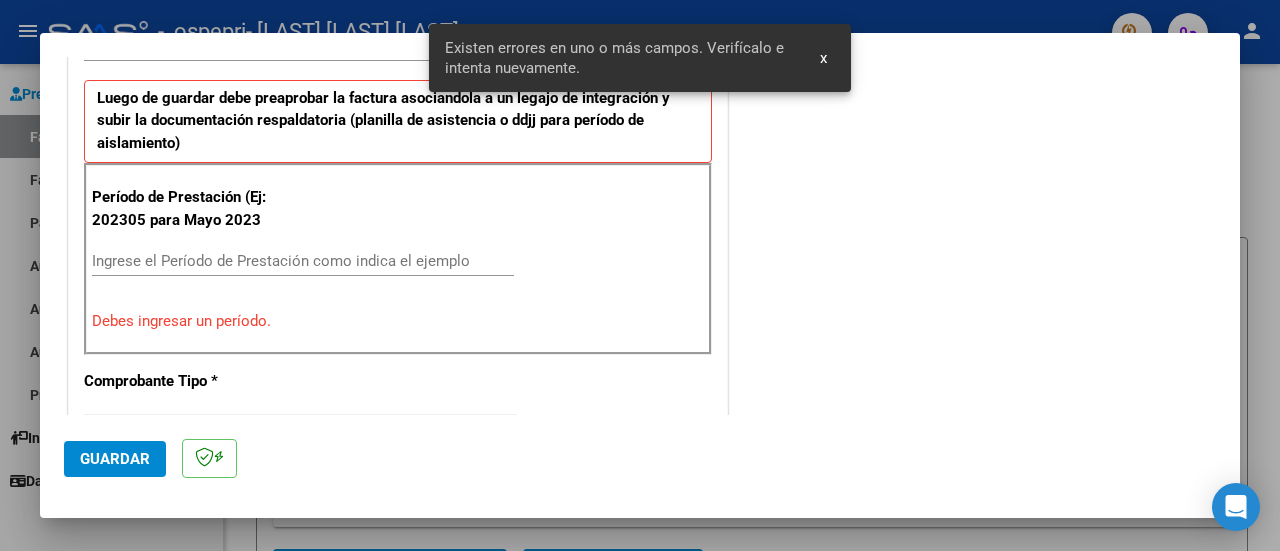 click on "Ingrese el Período de Prestación como indica el ejemplo" at bounding box center (303, 261) 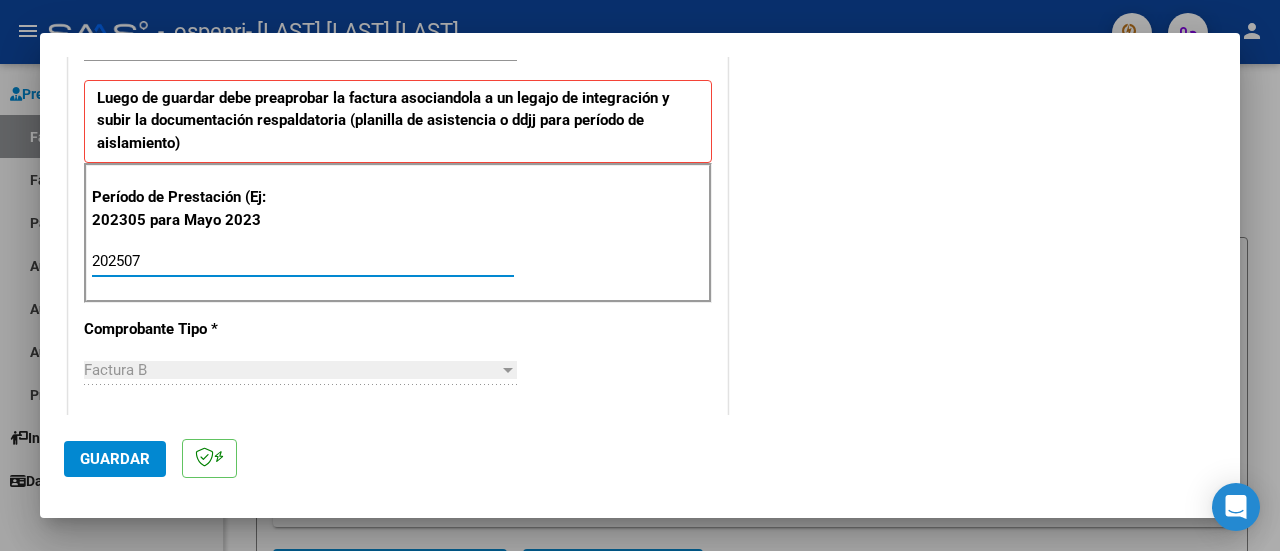type on "202507" 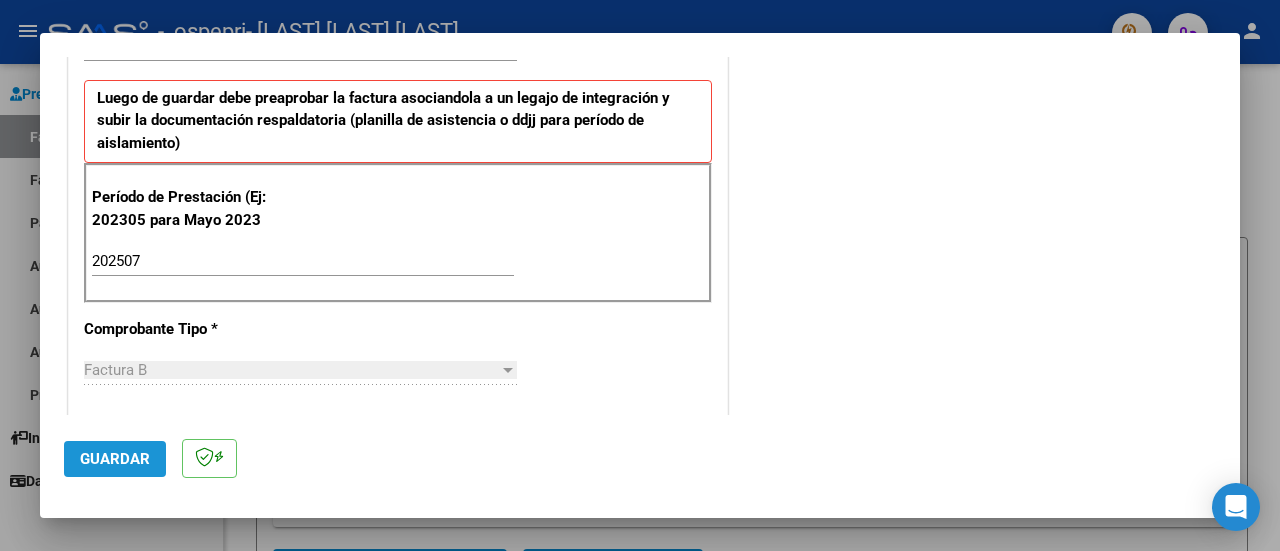 click on "Guardar" 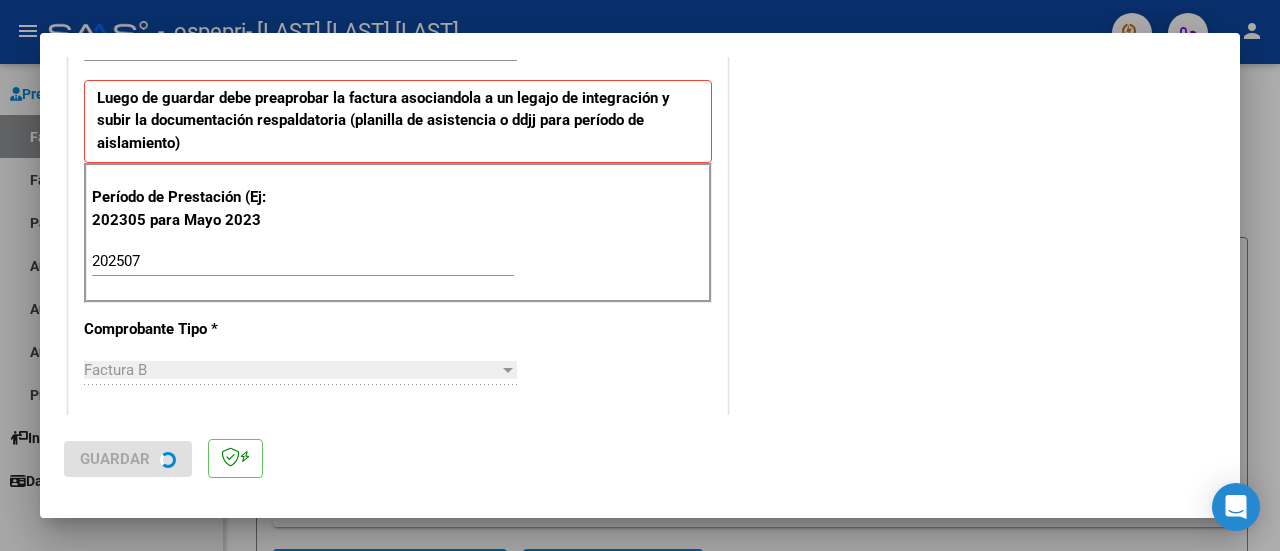 scroll, scrollTop: 0, scrollLeft: 0, axis: both 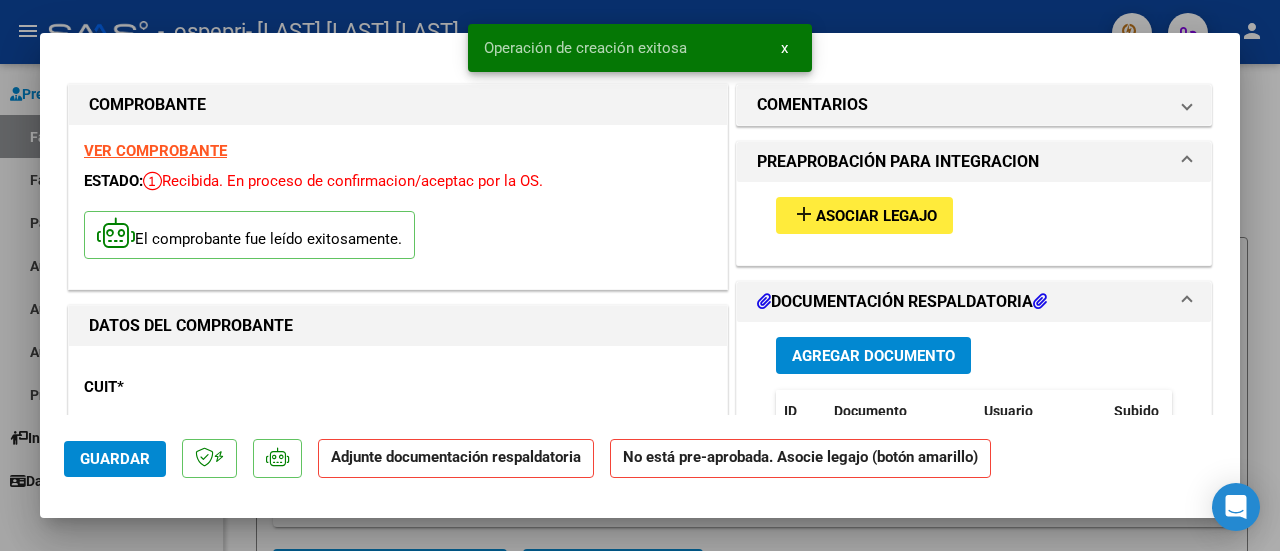 click on "Asociar Legajo" at bounding box center (876, 216) 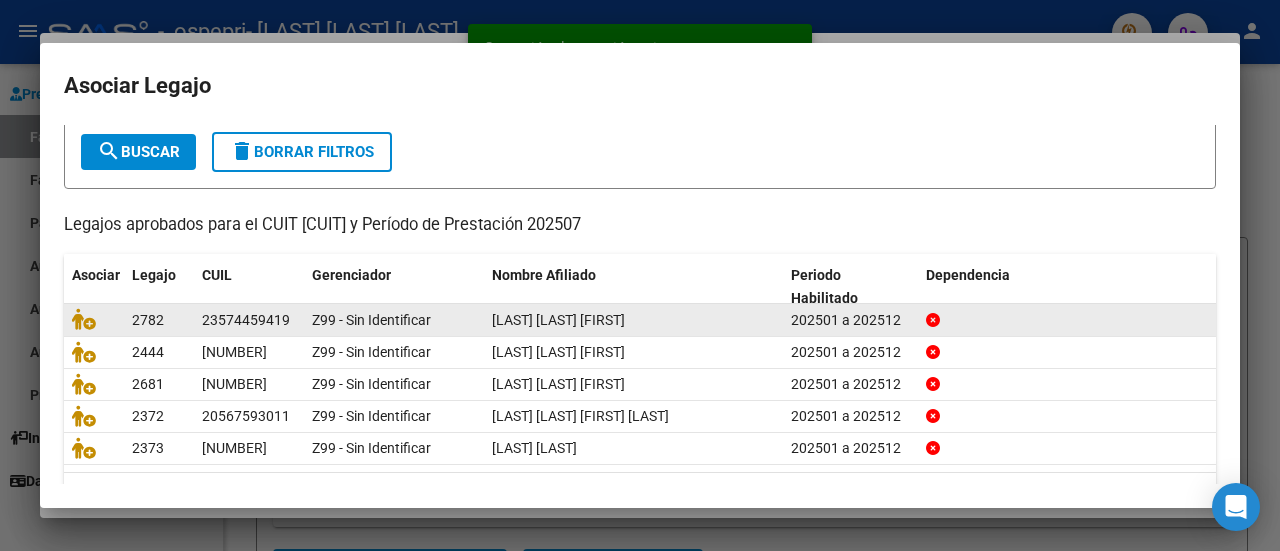 scroll, scrollTop: 158, scrollLeft: 0, axis: vertical 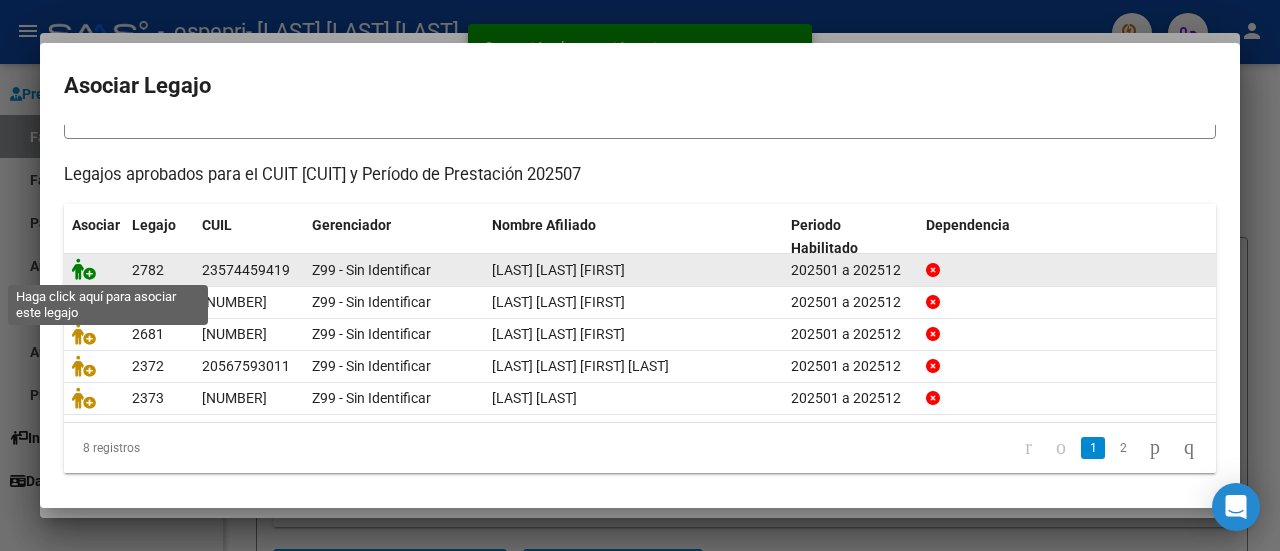 click 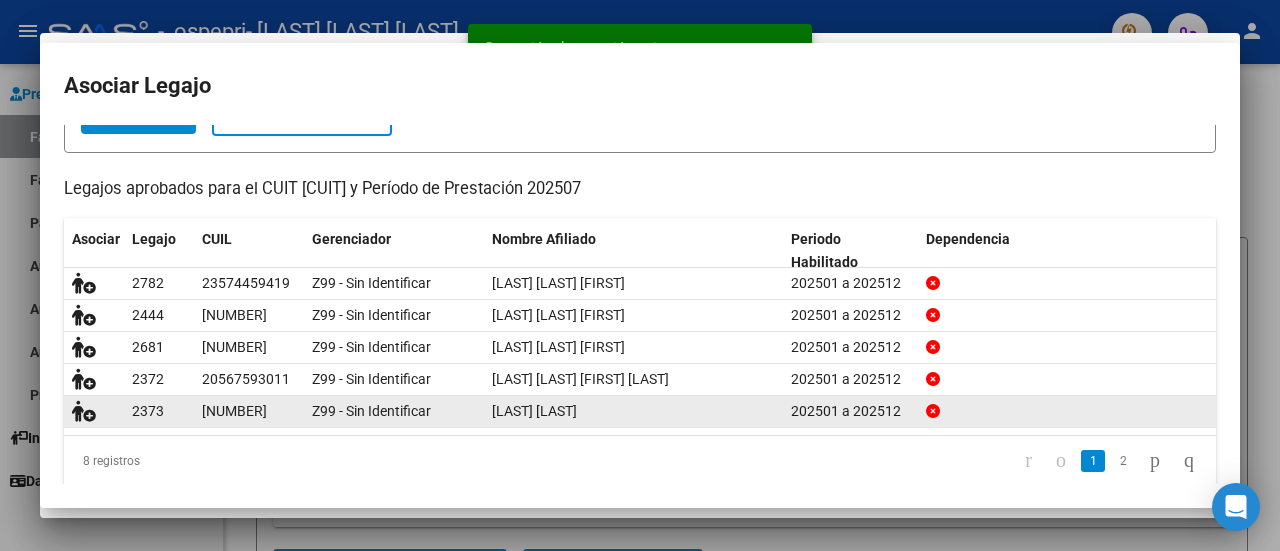 scroll, scrollTop: 171, scrollLeft: 0, axis: vertical 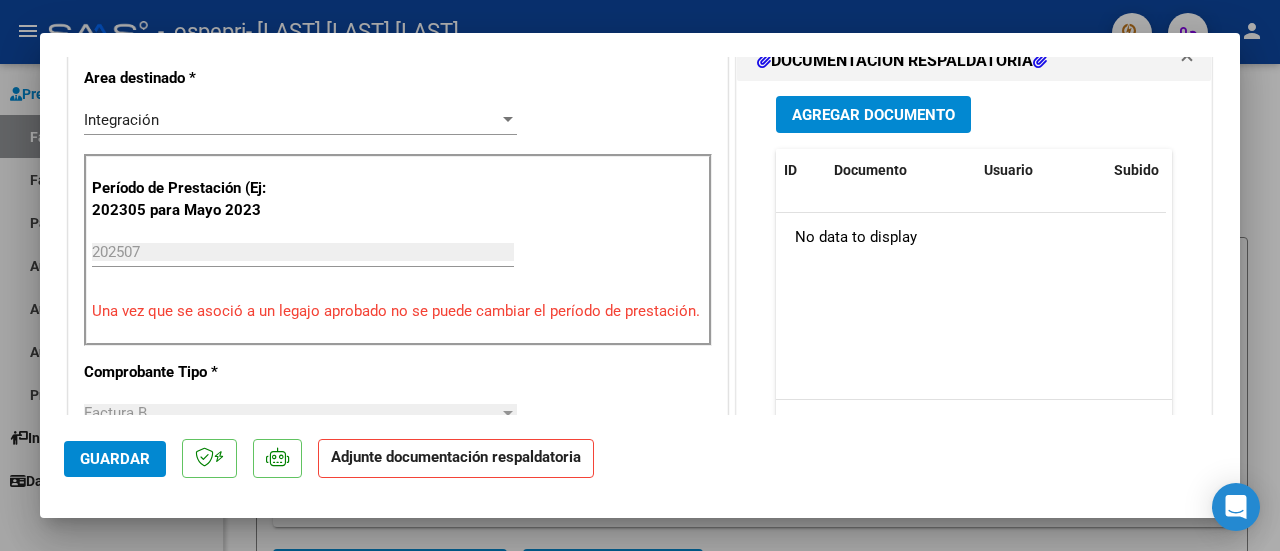 click on "Agregar Documento ID Documento Usuario Subido Acción No data to display  0 total   1" at bounding box center [974, 280] 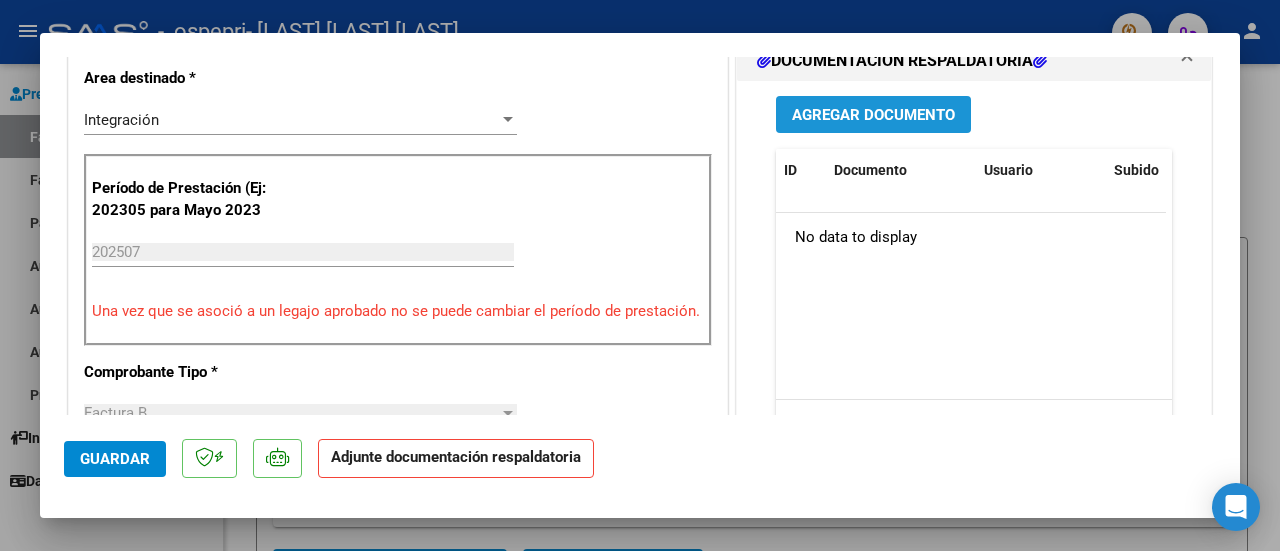 click on "Agregar Documento" at bounding box center [873, 115] 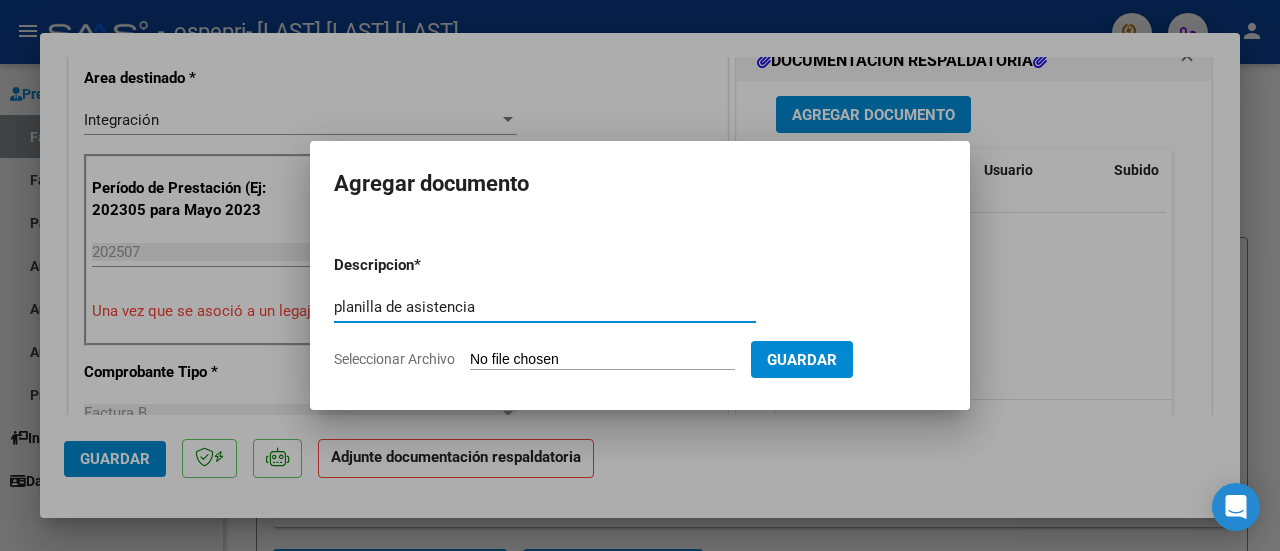 type on "planilla de asistencia" 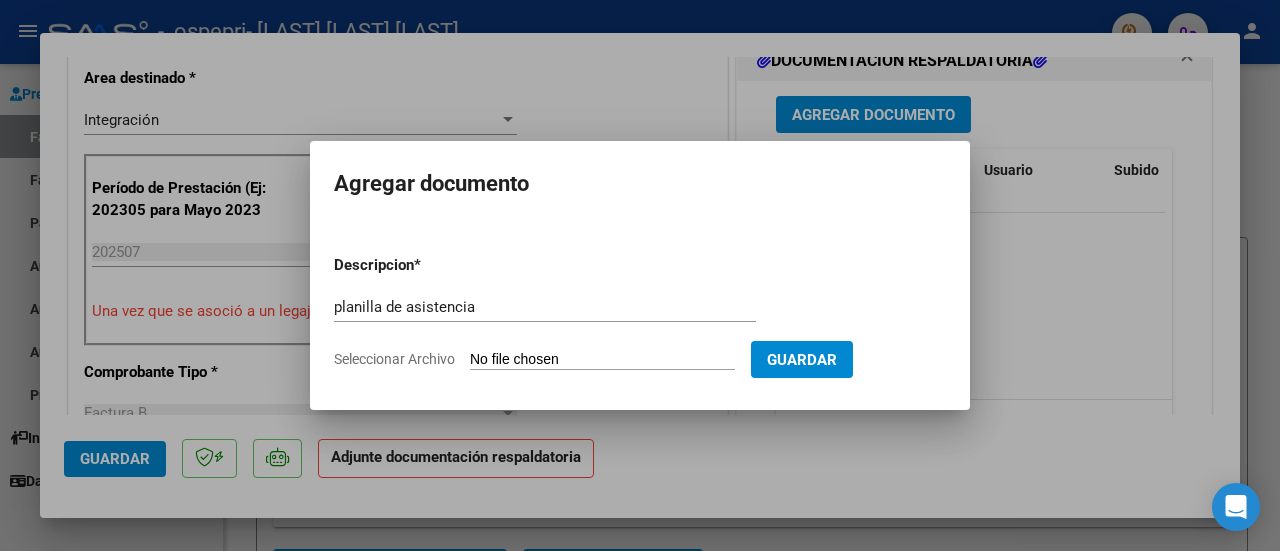 click on "Seleccionar Archivo" at bounding box center (602, 360) 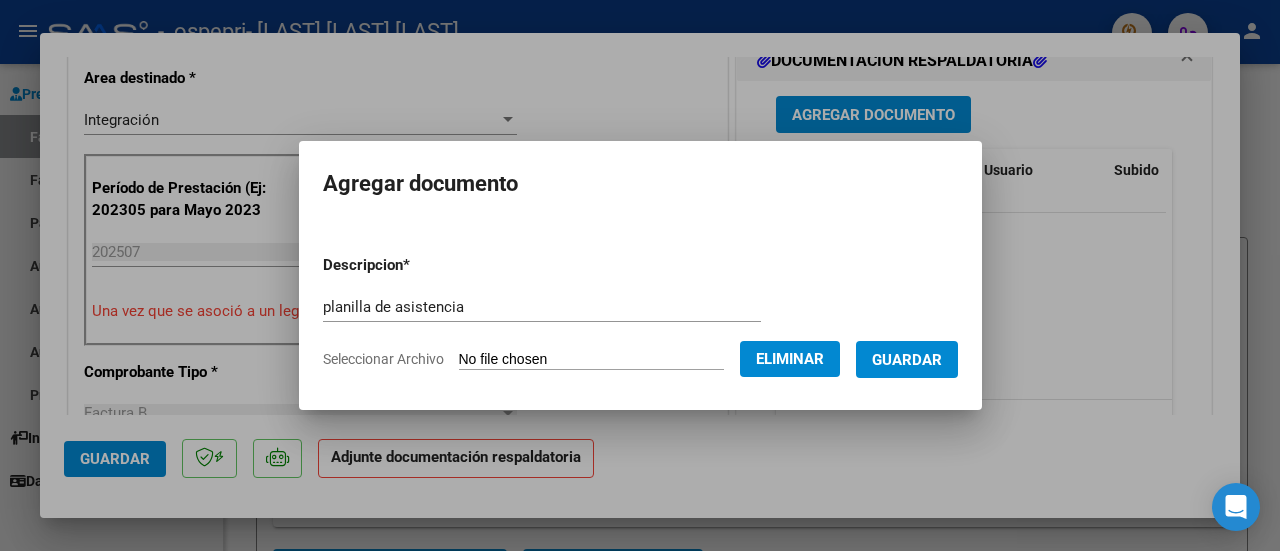 click on "Guardar" at bounding box center [907, 360] 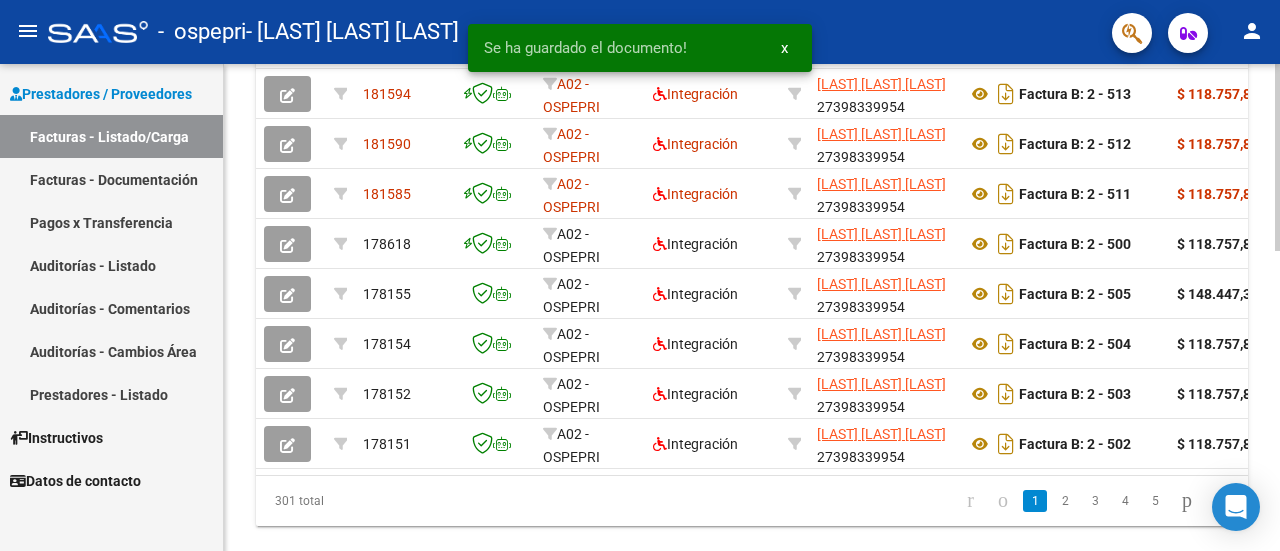 scroll, scrollTop: 778, scrollLeft: 0, axis: vertical 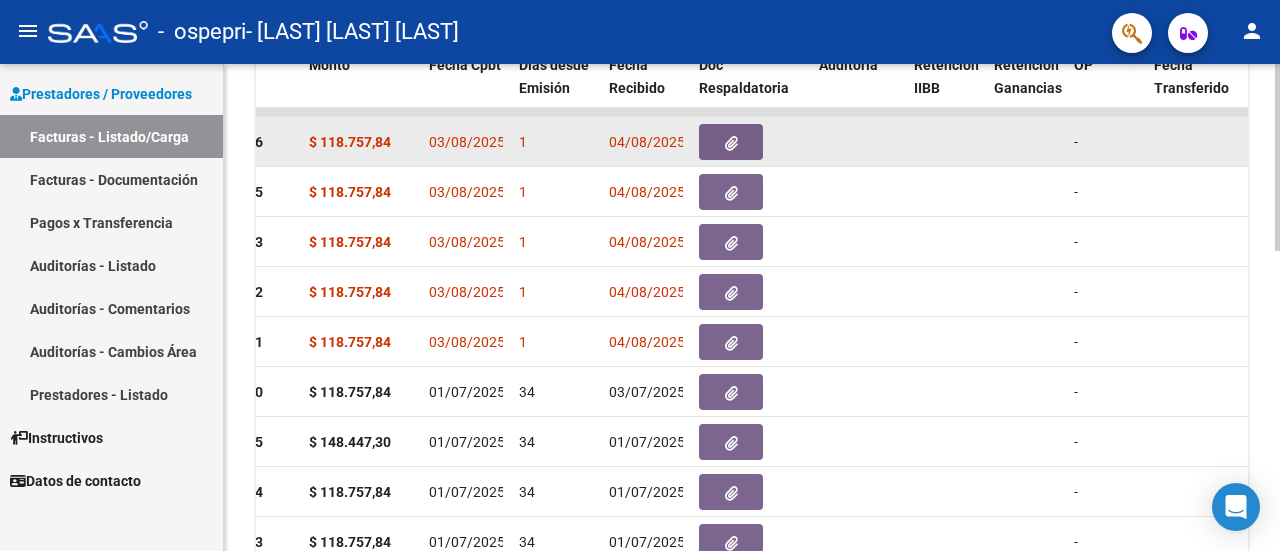 click 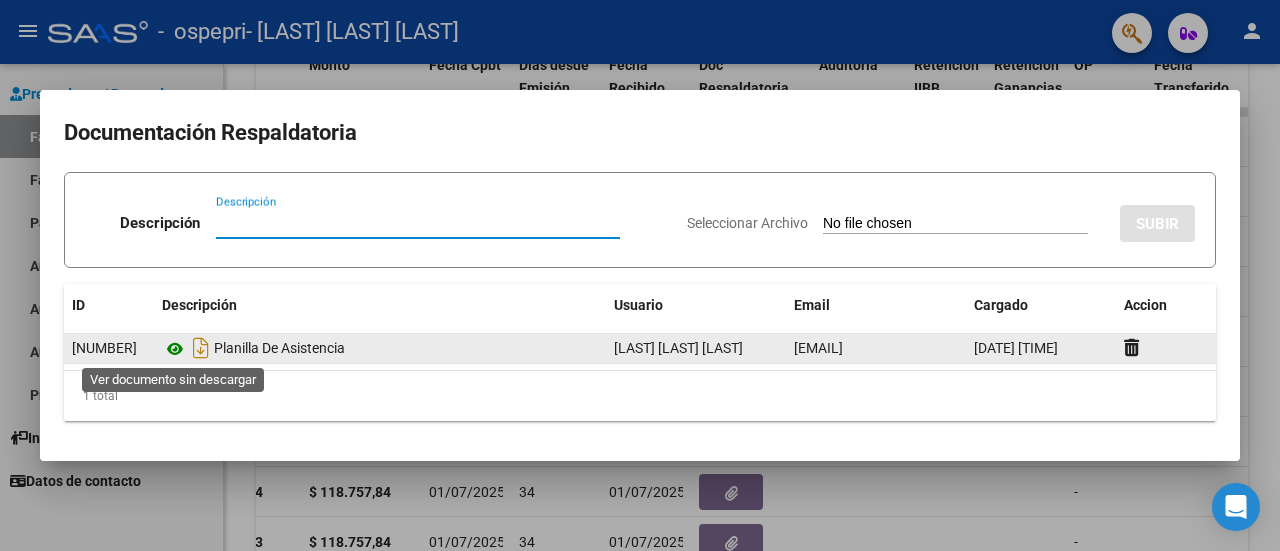 click 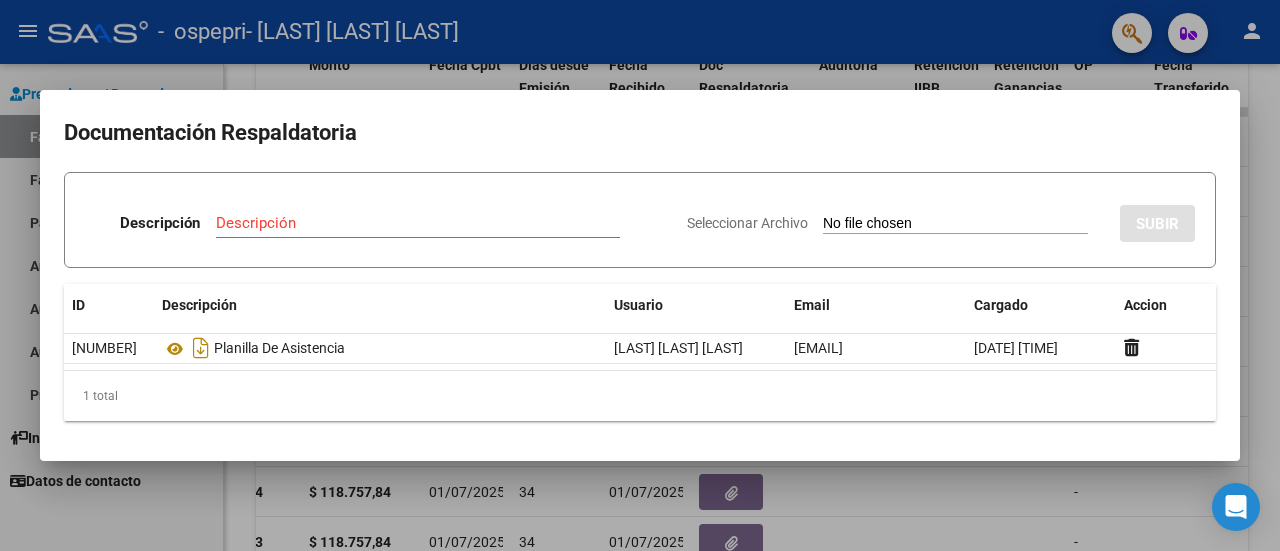 type 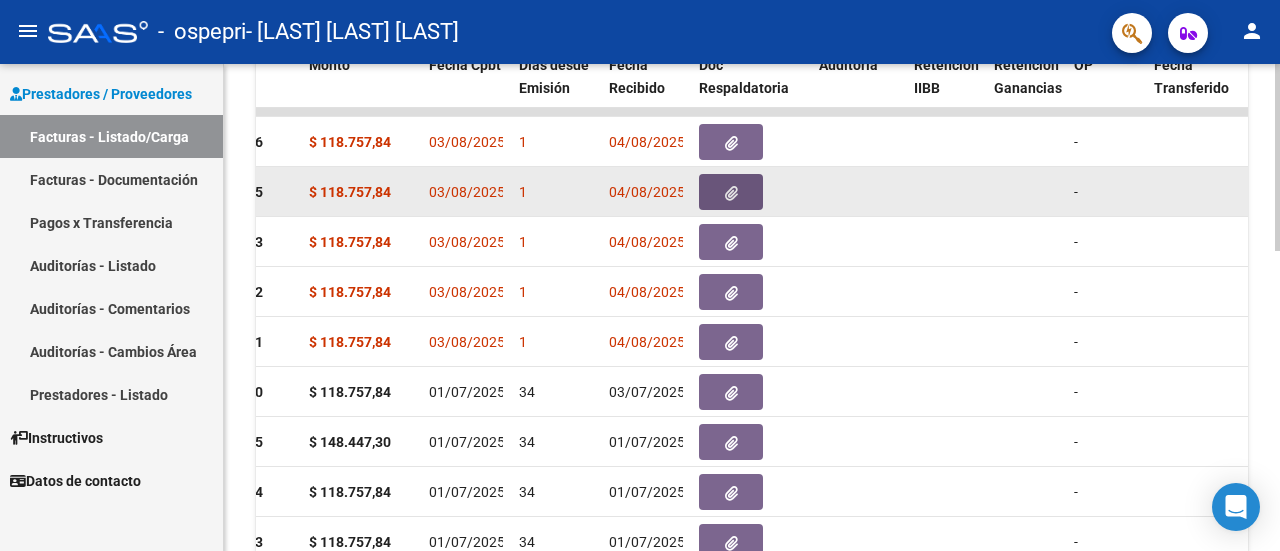 click 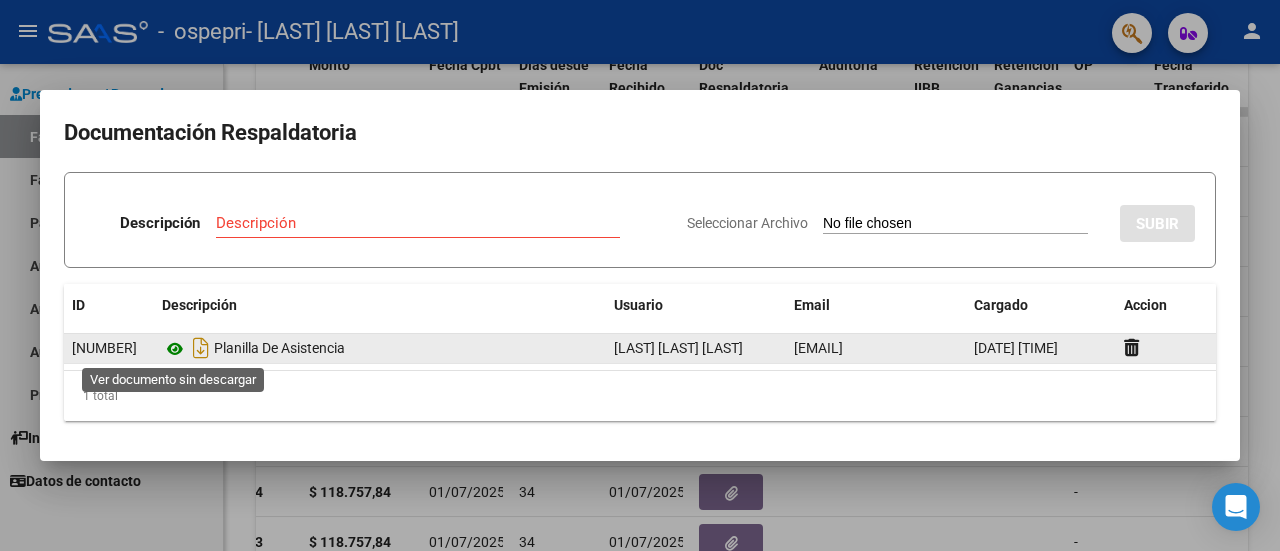 click 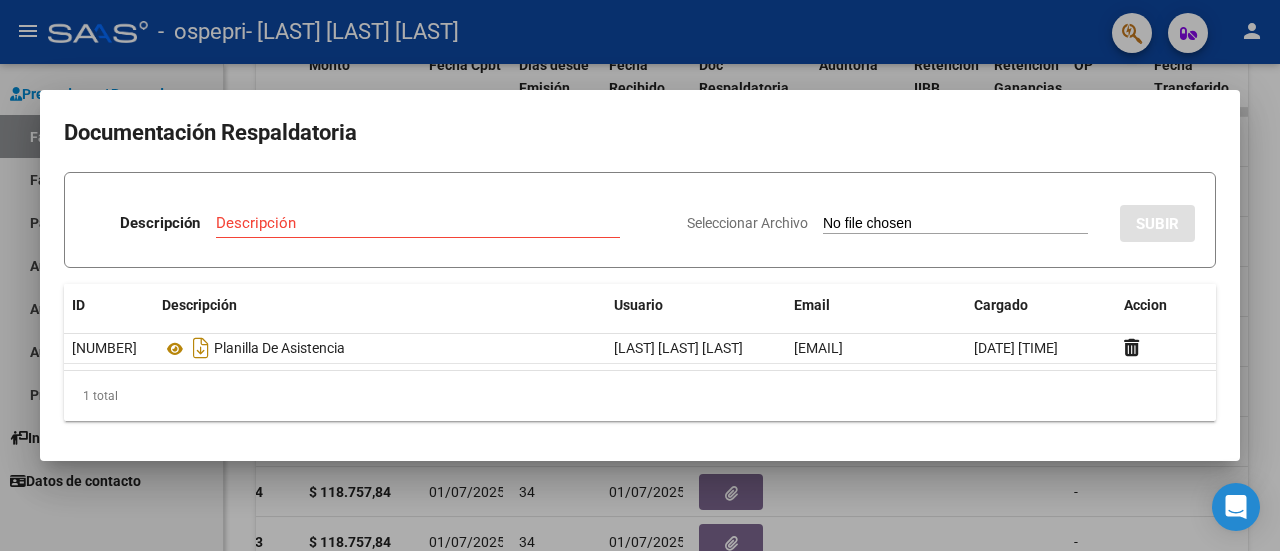 click at bounding box center [640, 275] 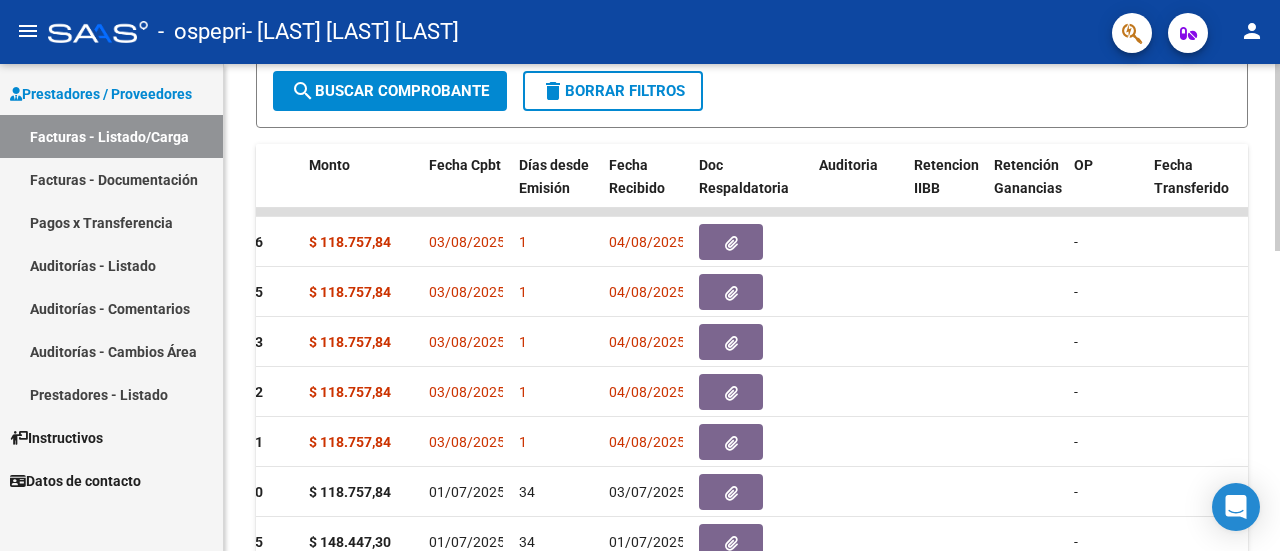 scroll, scrollTop: 78, scrollLeft: 0, axis: vertical 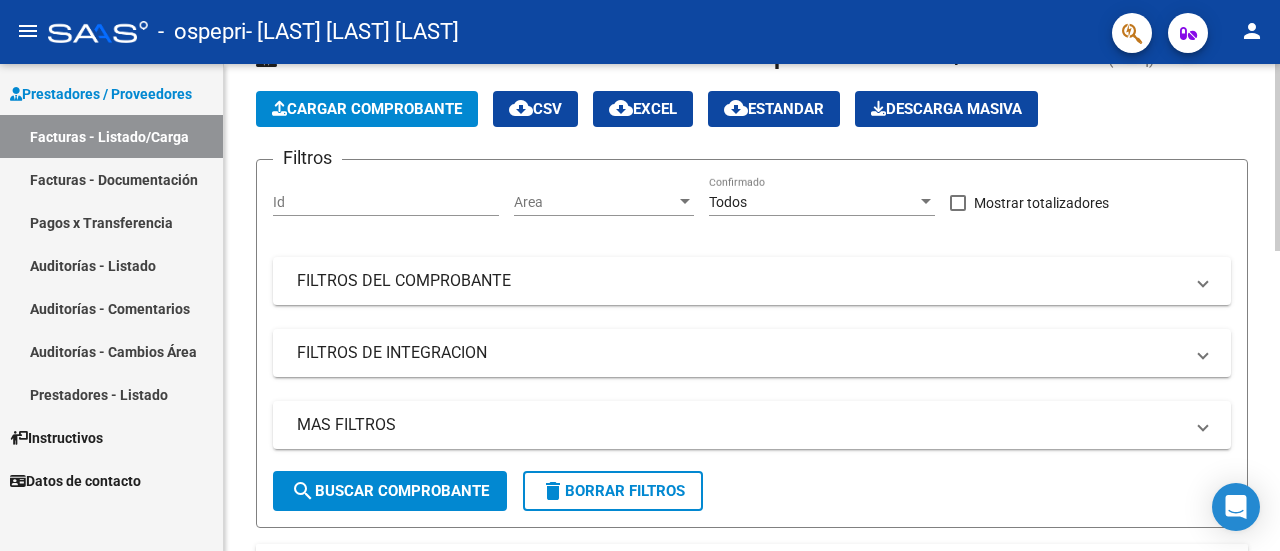 click on "Cargar Comprobante" 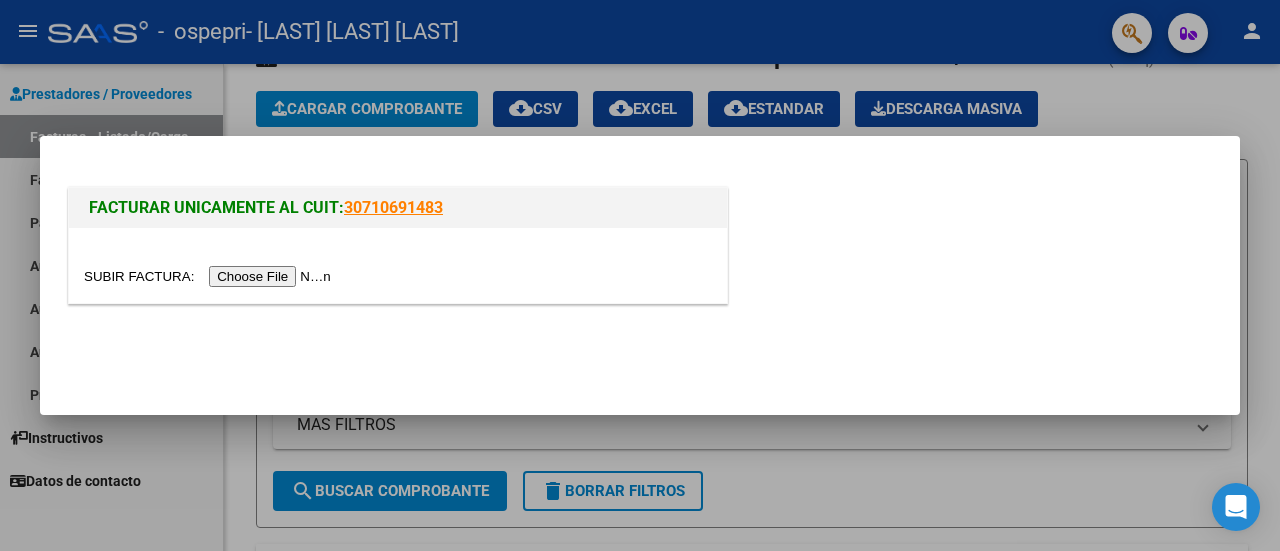 click at bounding box center [210, 276] 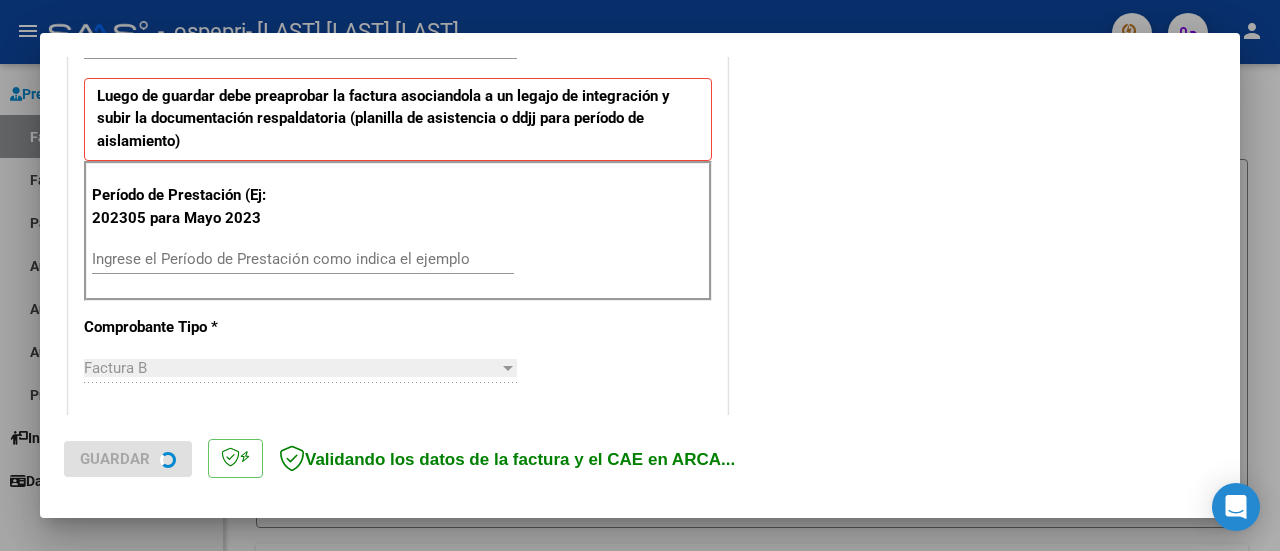scroll, scrollTop: 600, scrollLeft: 0, axis: vertical 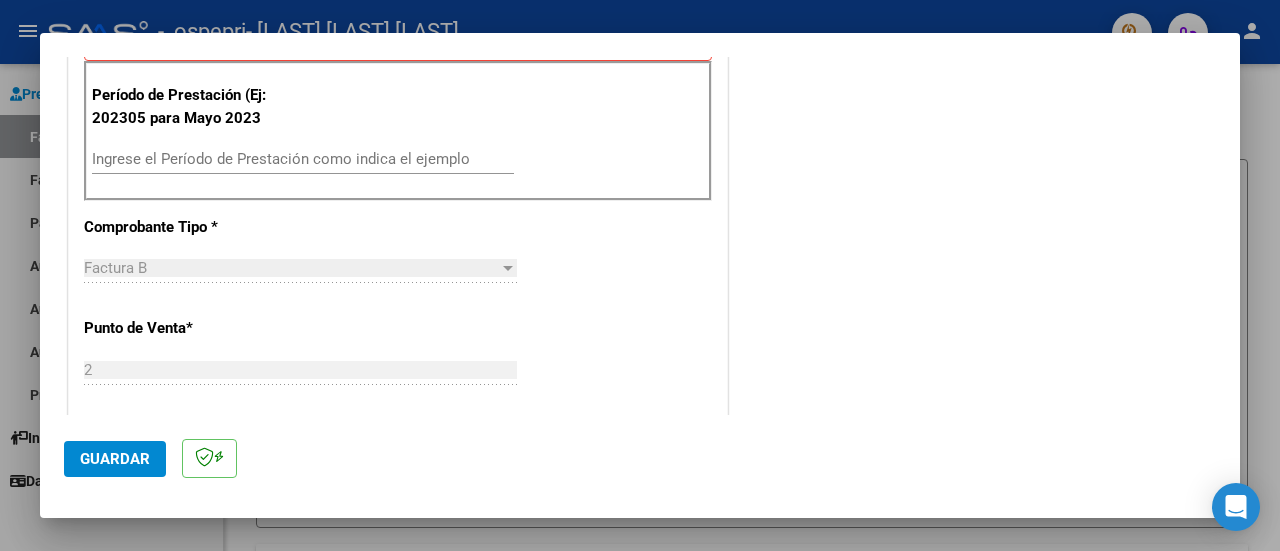 click on "Ingrese el Período de Prestación como indica el ejemplo" at bounding box center [303, 159] 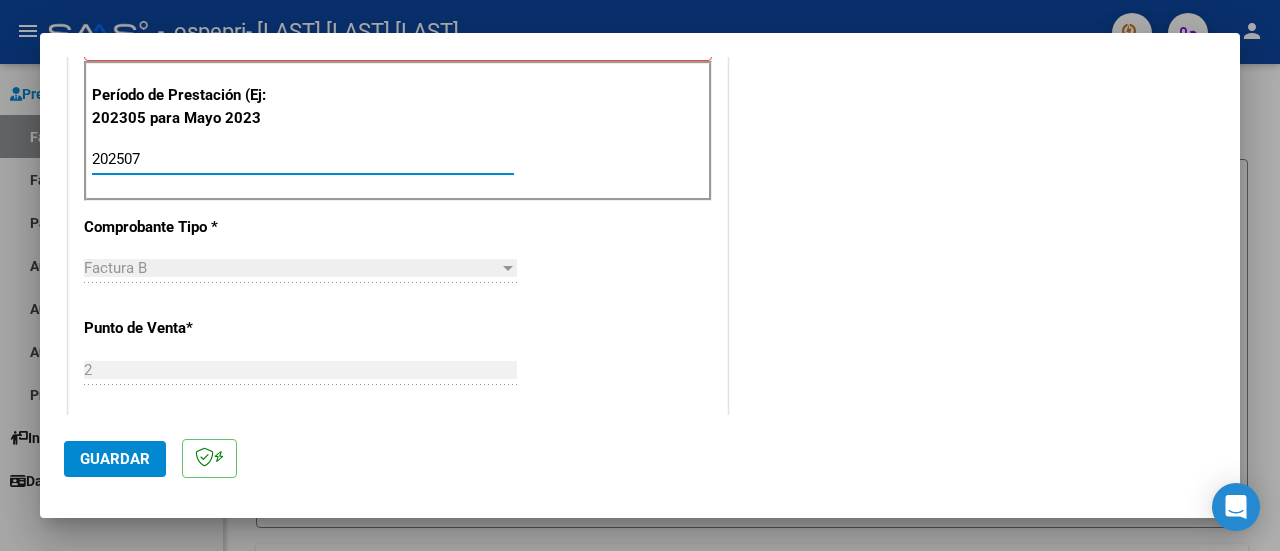 type on "202507" 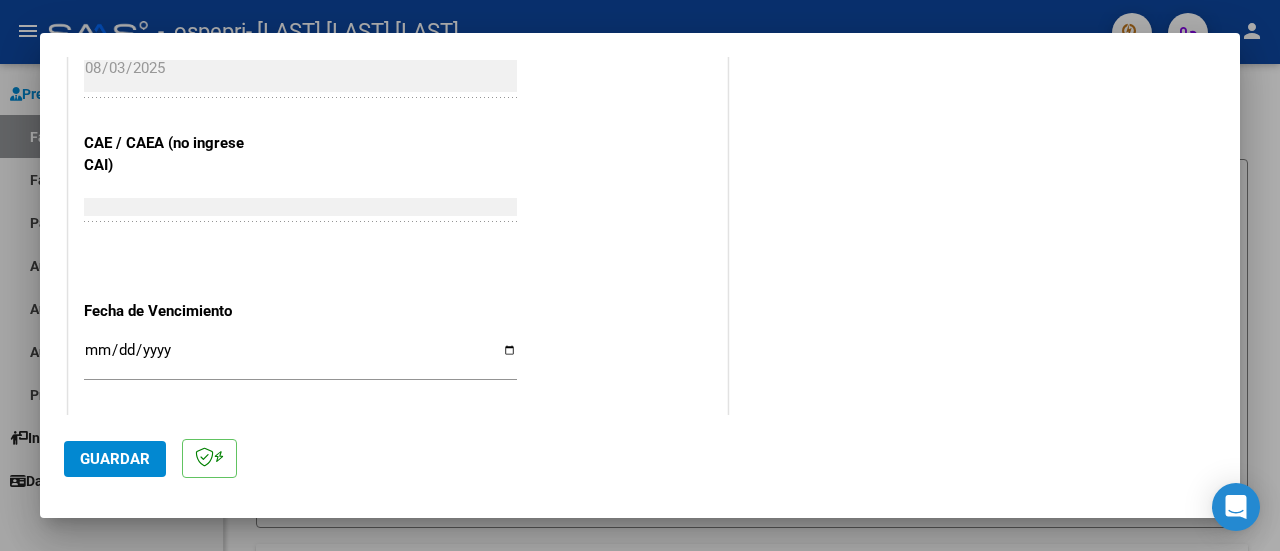 scroll, scrollTop: 1300, scrollLeft: 0, axis: vertical 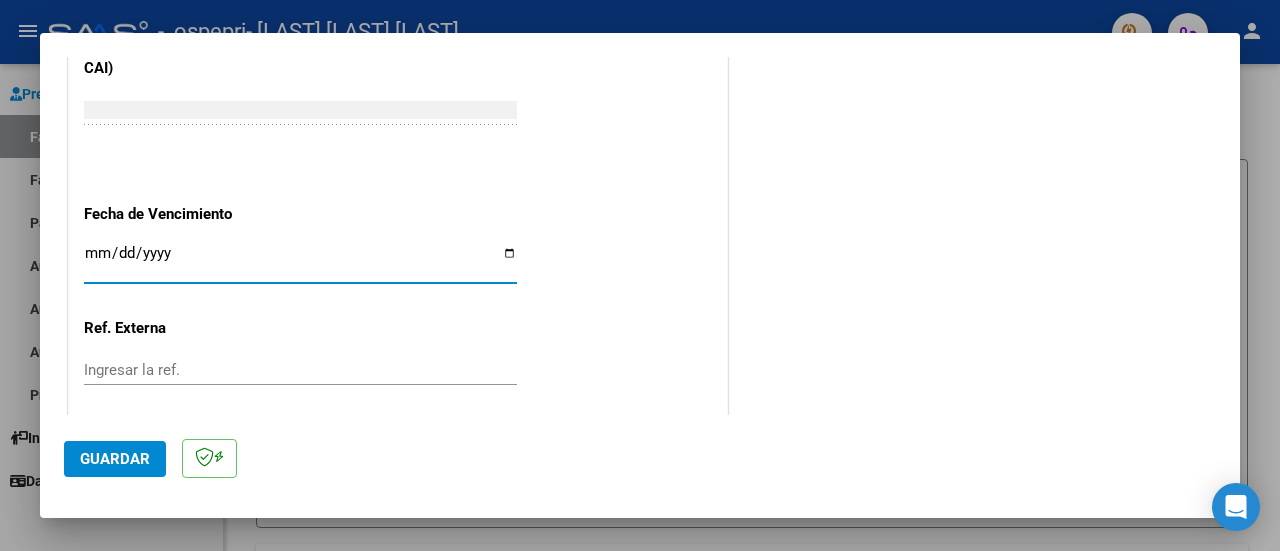 click on "Ingresar la fecha" at bounding box center [300, 261] 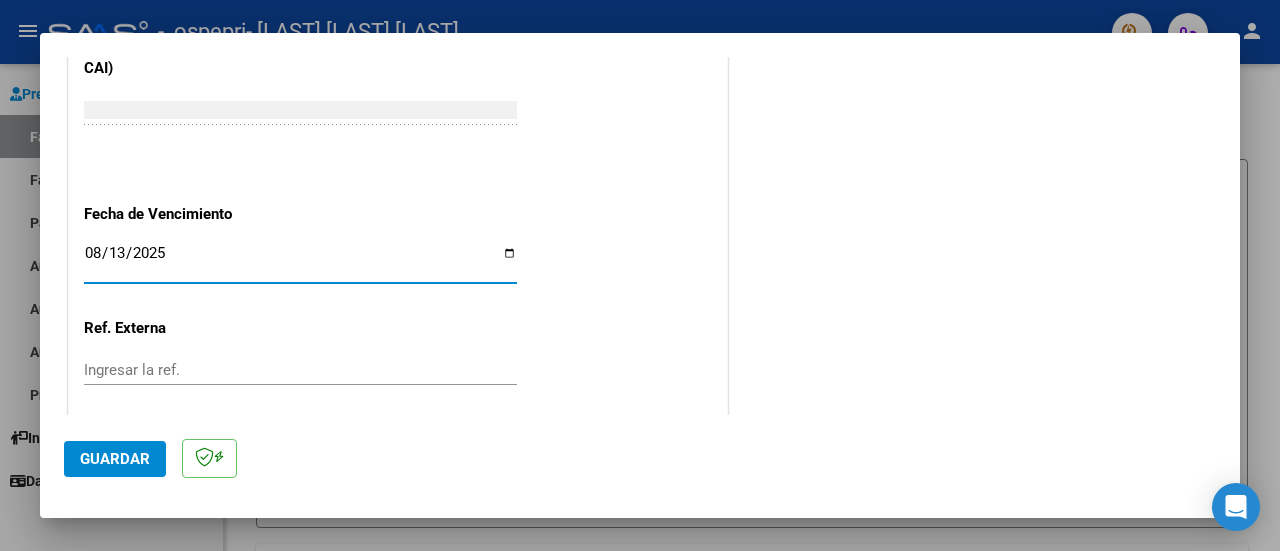 type on "2025-08-13" 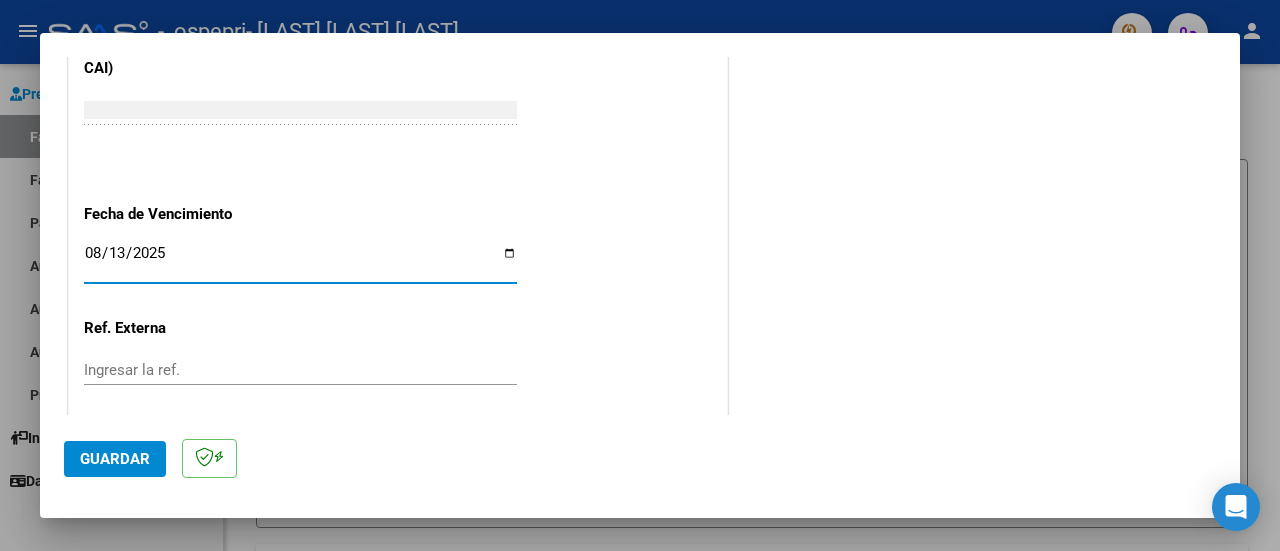 click on "Guardar" 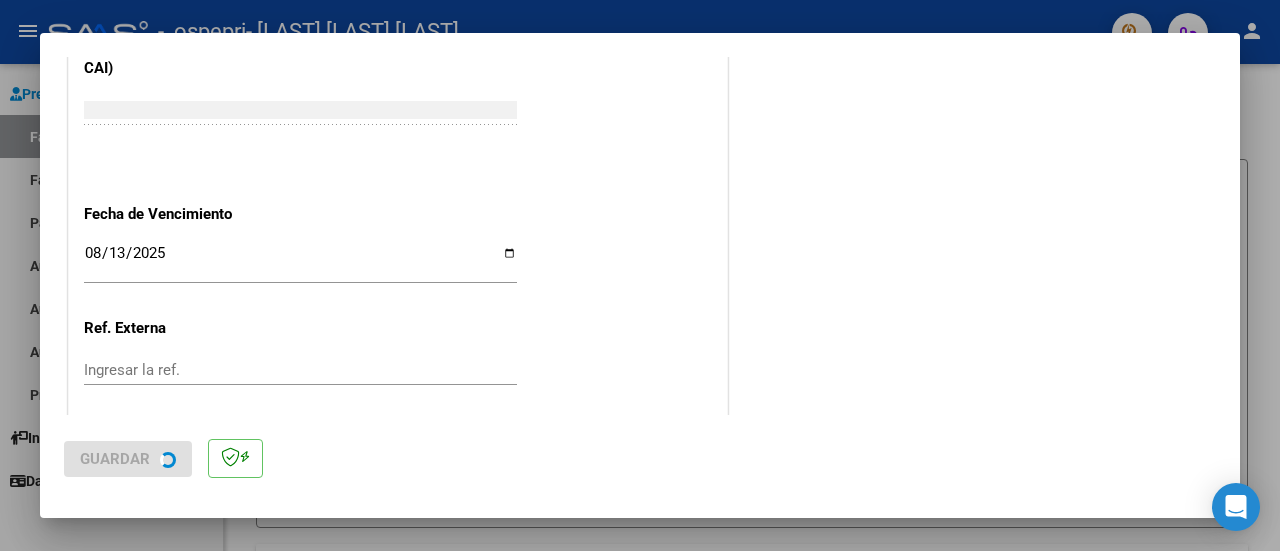 scroll, scrollTop: 0, scrollLeft: 0, axis: both 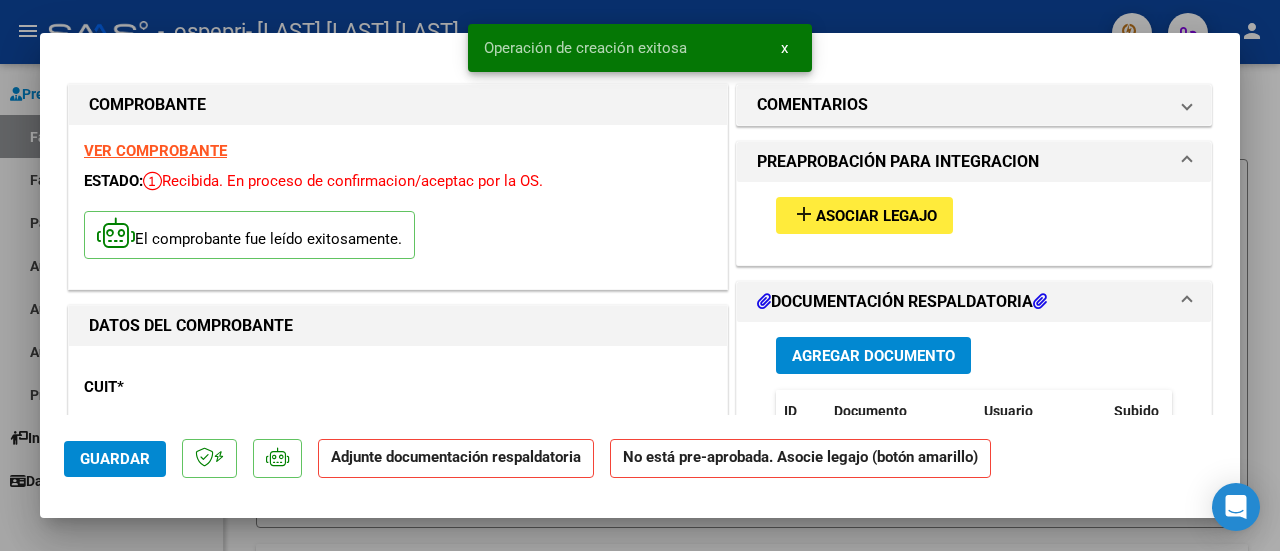 click on "add Asociar Legajo" at bounding box center (974, 215) 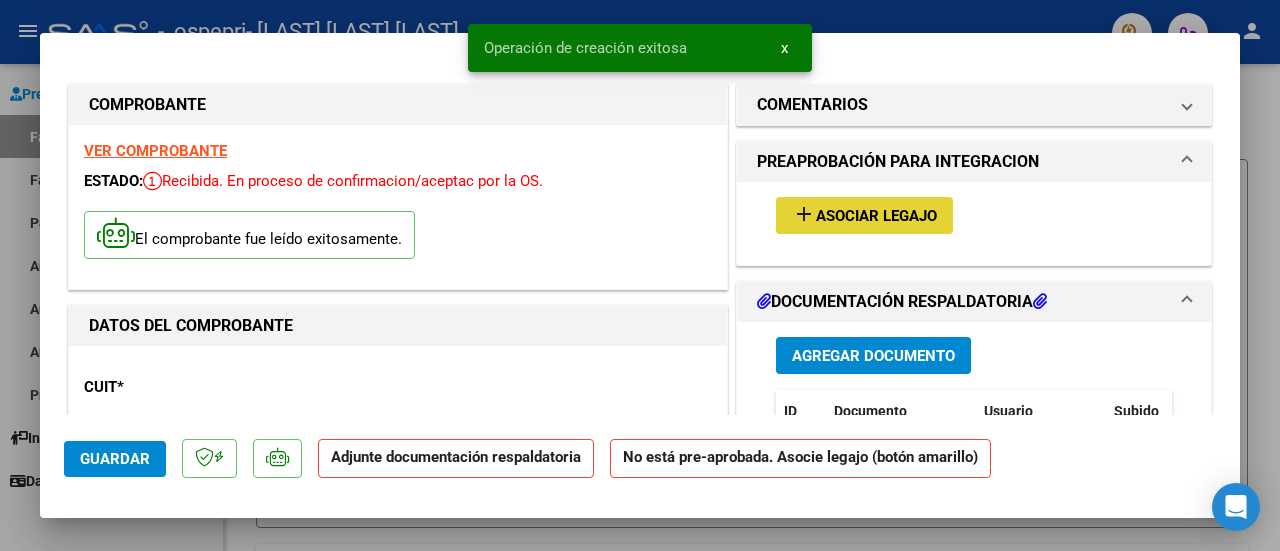 click on "add Asociar Legajo" at bounding box center (864, 215) 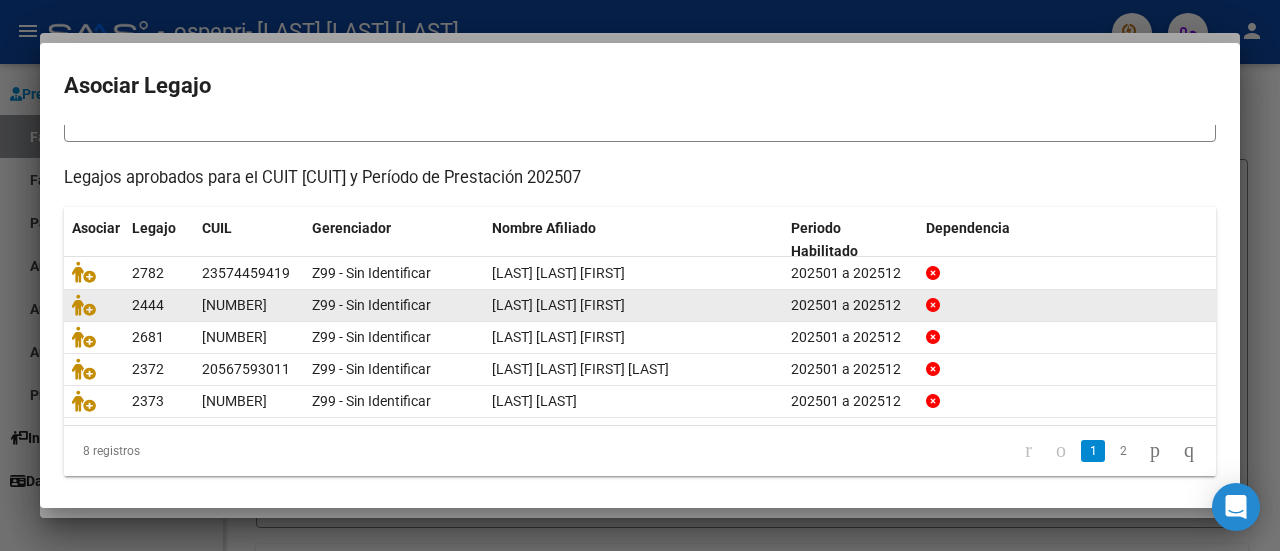 scroll, scrollTop: 158, scrollLeft: 0, axis: vertical 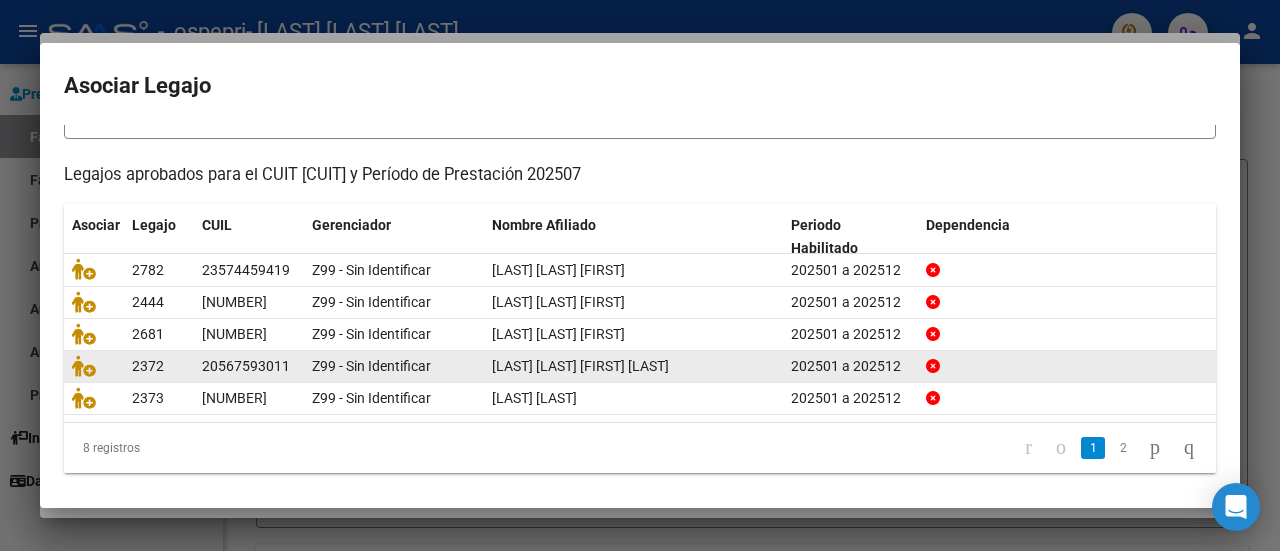 click on "2" 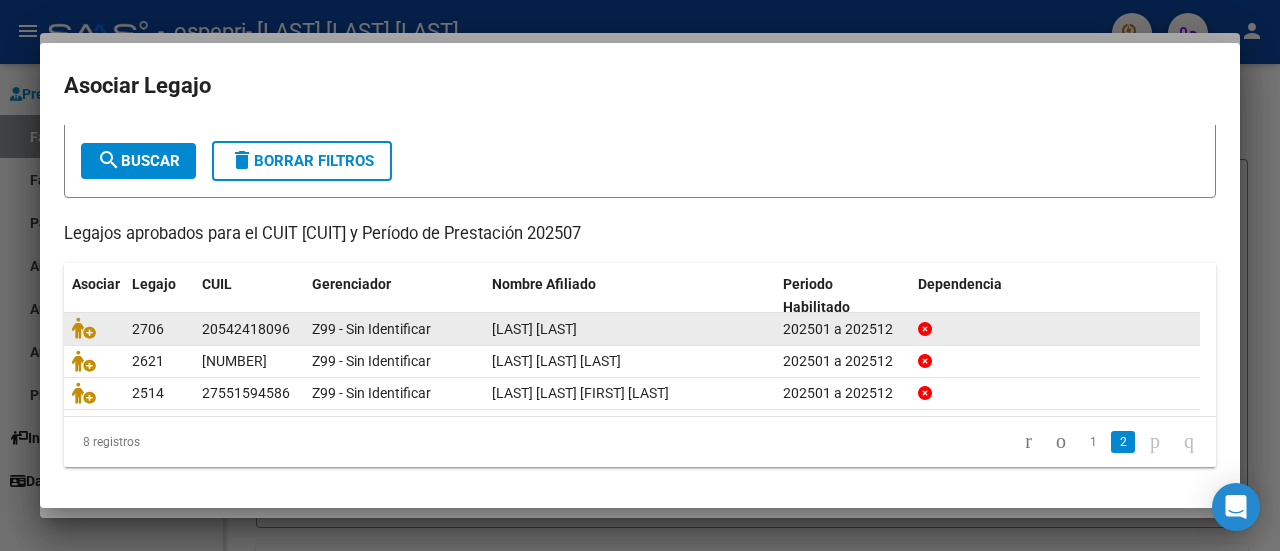 scroll, scrollTop: 113, scrollLeft: 0, axis: vertical 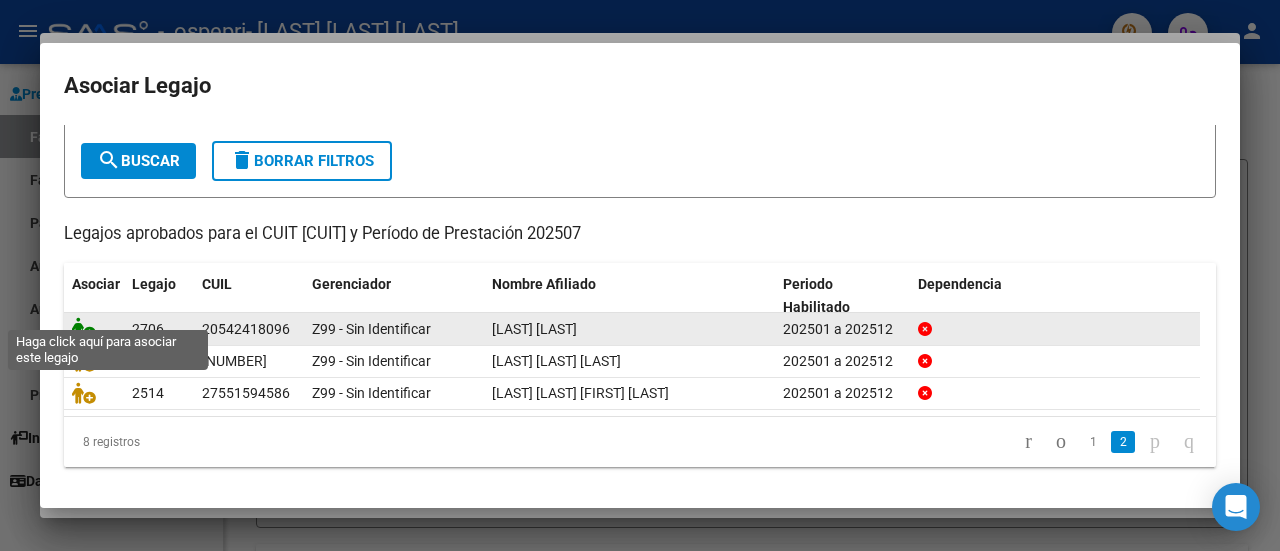 click 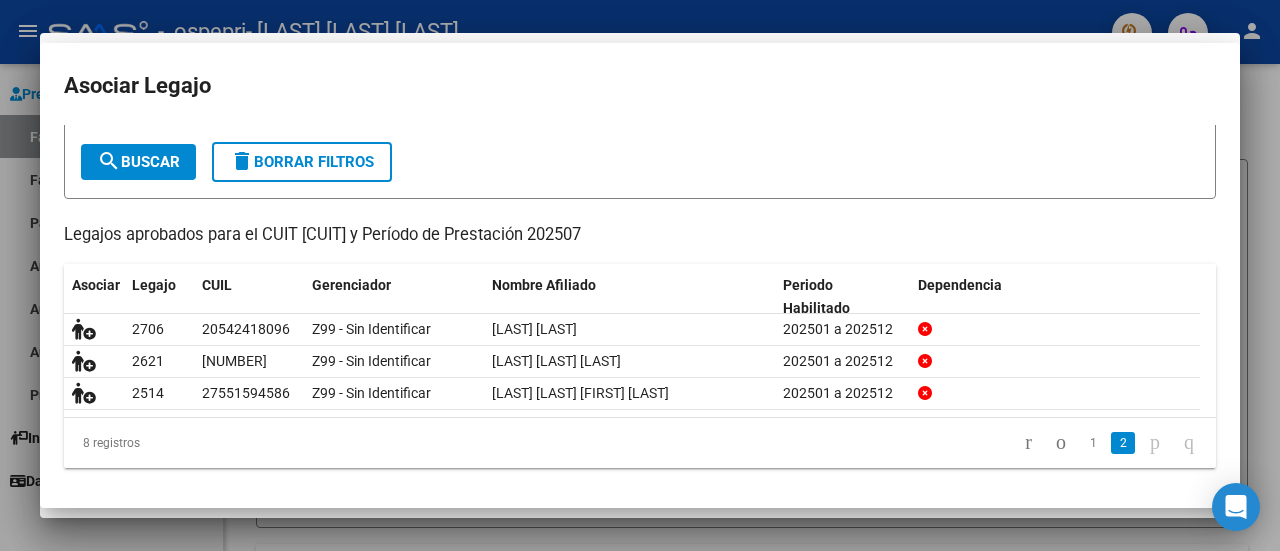 scroll, scrollTop: 0, scrollLeft: 0, axis: both 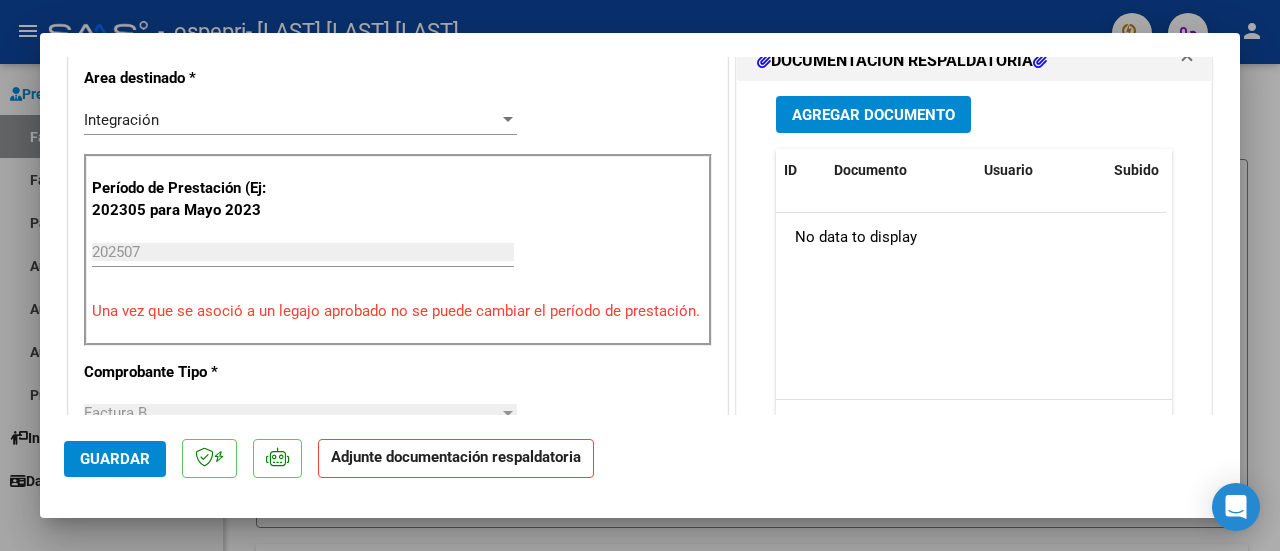click on "Agregar Documento" at bounding box center [873, 115] 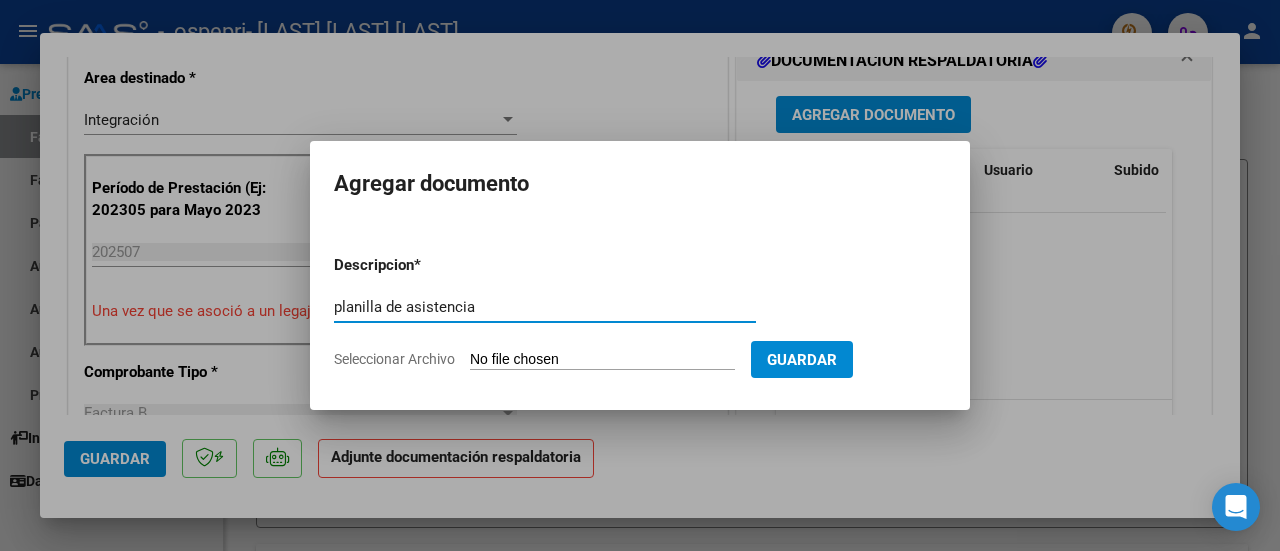 type on "planilla de asistencia" 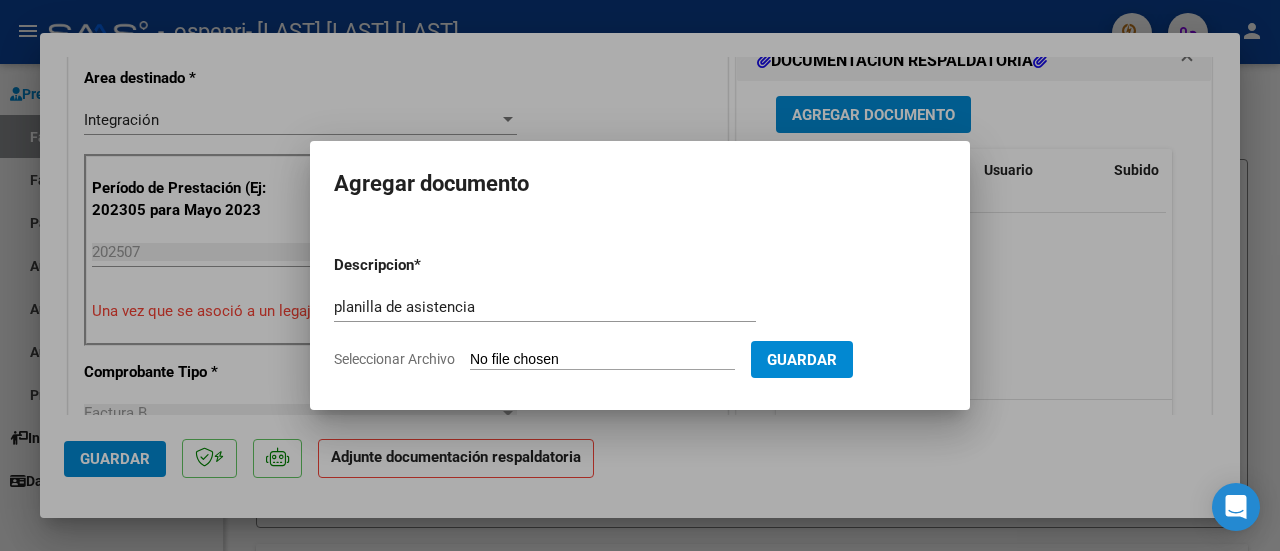 click on "Seleccionar Archivo" at bounding box center (602, 360) 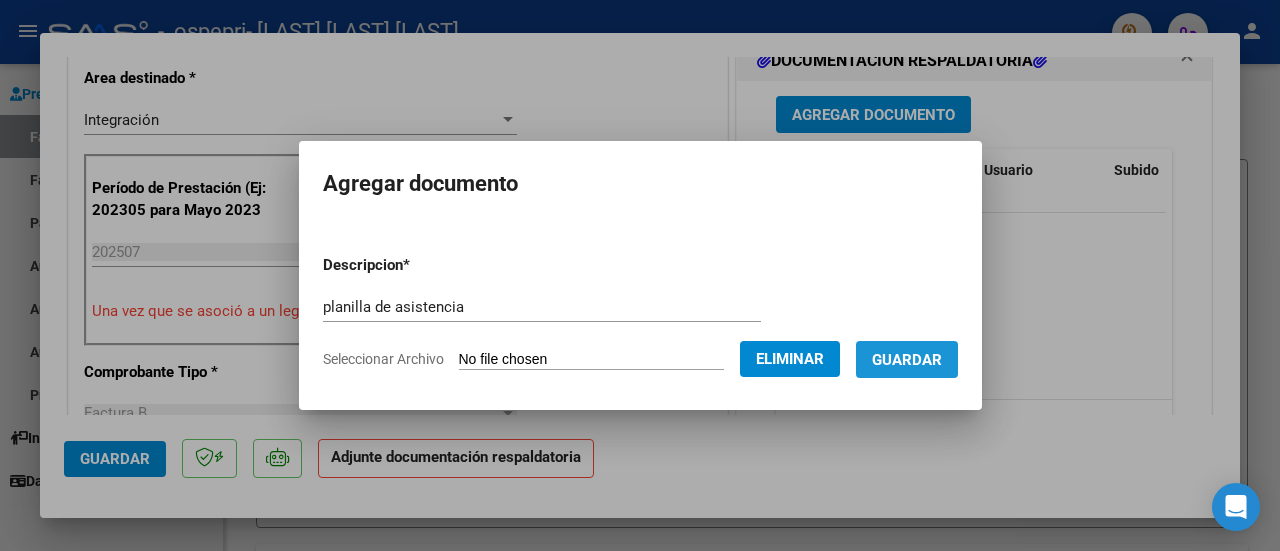 click on "Guardar" at bounding box center (907, 359) 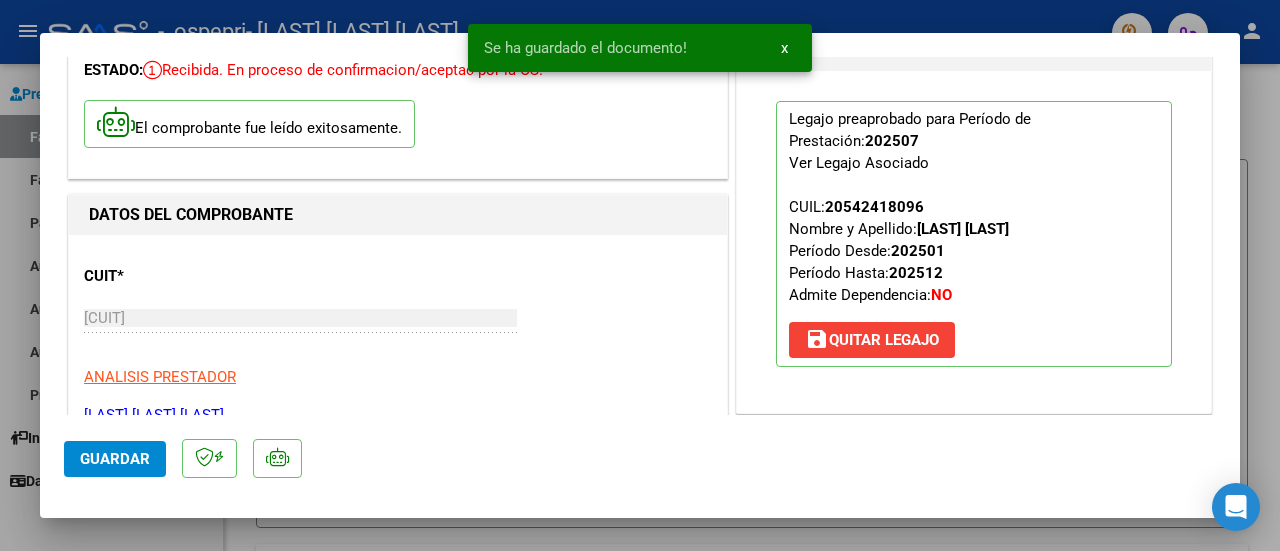 scroll, scrollTop: 100, scrollLeft: 0, axis: vertical 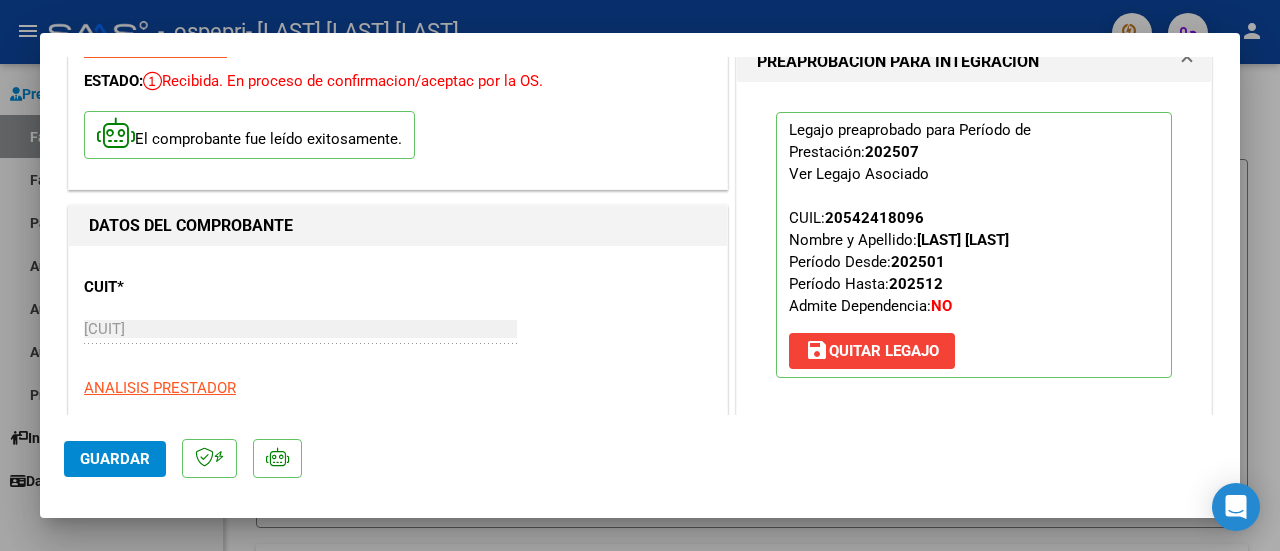 type 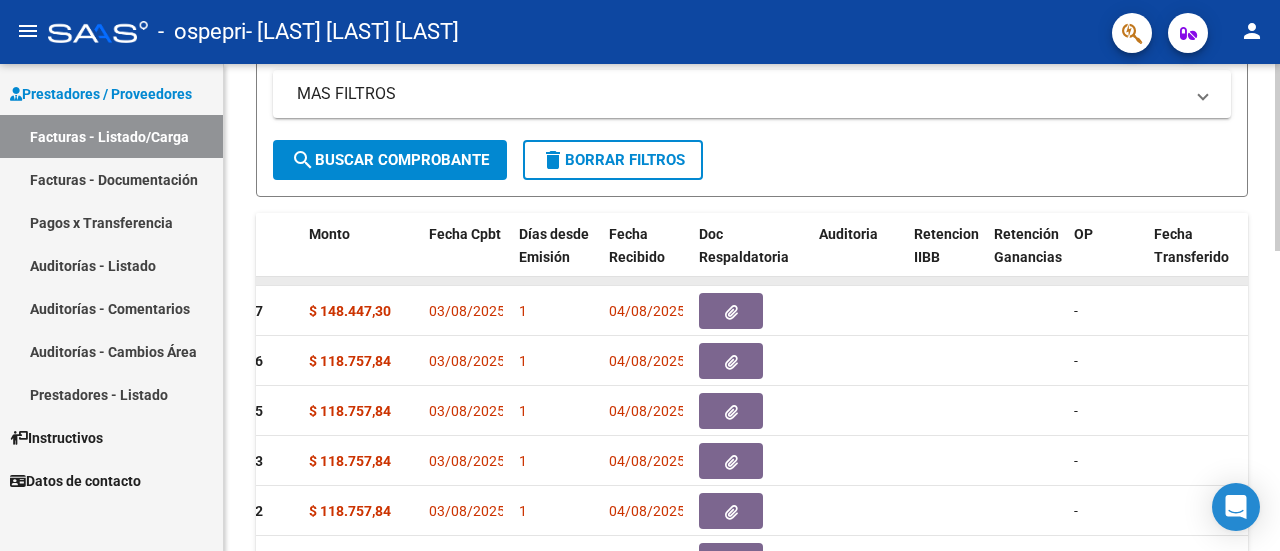 scroll, scrollTop: 378, scrollLeft: 0, axis: vertical 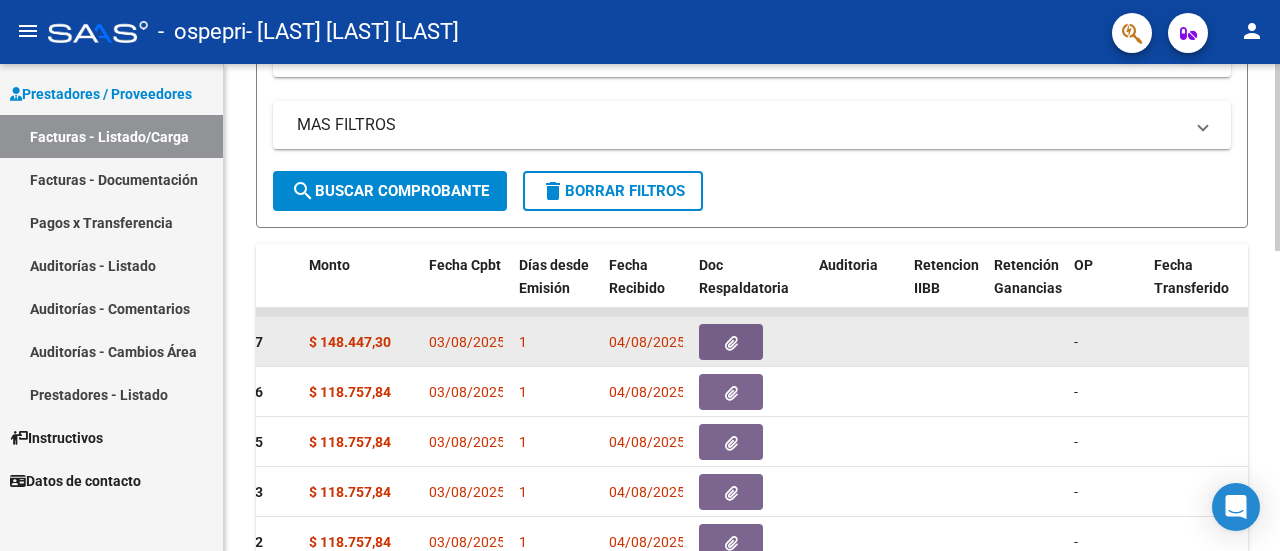 click 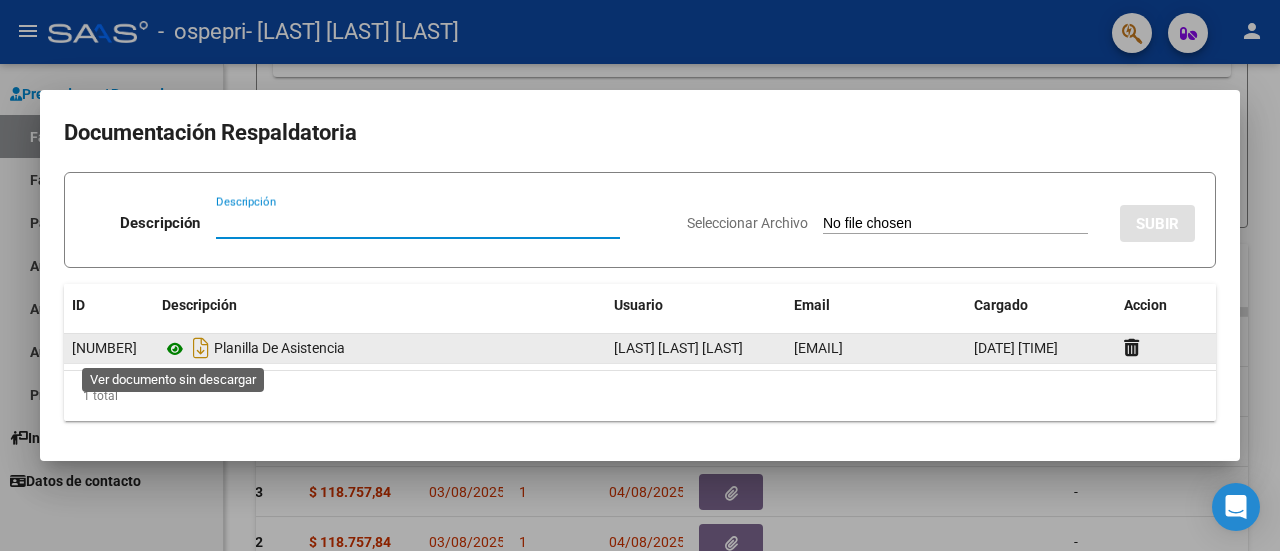 click 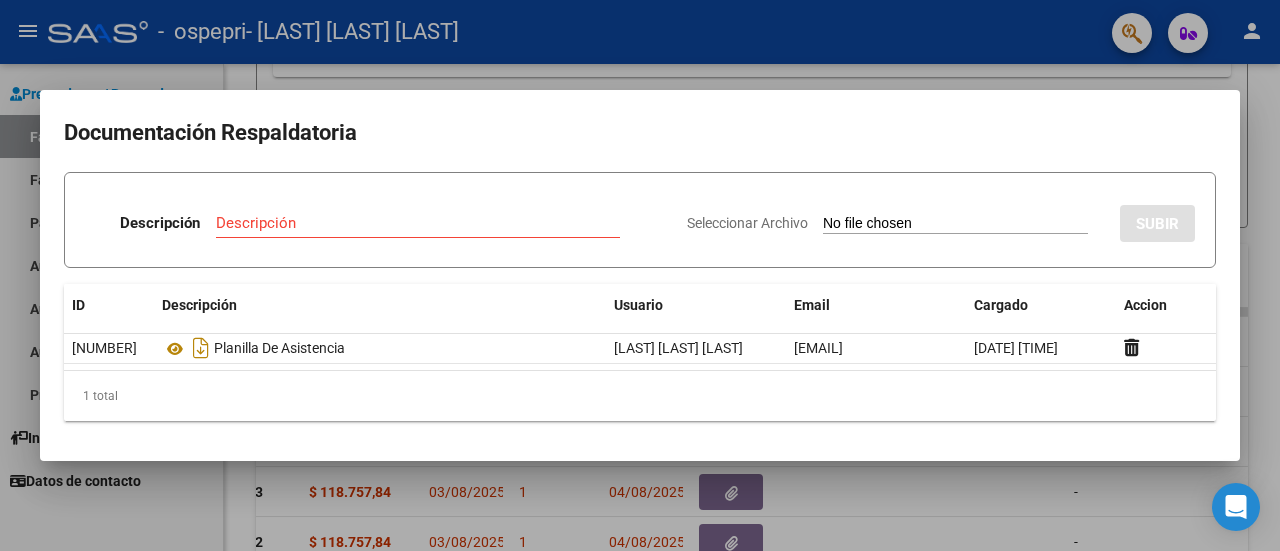 click at bounding box center (640, 275) 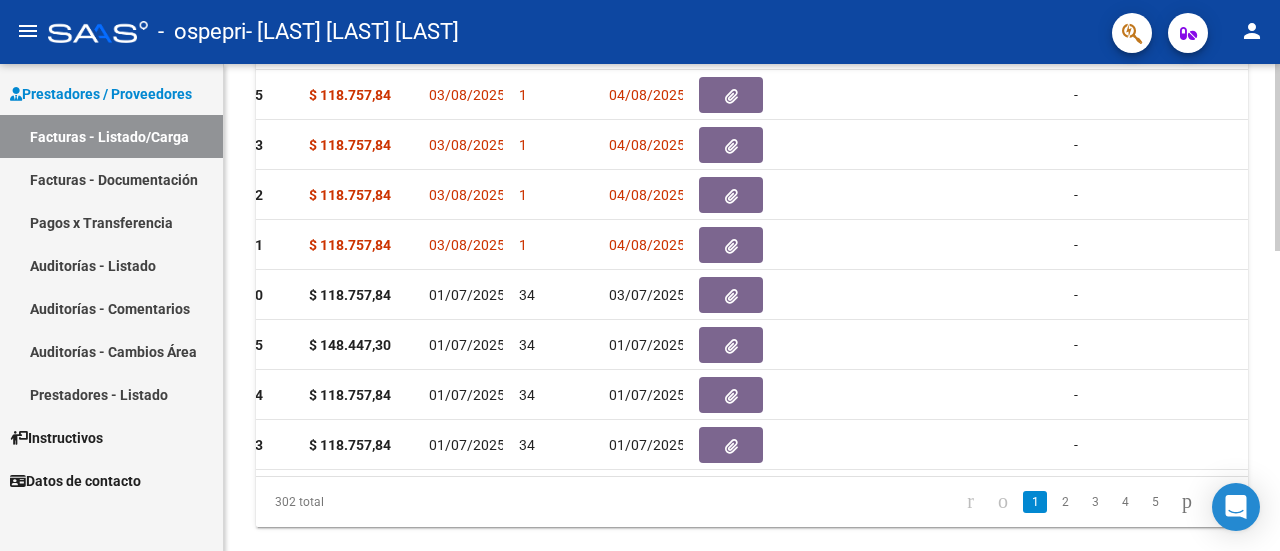 scroll, scrollTop: 778, scrollLeft: 0, axis: vertical 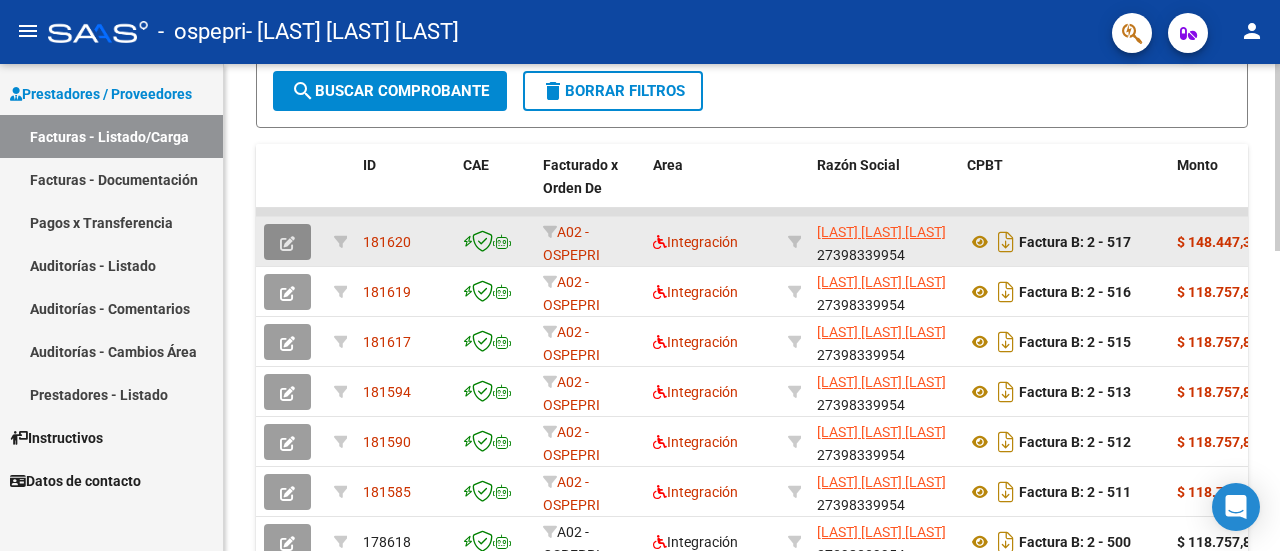 click 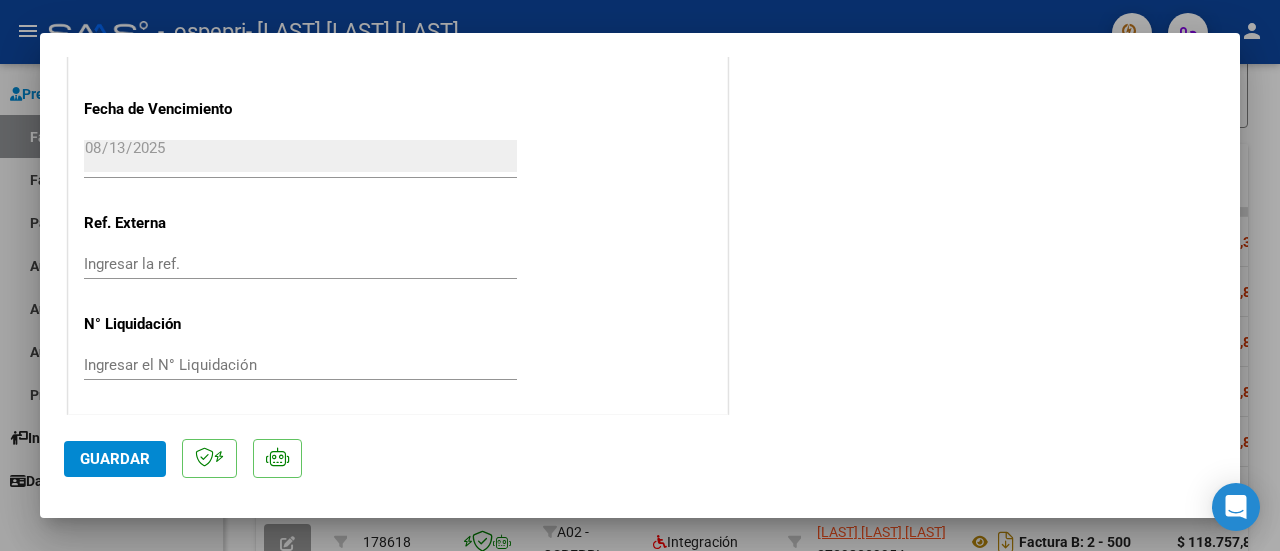 type 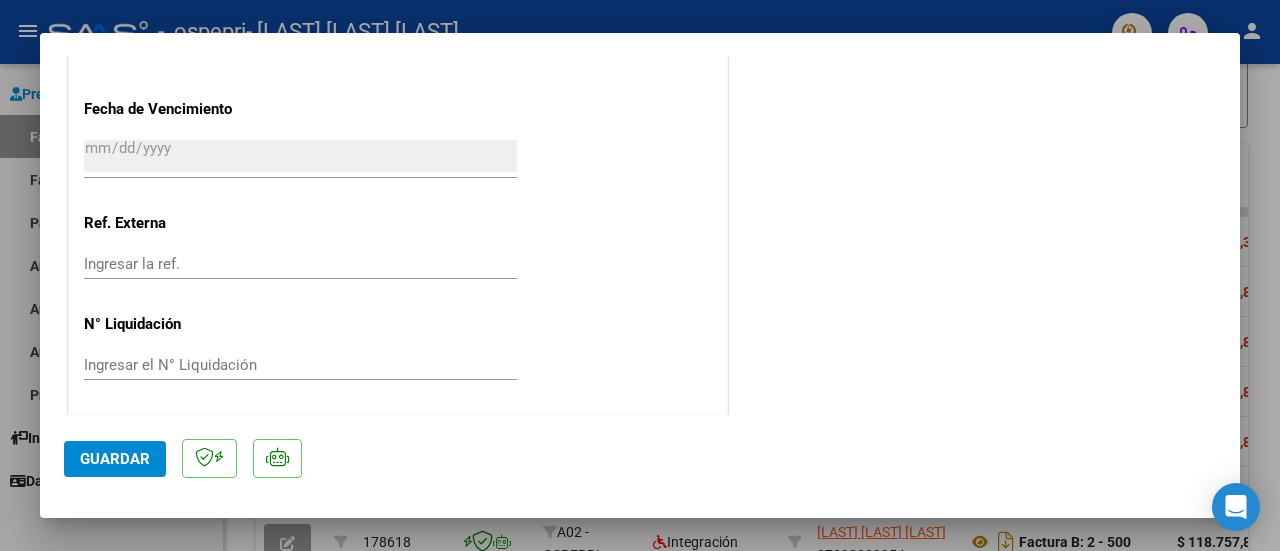 scroll, scrollTop: 1309, scrollLeft: 0, axis: vertical 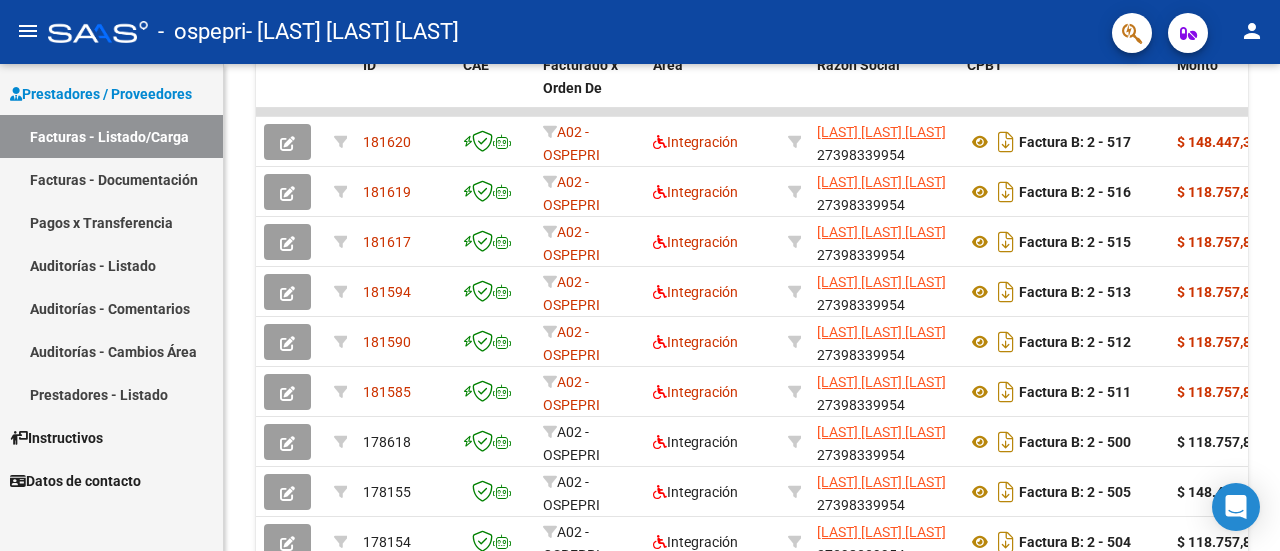 click on "person" 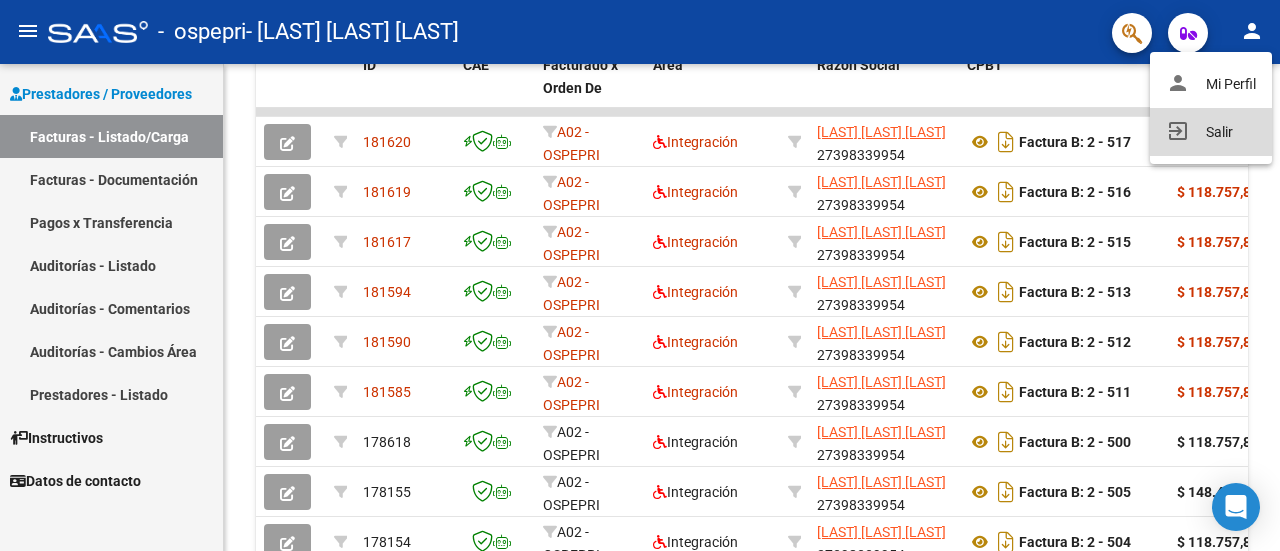 click on "exit_to_app  Salir" at bounding box center (1211, 132) 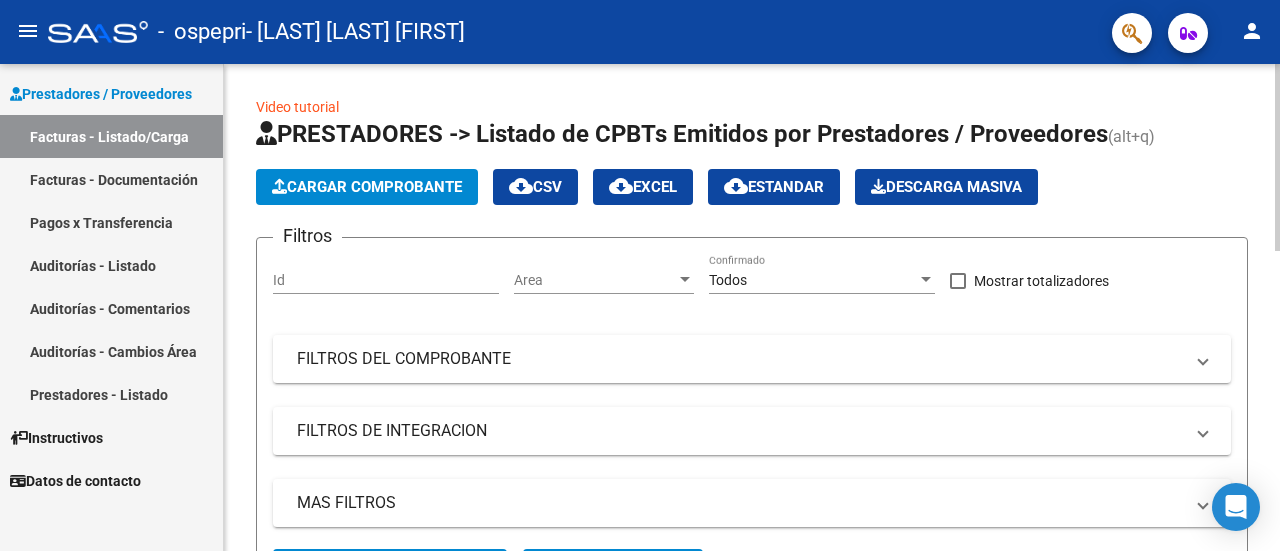scroll, scrollTop: 0, scrollLeft: 0, axis: both 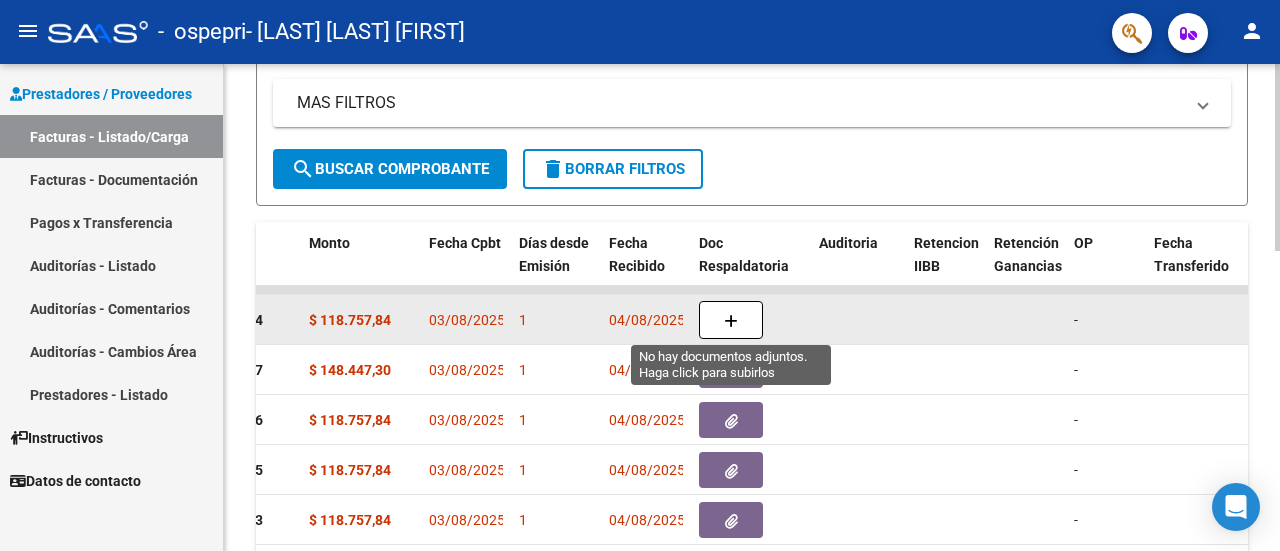 click 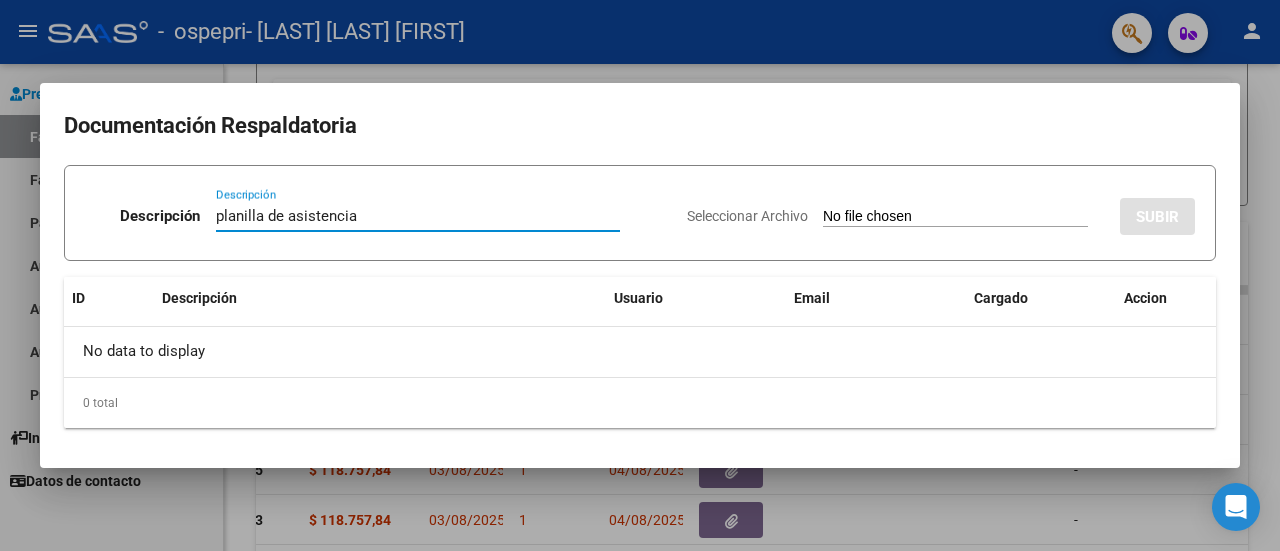 type on "planilla de asistencia" 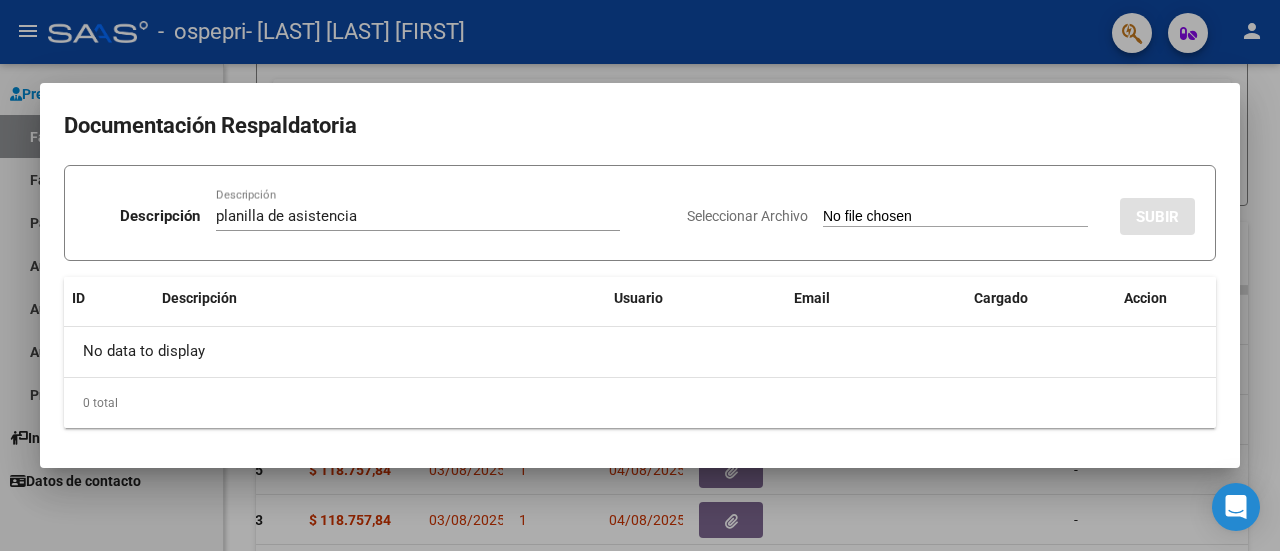 type on "C:\fakepath\planilla julio. llana.pdf" 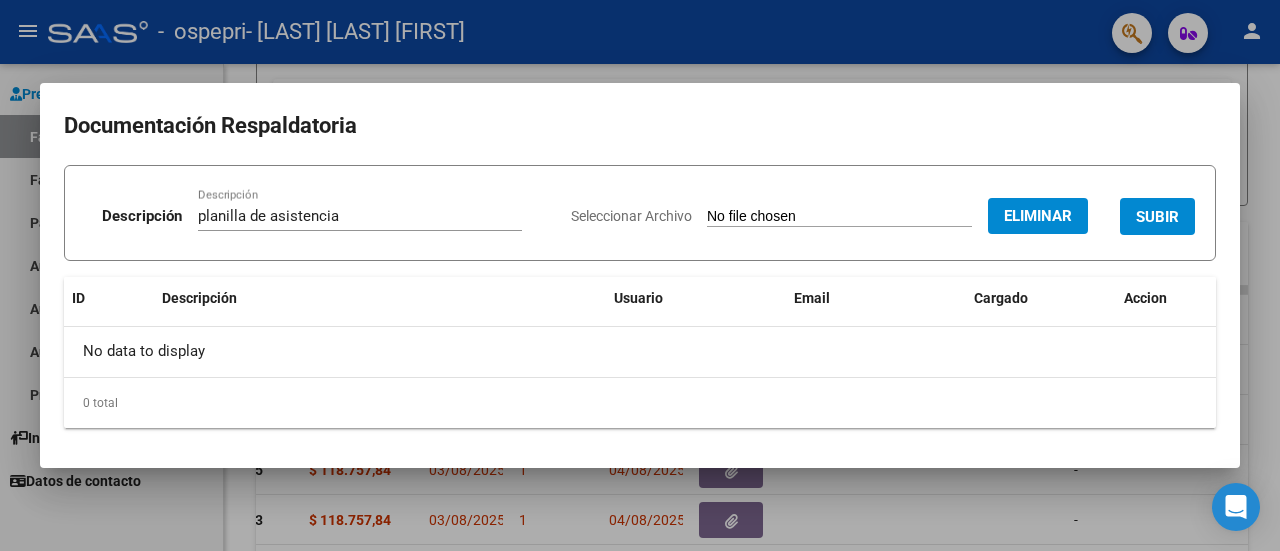 click on "SUBIR" at bounding box center [1157, 217] 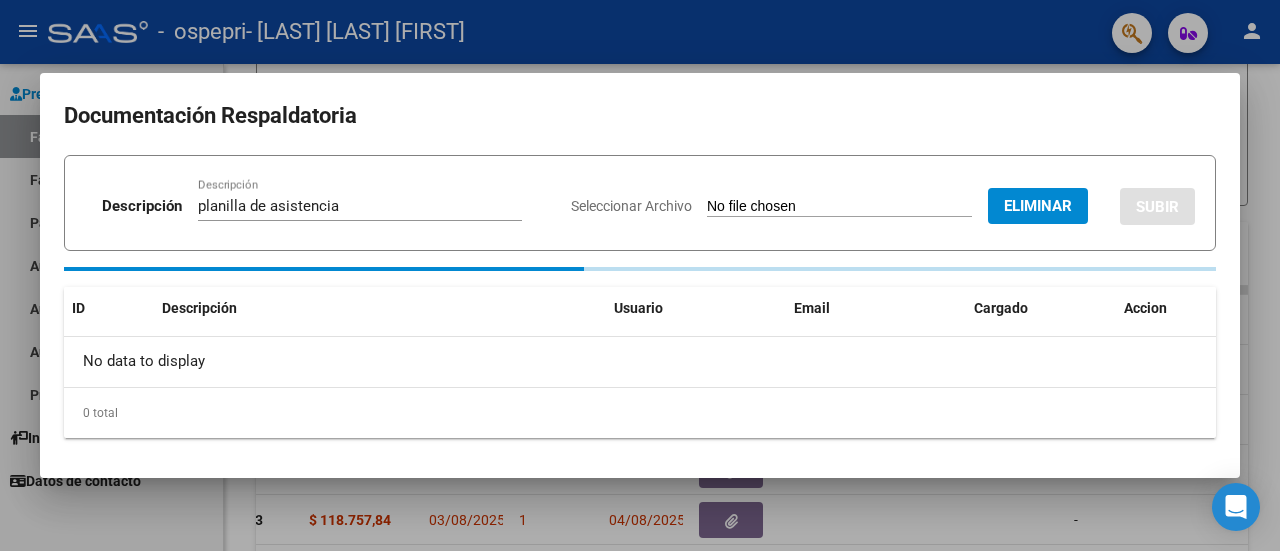 type 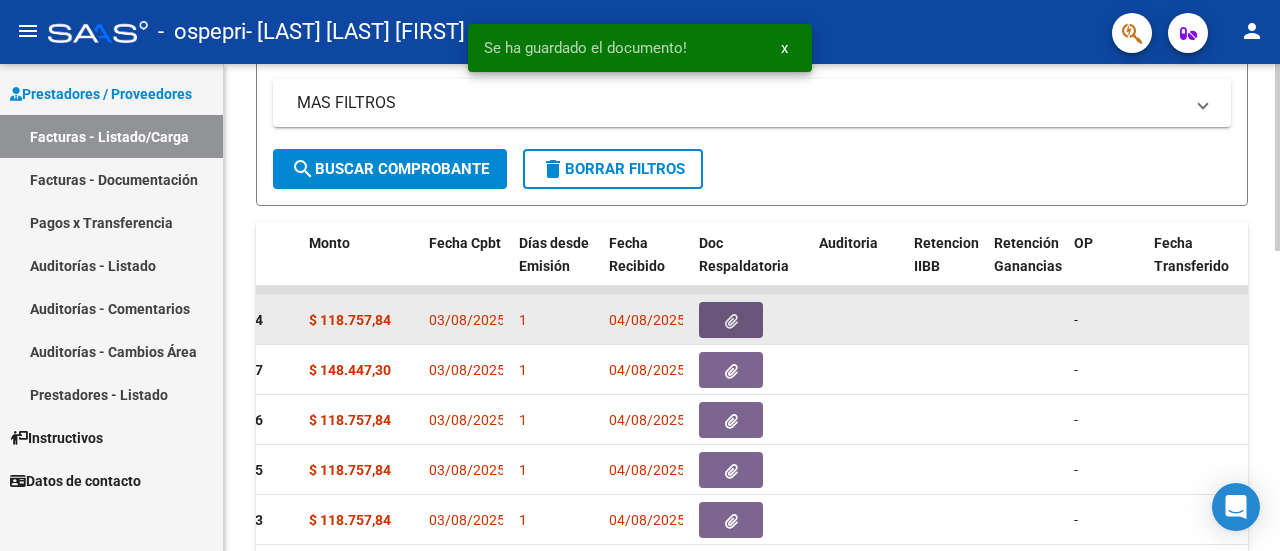 click 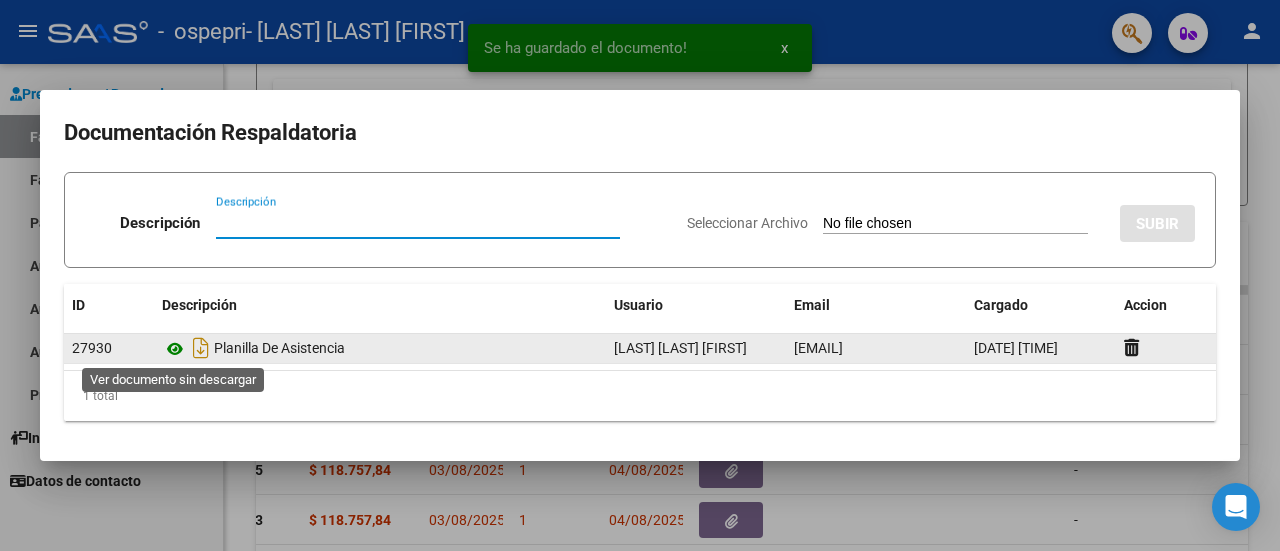 click 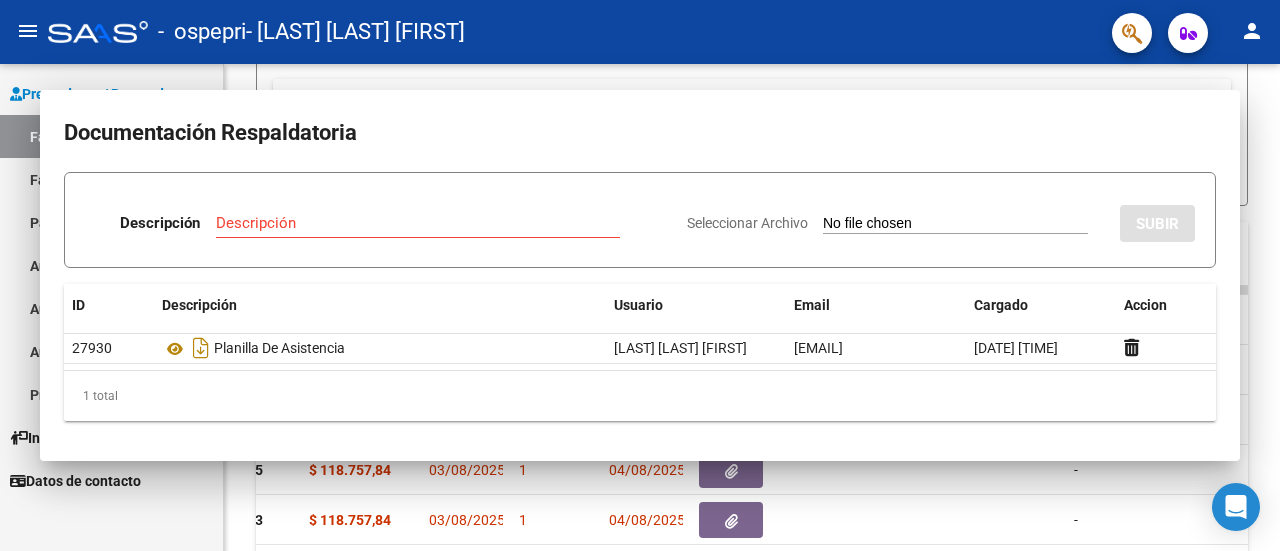 type 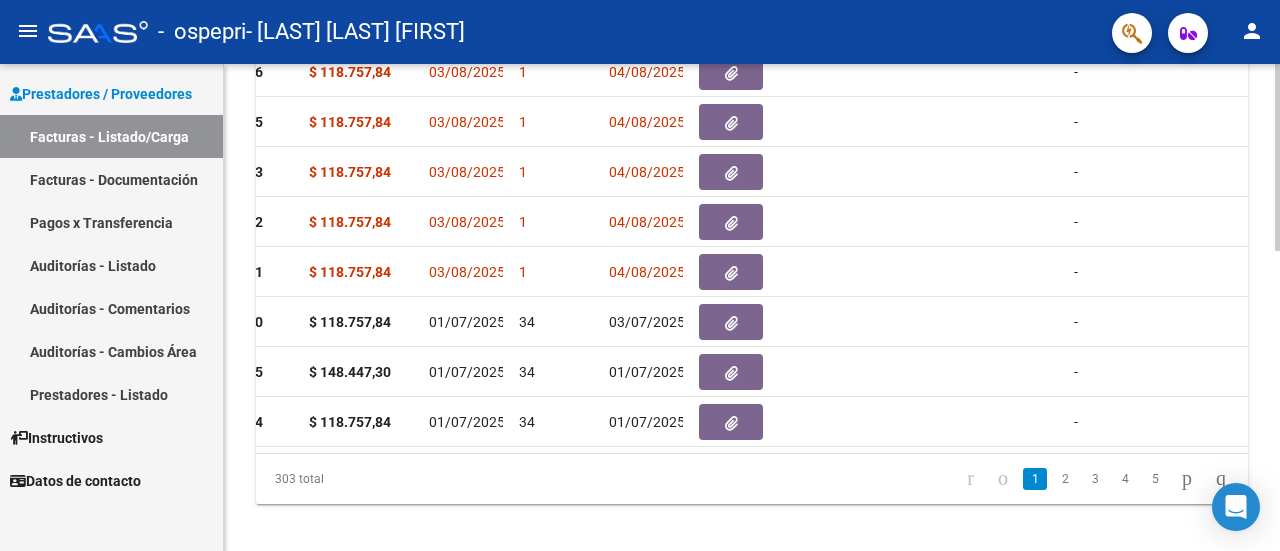 scroll, scrollTop: 778, scrollLeft: 0, axis: vertical 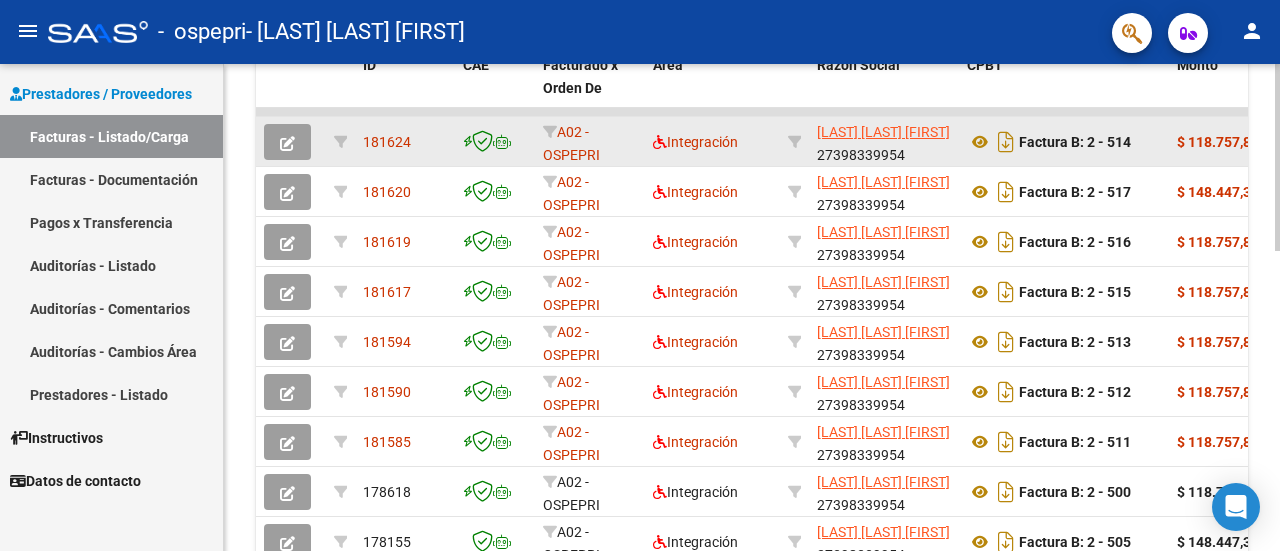 click 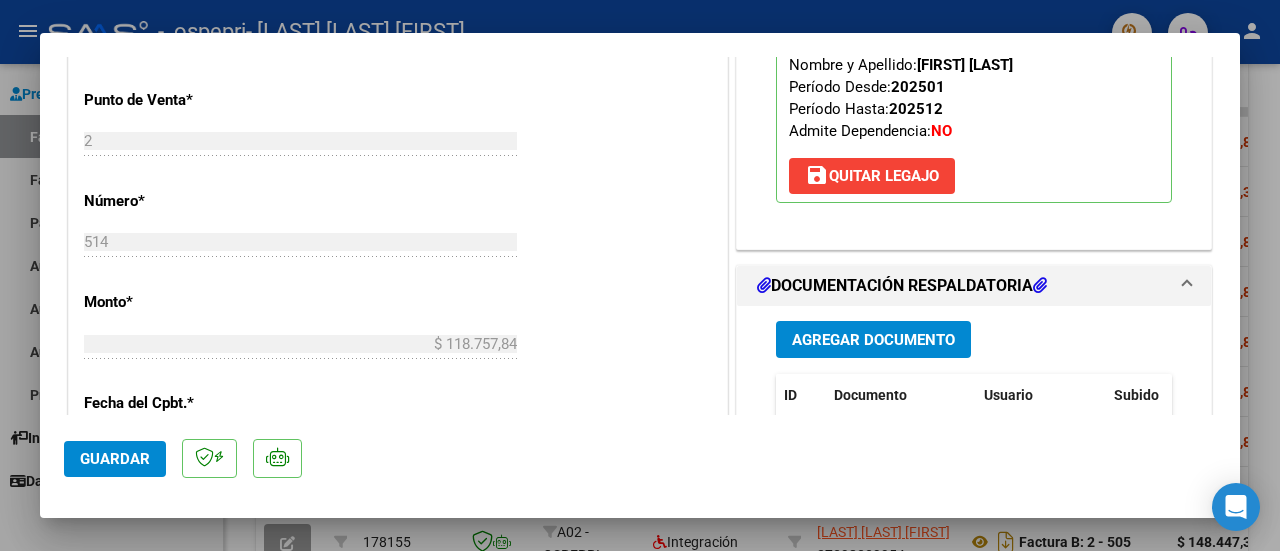 scroll, scrollTop: 726, scrollLeft: 0, axis: vertical 